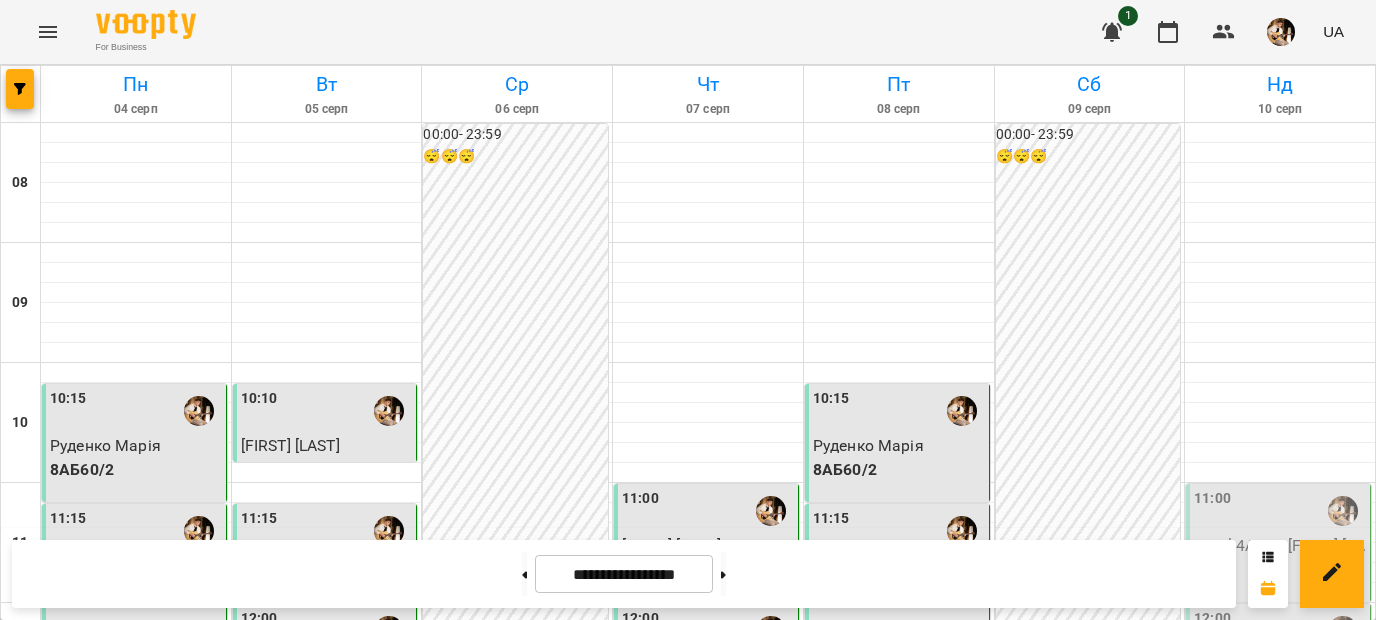 scroll, scrollTop: 0, scrollLeft: 0, axis: both 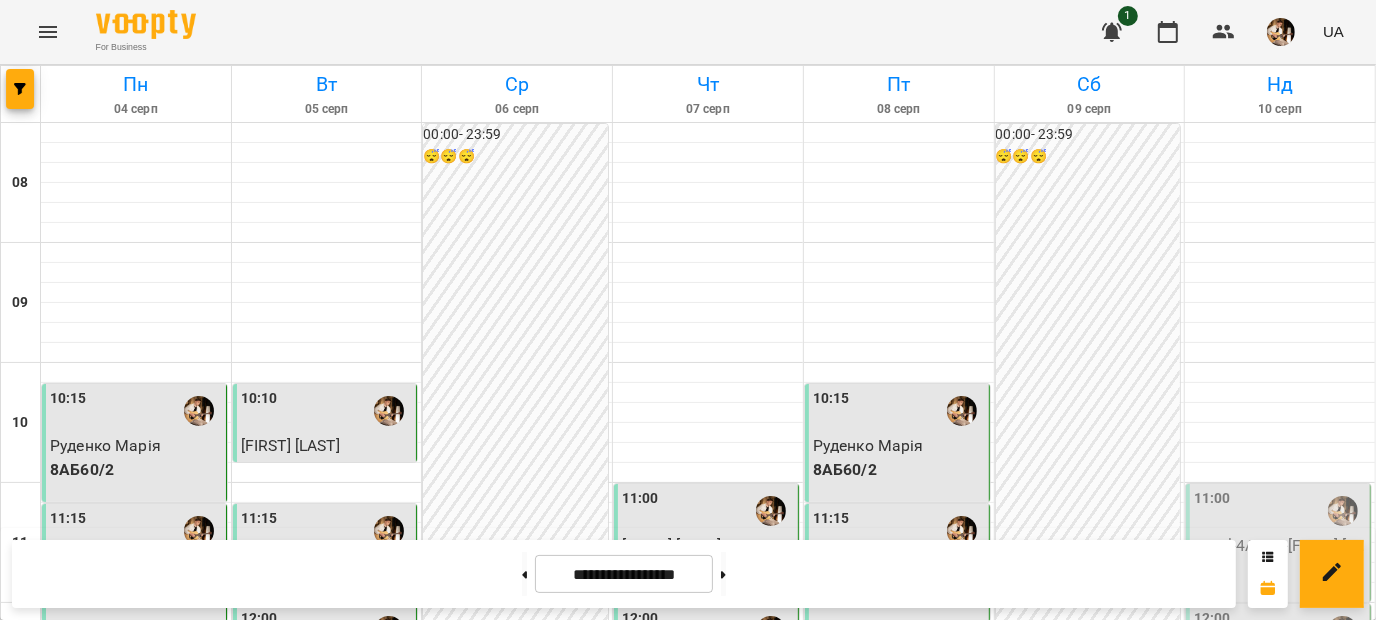 click on "[FIRST] [LAST]" at bounding box center (862, 905) 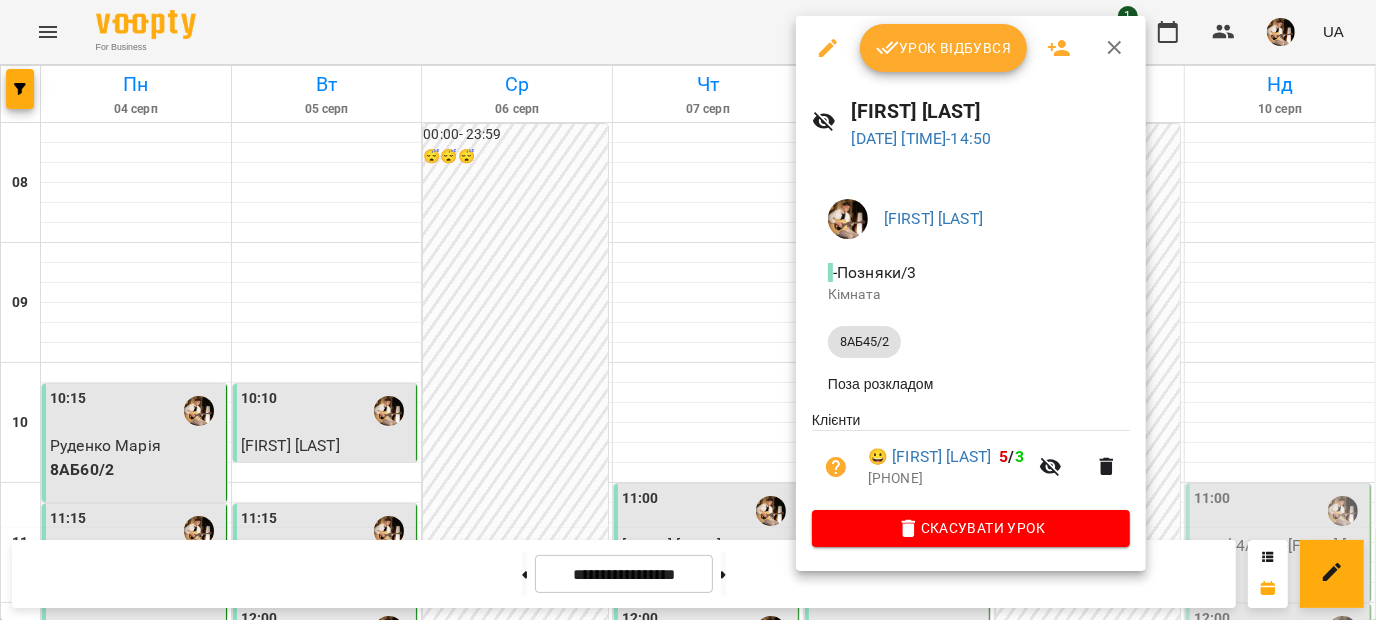 click on "Урок відбувся" at bounding box center [944, 48] 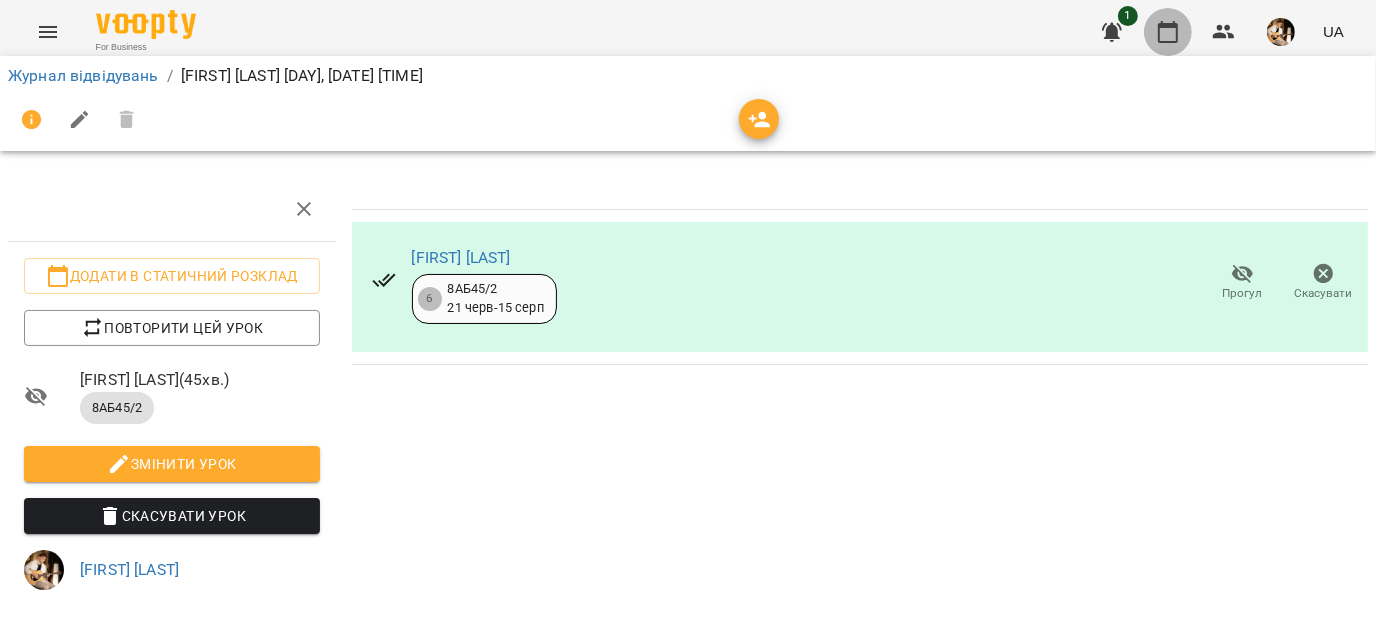 click 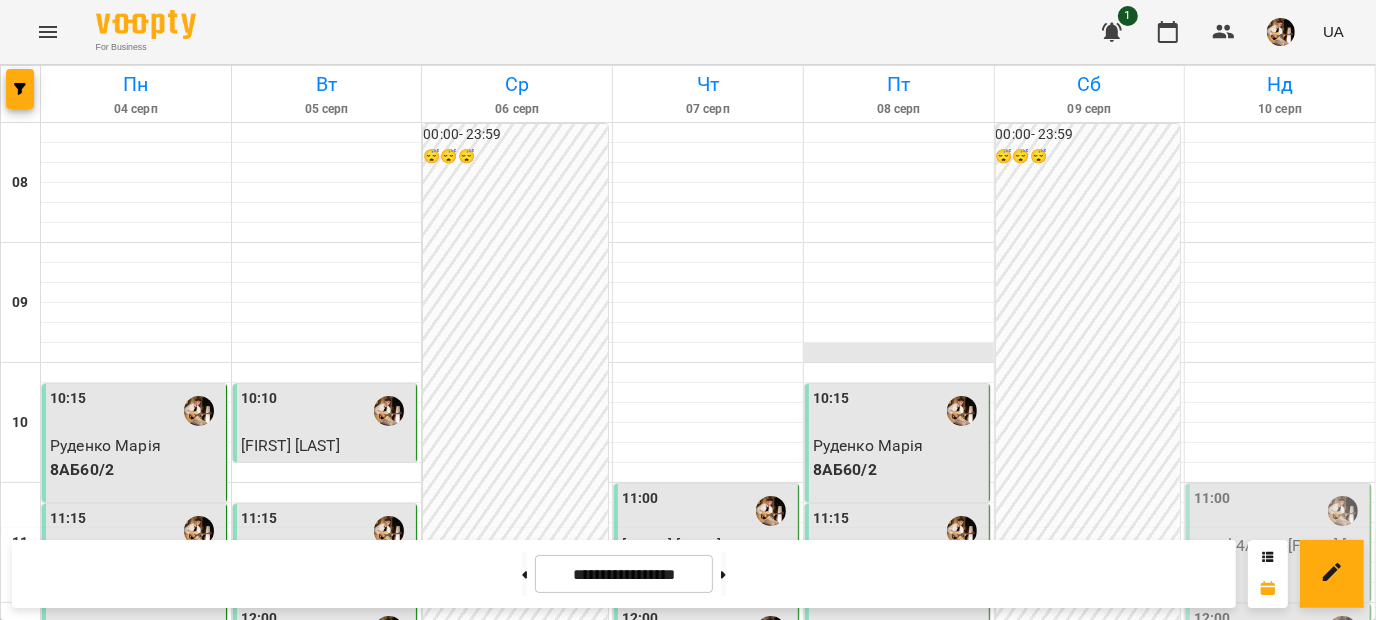 scroll, scrollTop: 613, scrollLeft: 0, axis: vertical 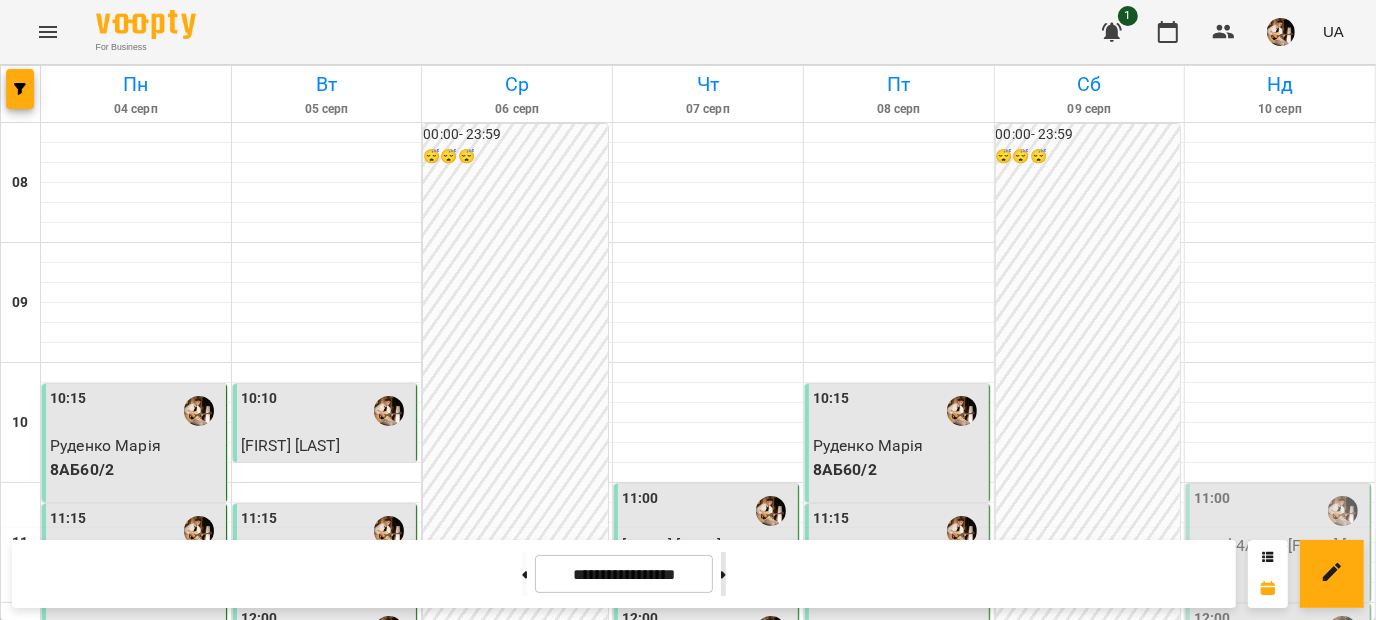 click at bounding box center [723, 574] 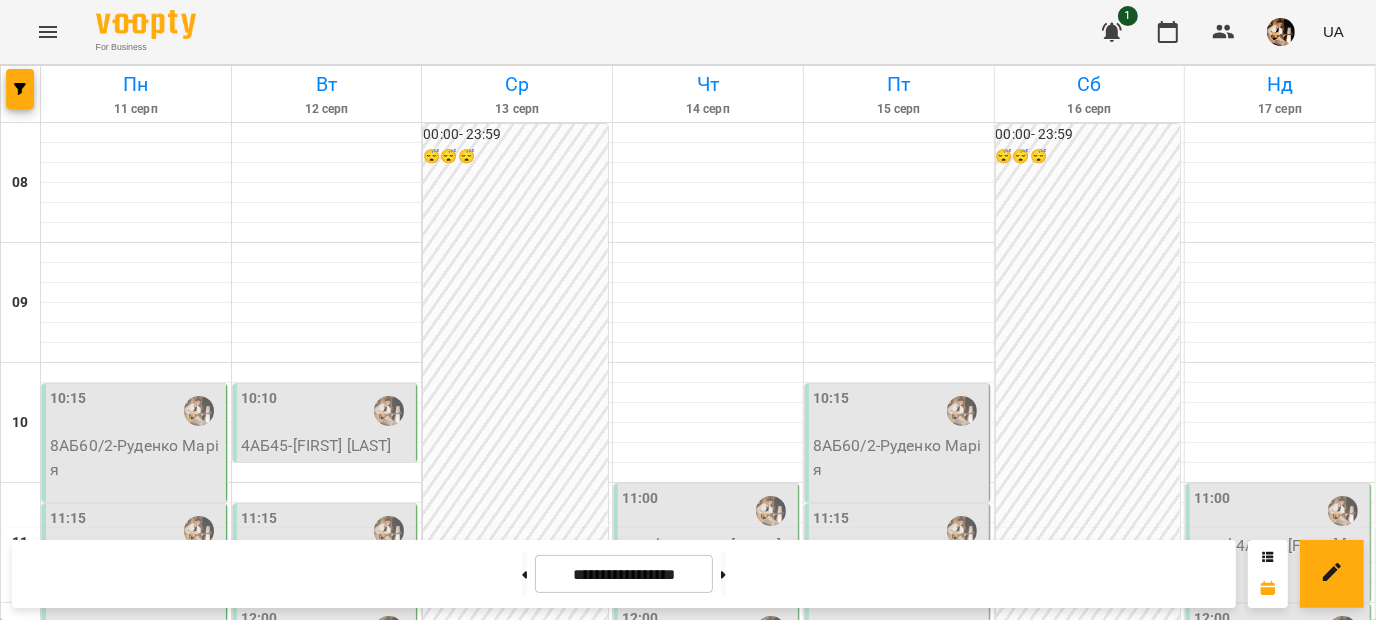 scroll, scrollTop: 682, scrollLeft: 0, axis: vertical 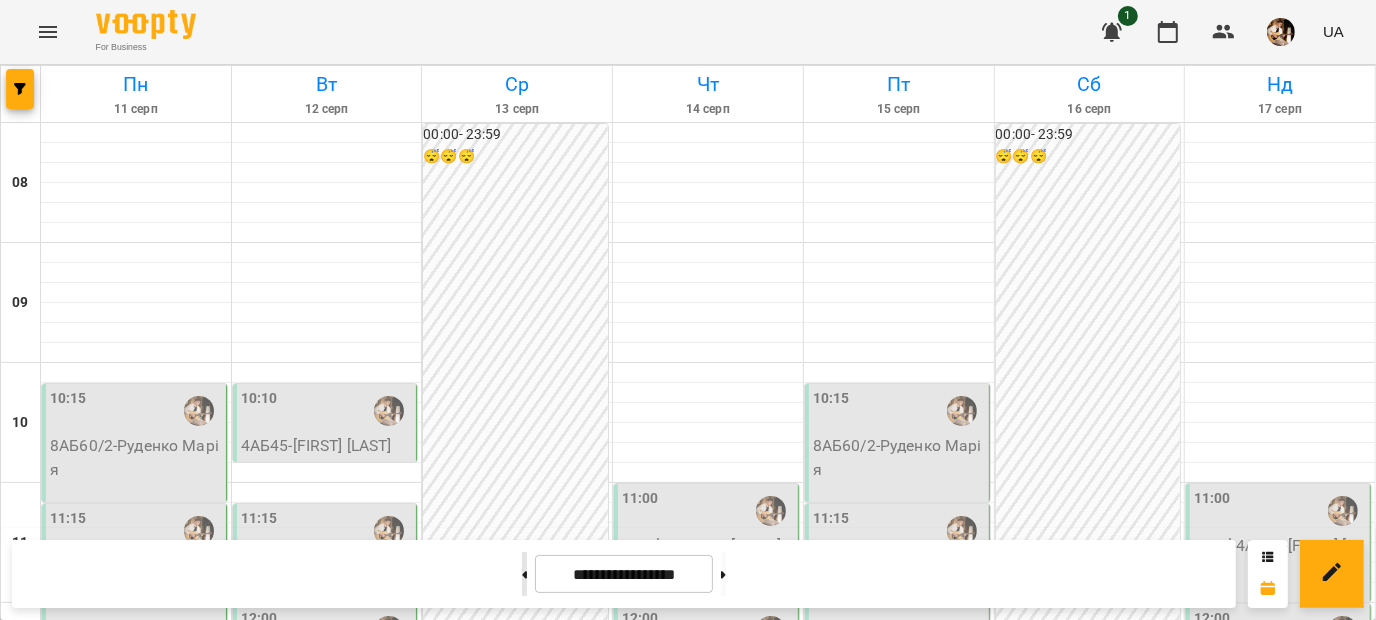click at bounding box center [524, 574] 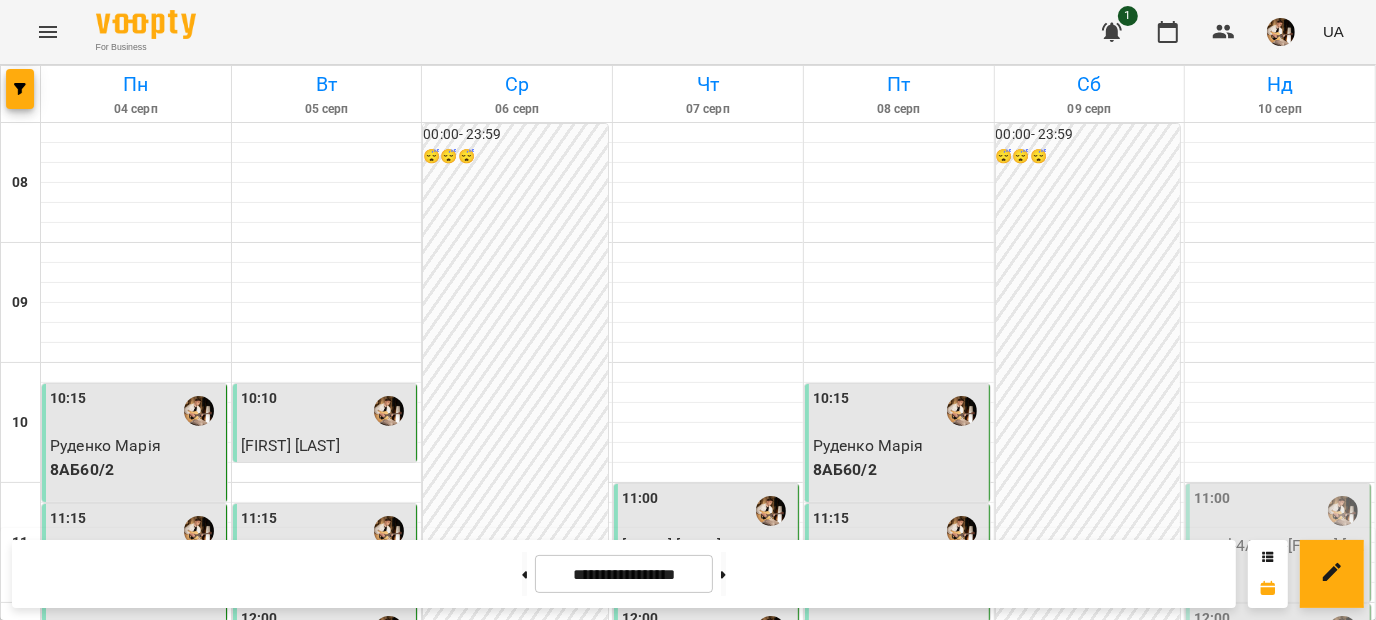 scroll, scrollTop: 551, scrollLeft: 0, axis: vertical 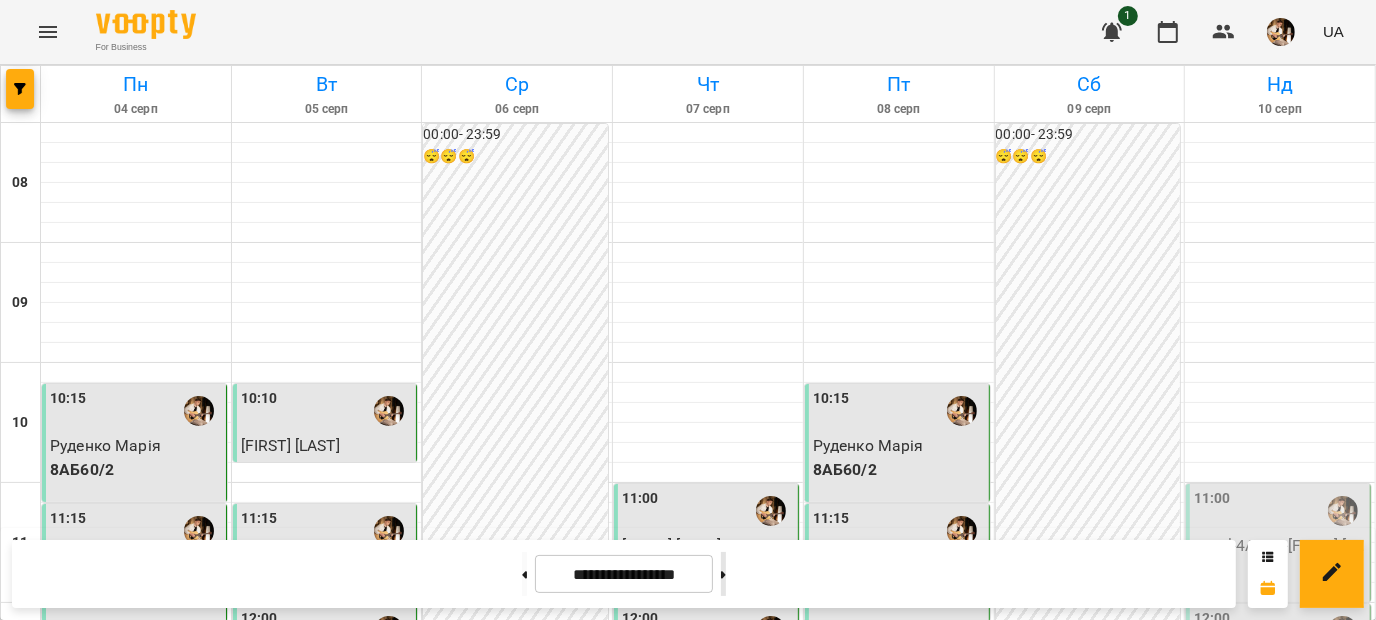 click at bounding box center (723, 574) 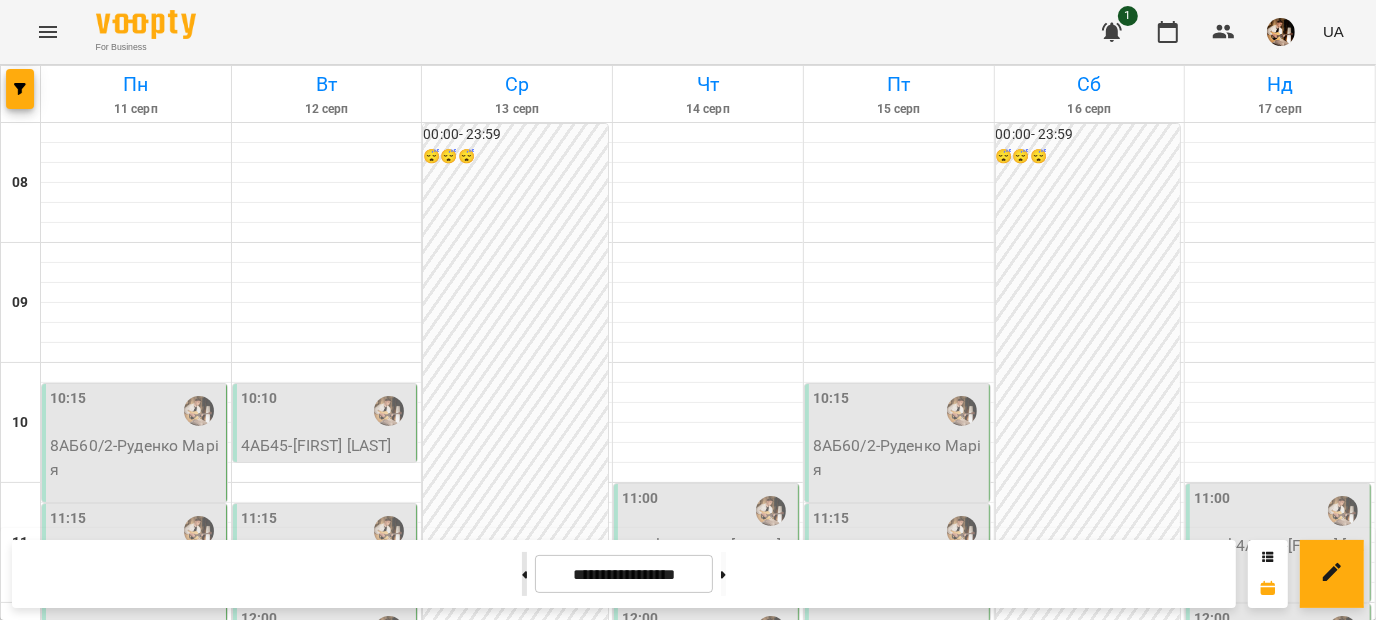 click at bounding box center (524, 574) 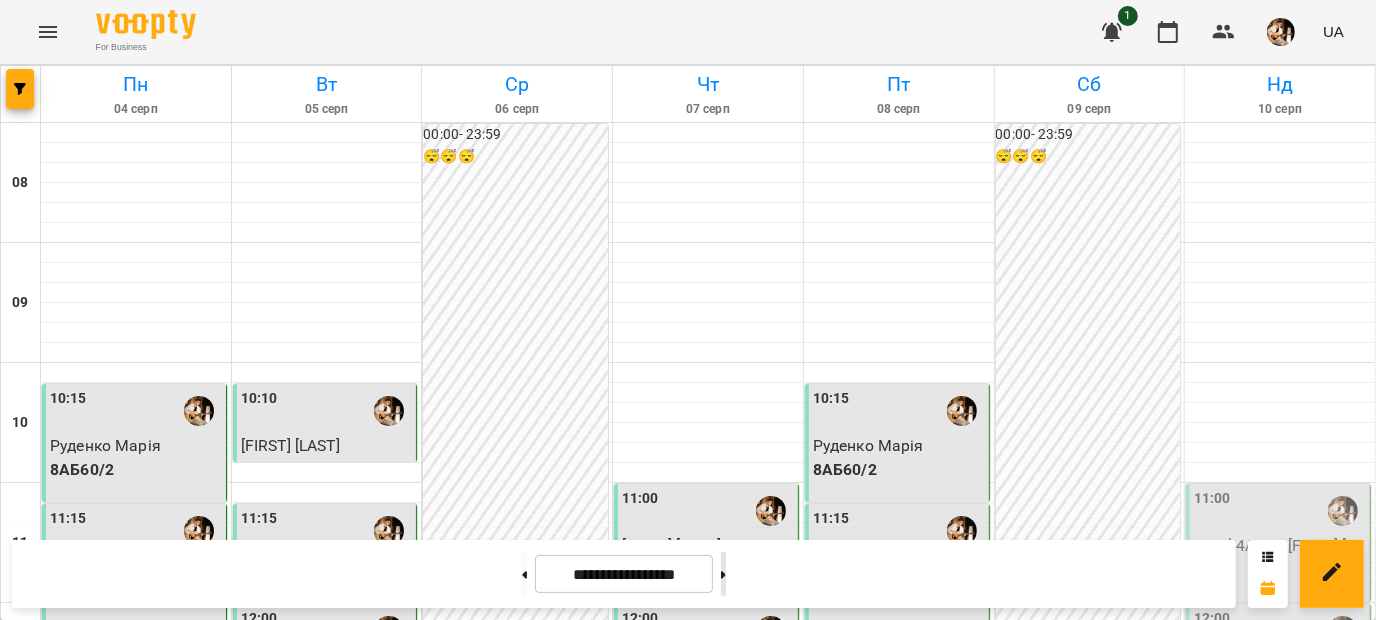 click at bounding box center [723, 574] 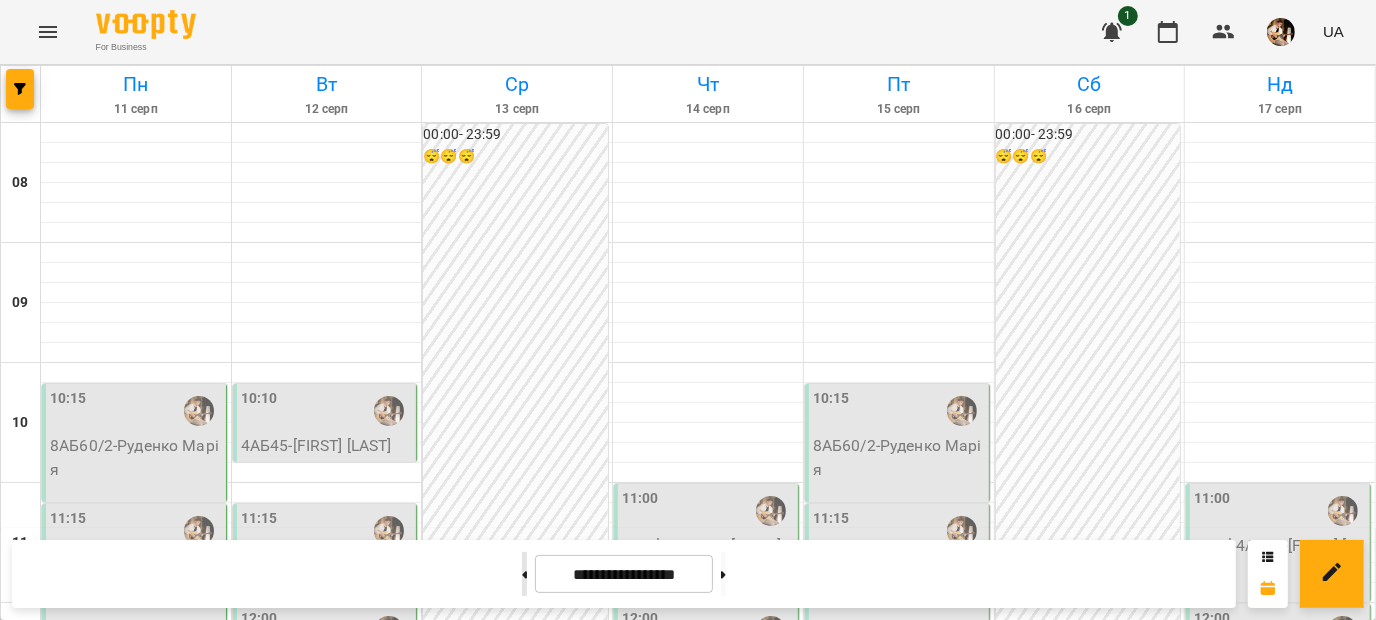click at bounding box center [524, 574] 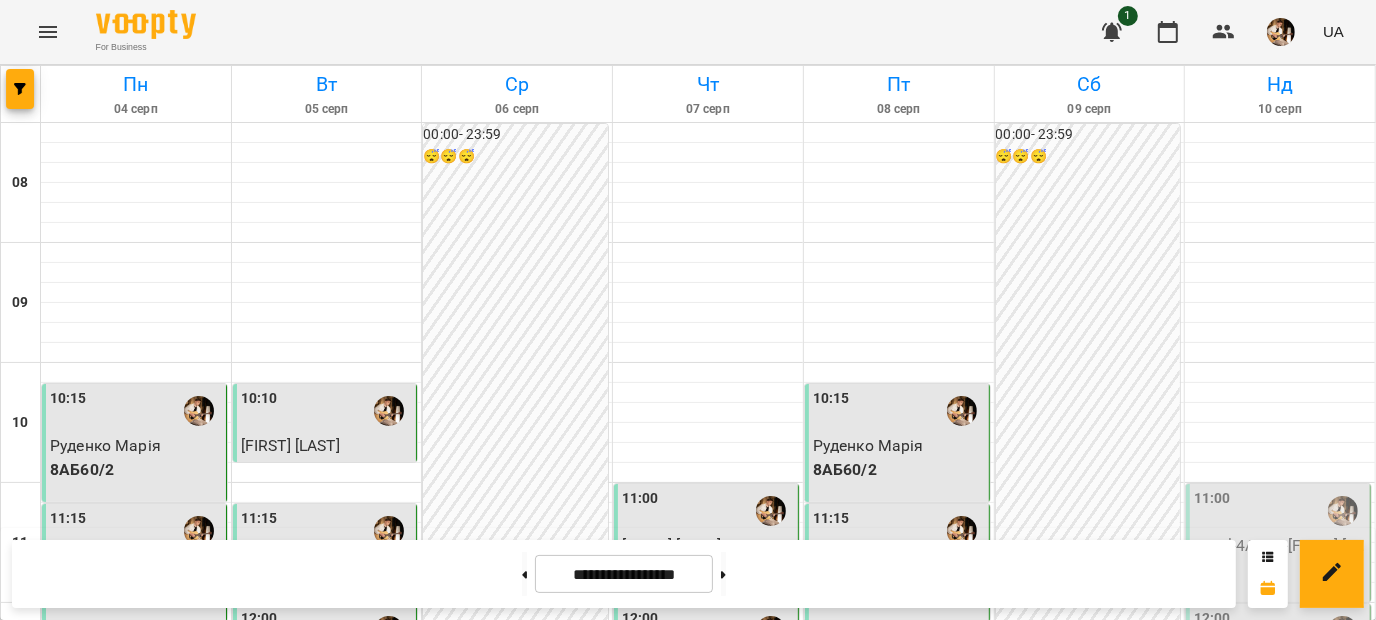 click on "[FIRST] [LAST]" at bounding box center (899, 906) 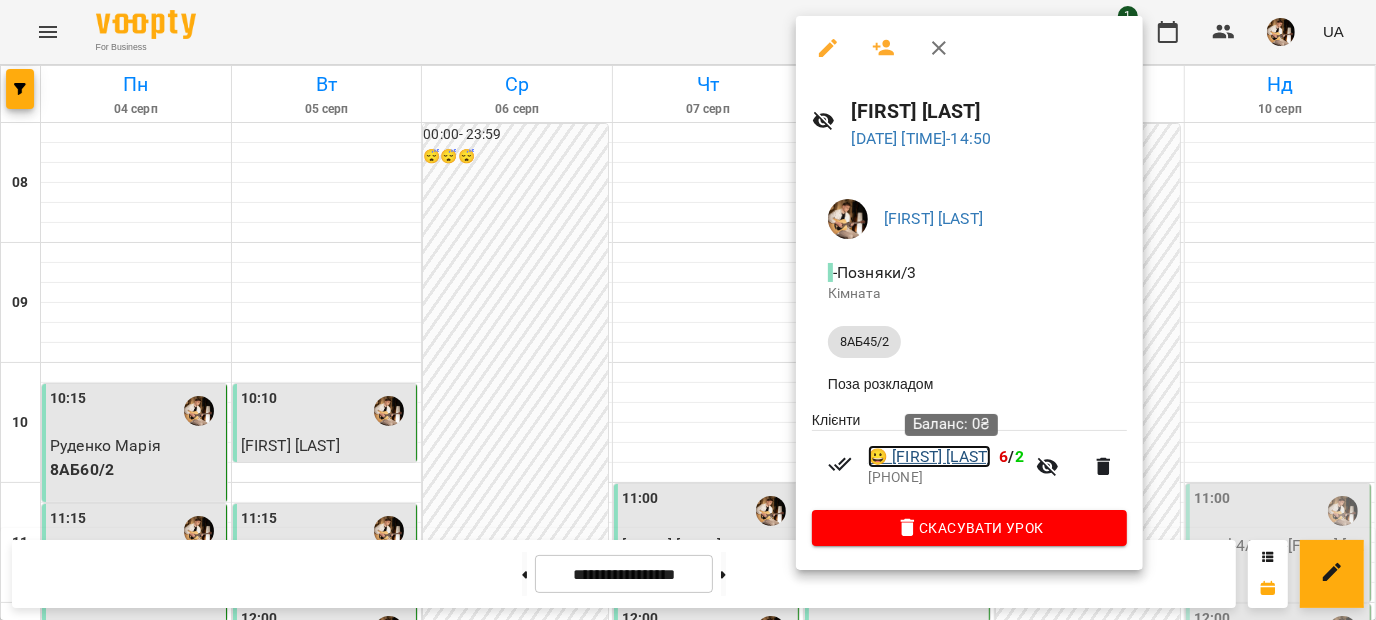 click on "😀   Сергієнко Тимофій" at bounding box center [929, 457] 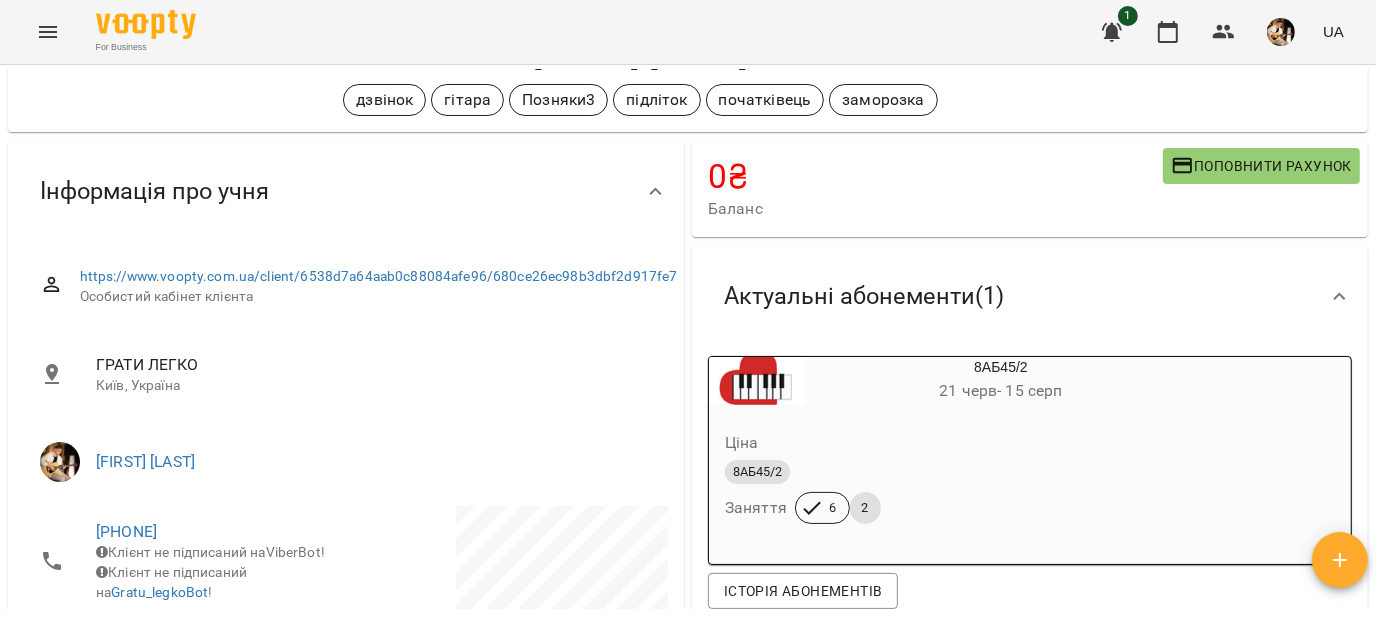 scroll, scrollTop: 0, scrollLeft: 0, axis: both 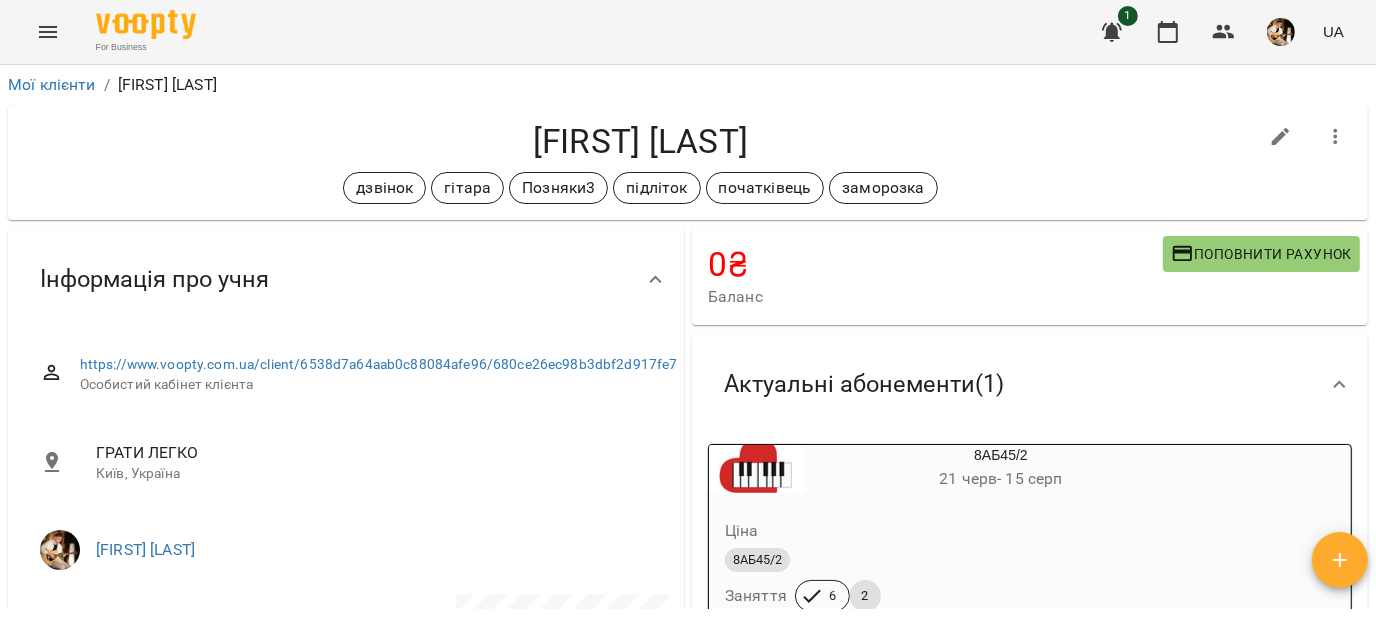 click at bounding box center [1281, 137] 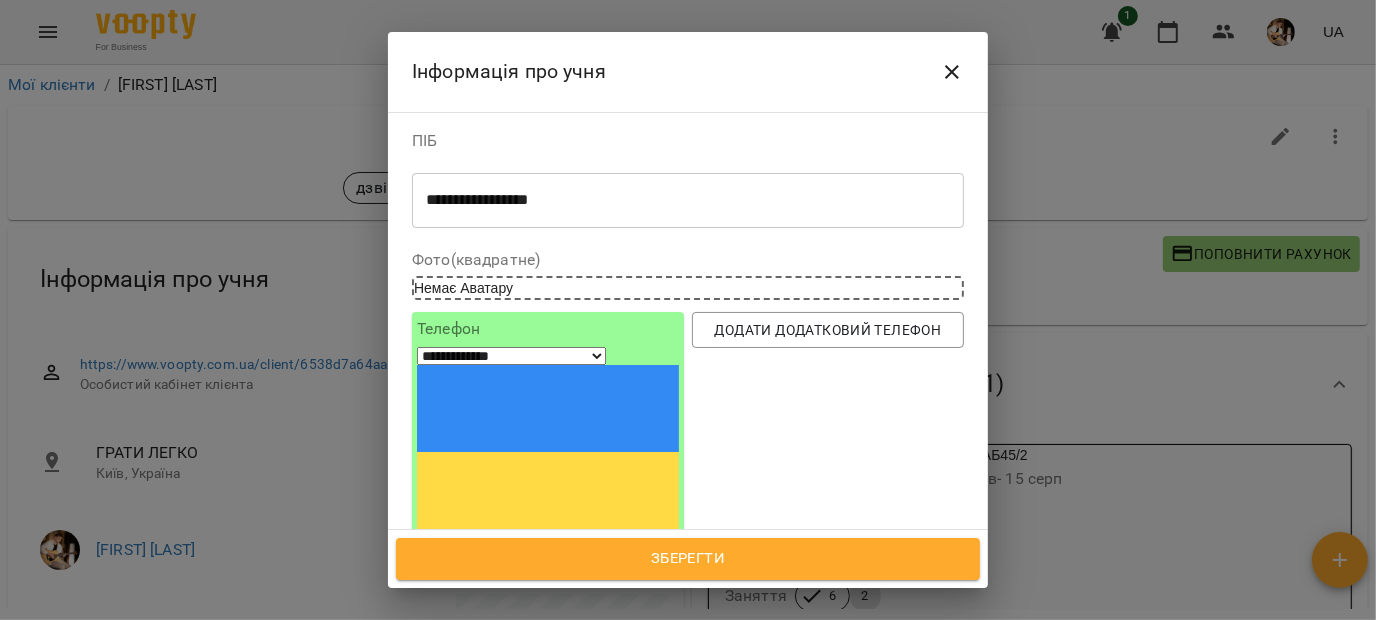 scroll, scrollTop: 464, scrollLeft: 0, axis: vertical 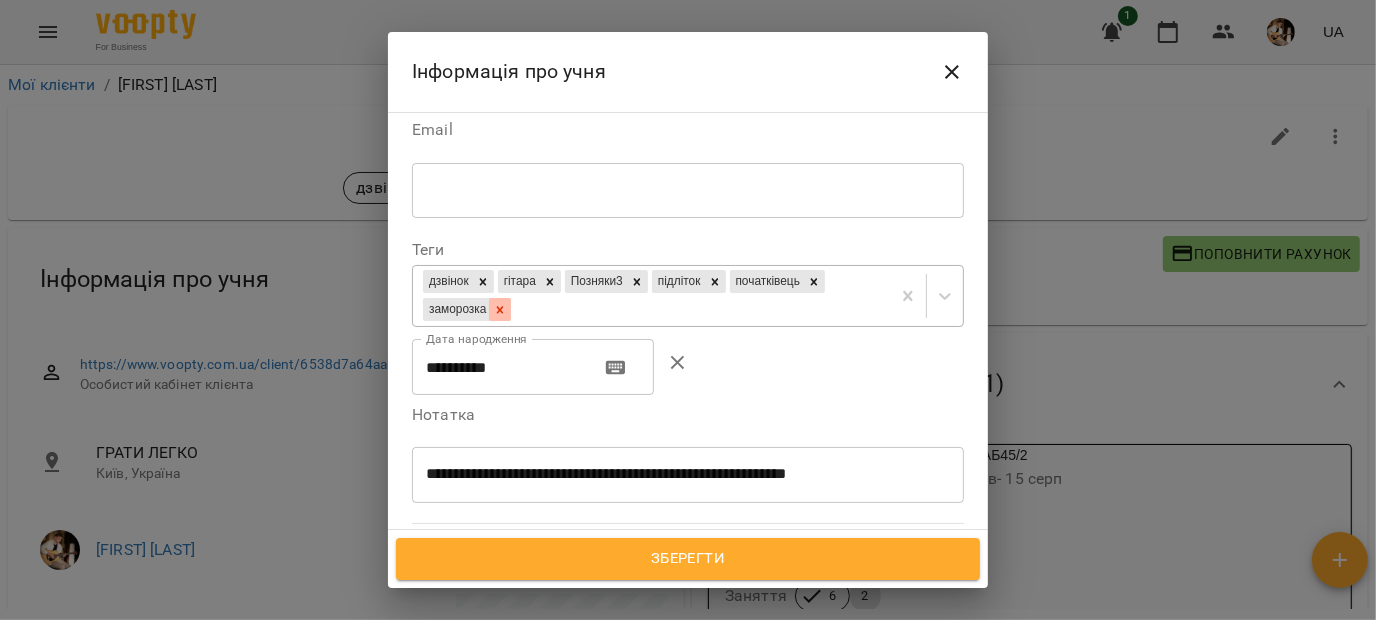 click 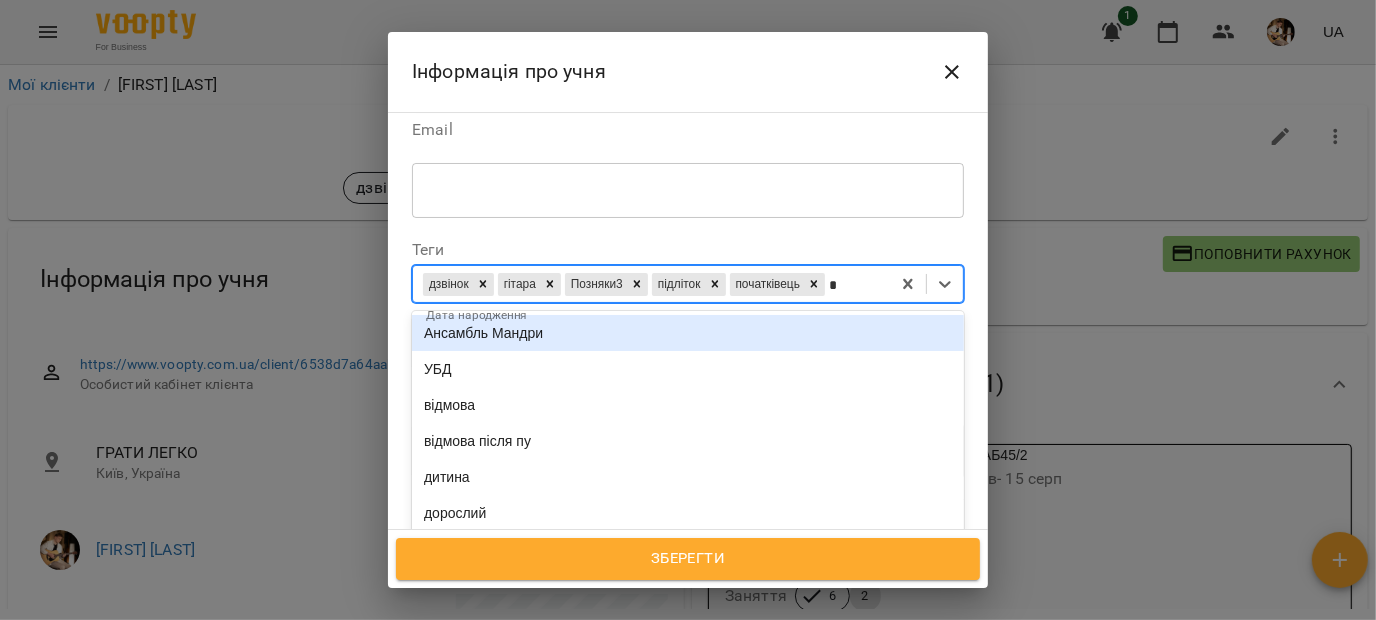 type on "**" 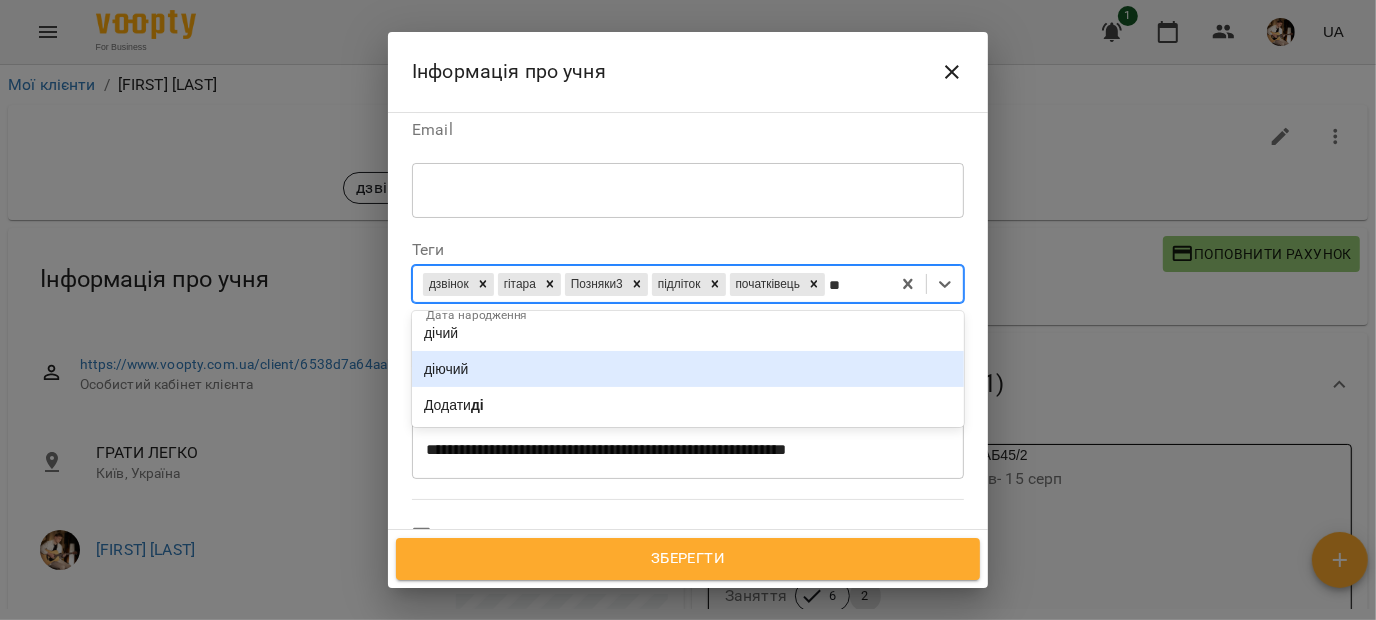 click on "діючий" at bounding box center [688, 369] 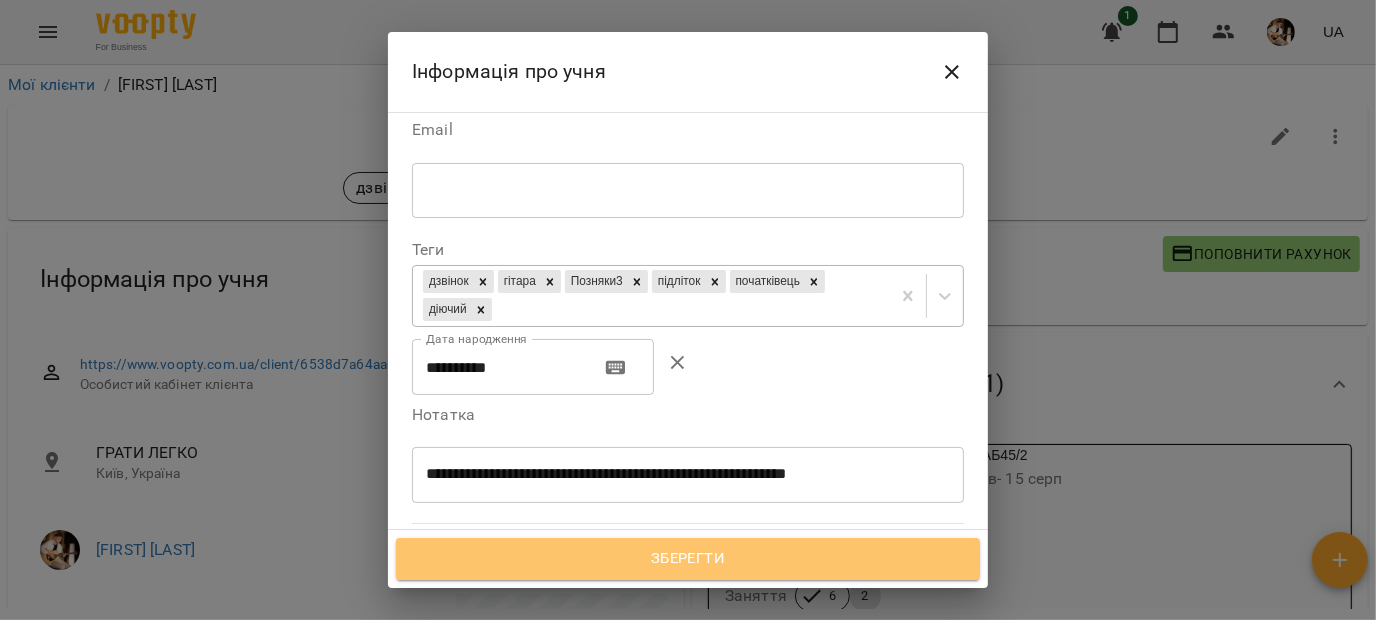 click on "Зберегти" at bounding box center (688, 559) 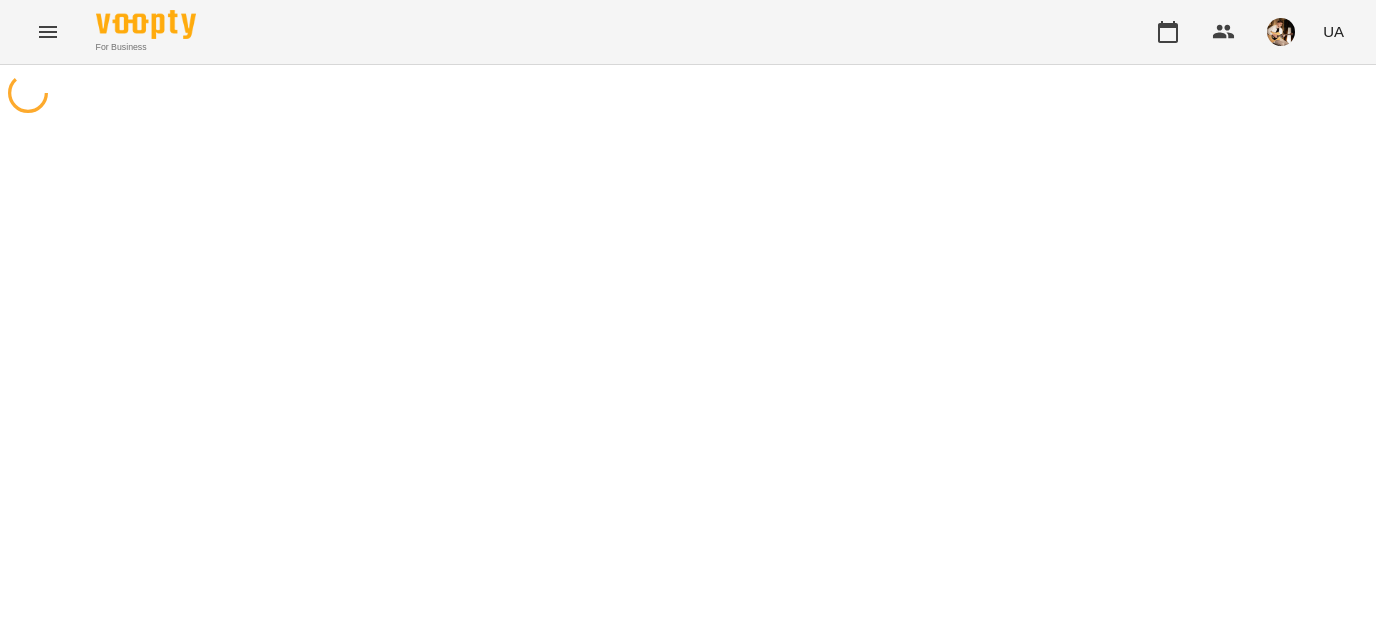 scroll, scrollTop: 0, scrollLeft: 0, axis: both 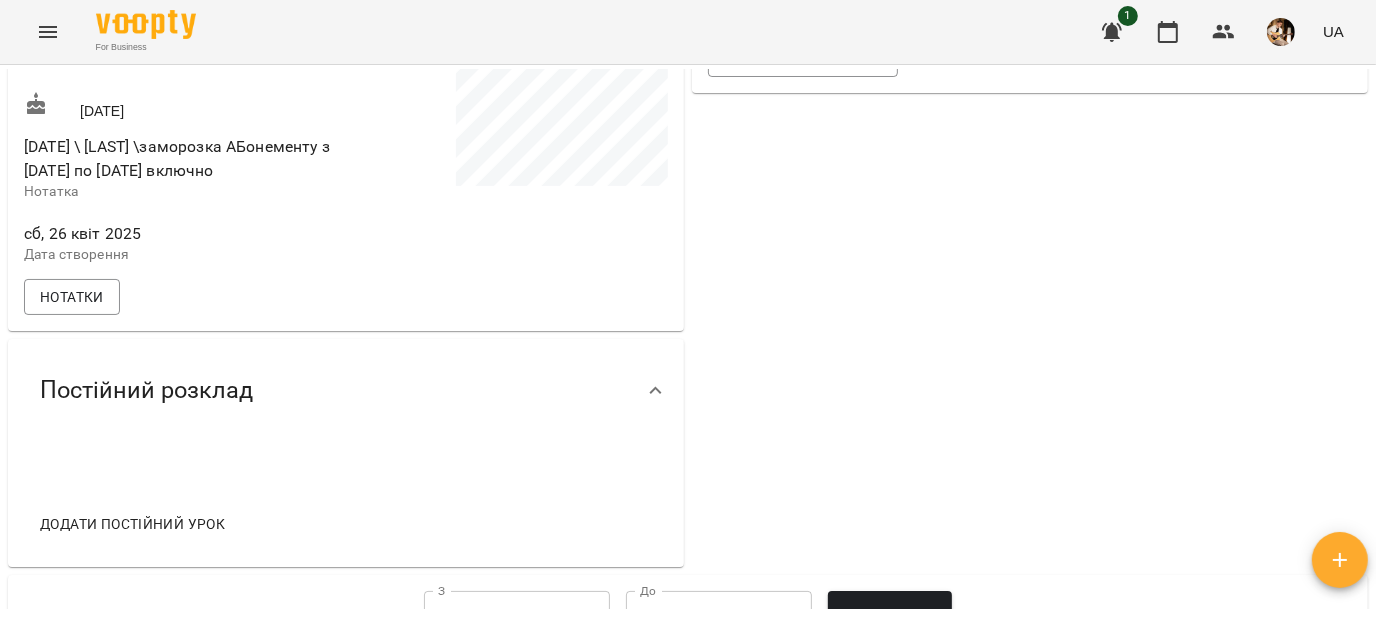 click on "Постійний розклад" at bounding box center [146, 390] 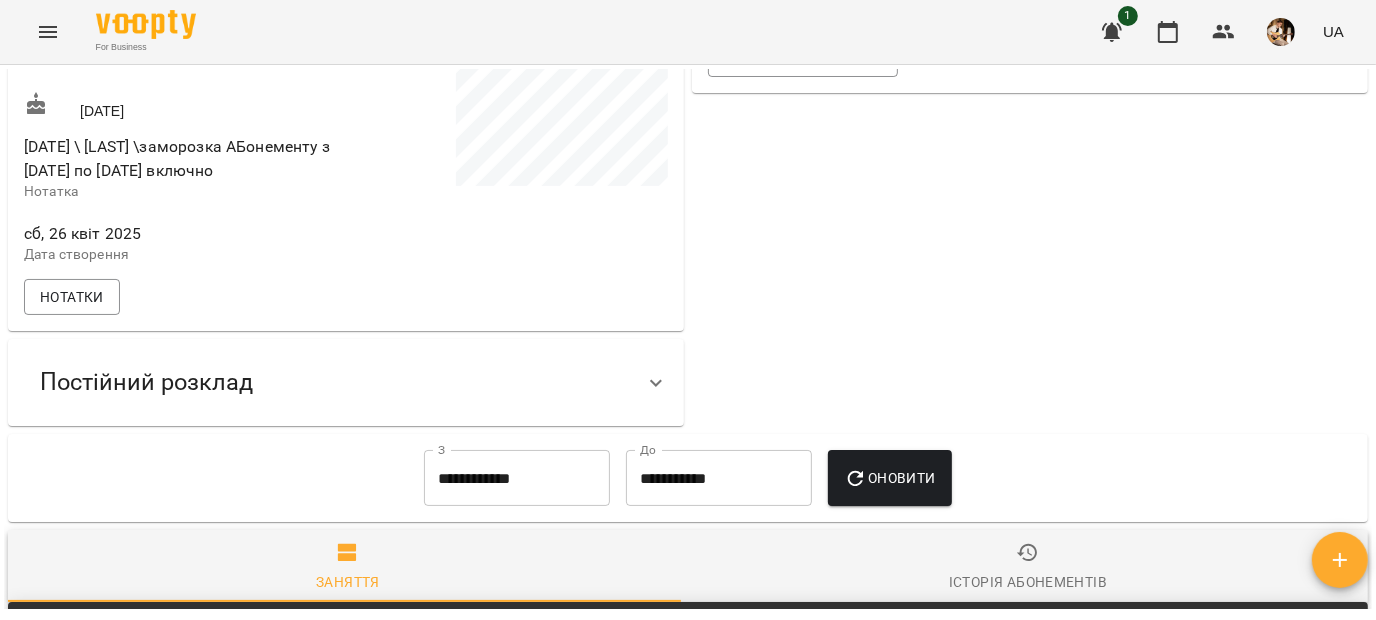 click on "Постійний розклад" at bounding box center (146, 382) 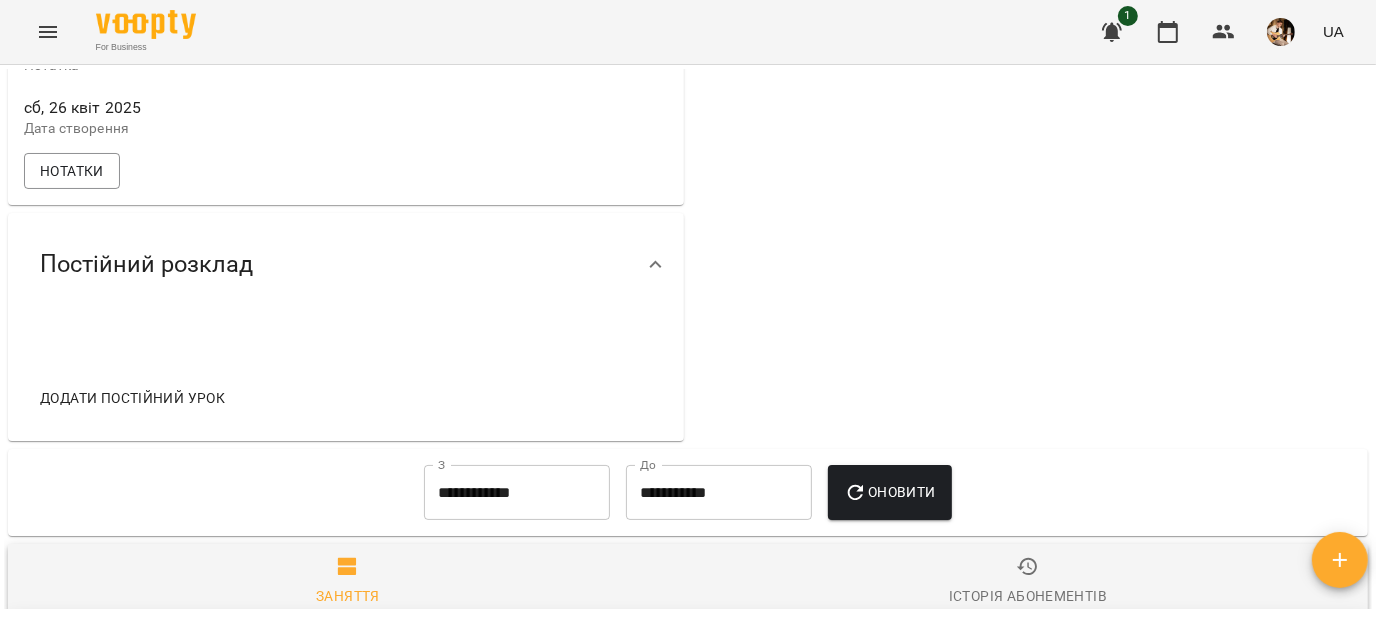 scroll, scrollTop: 747, scrollLeft: 0, axis: vertical 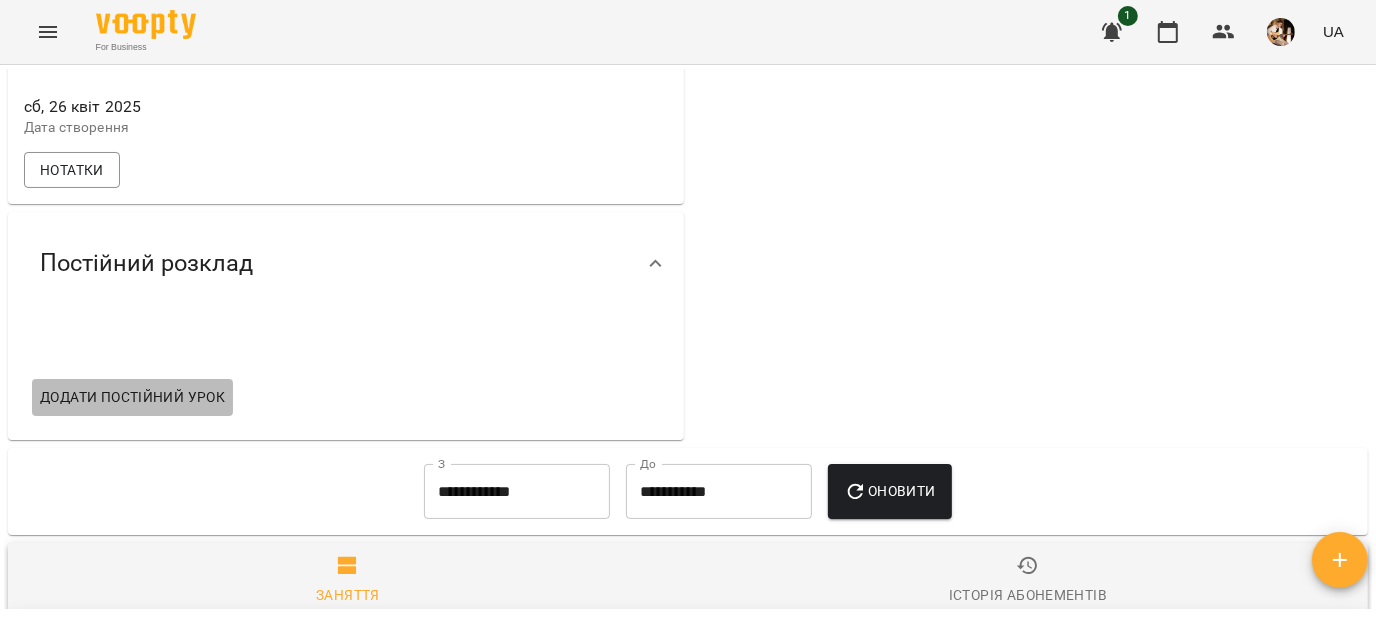 click on "Додати постійний урок" at bounding box center (132, 397) 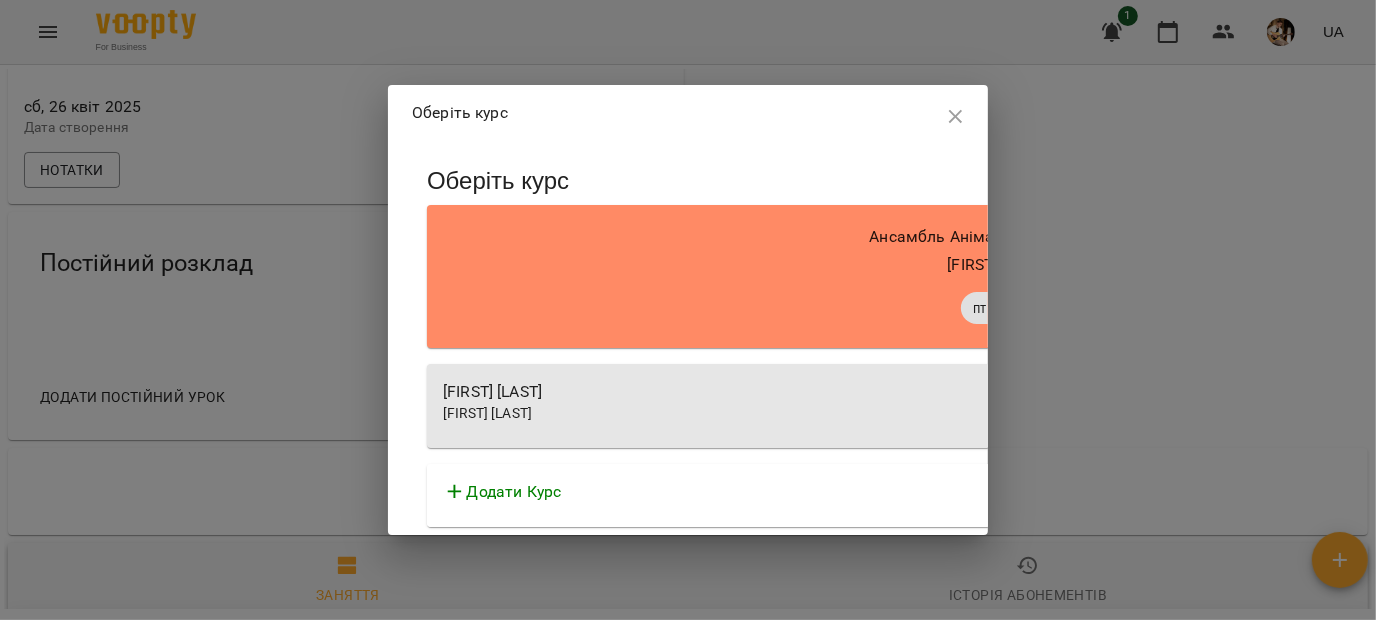 click on "[FIRST] [LAST]" at bounding box center [487, 413] 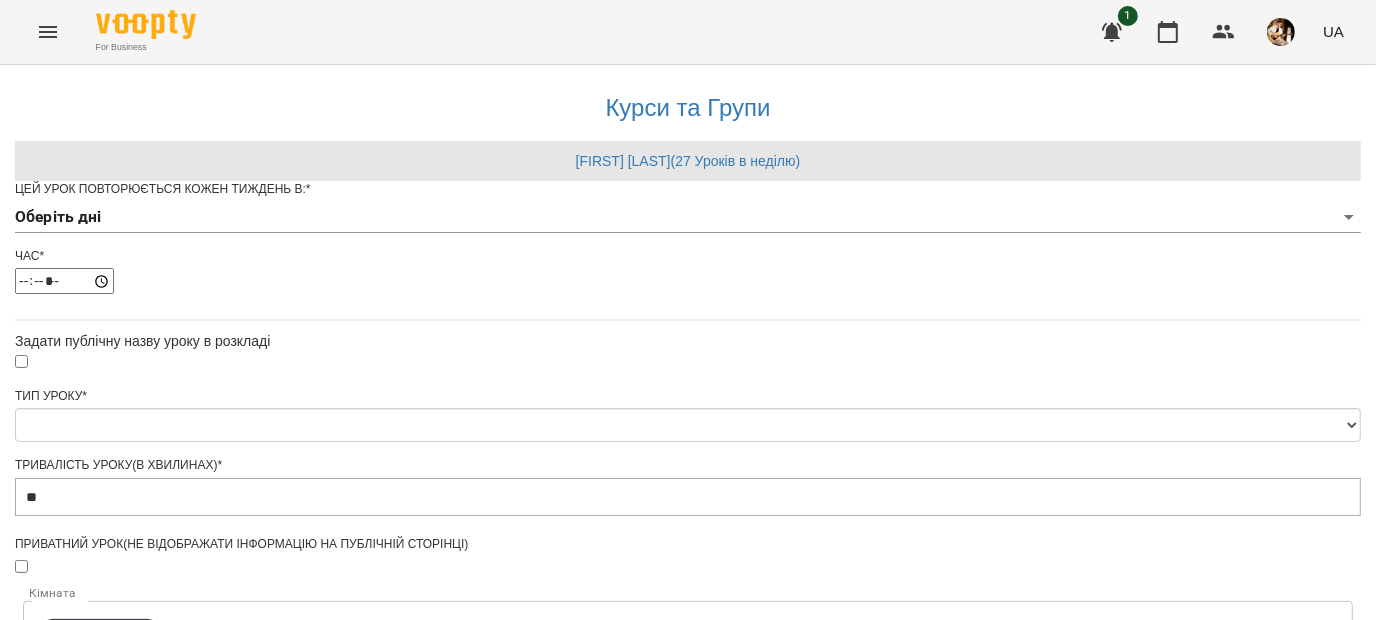 click on "Цей урок повторюється кожен тиждень в: * Оберіть дні" at bounding box center (688, 214) 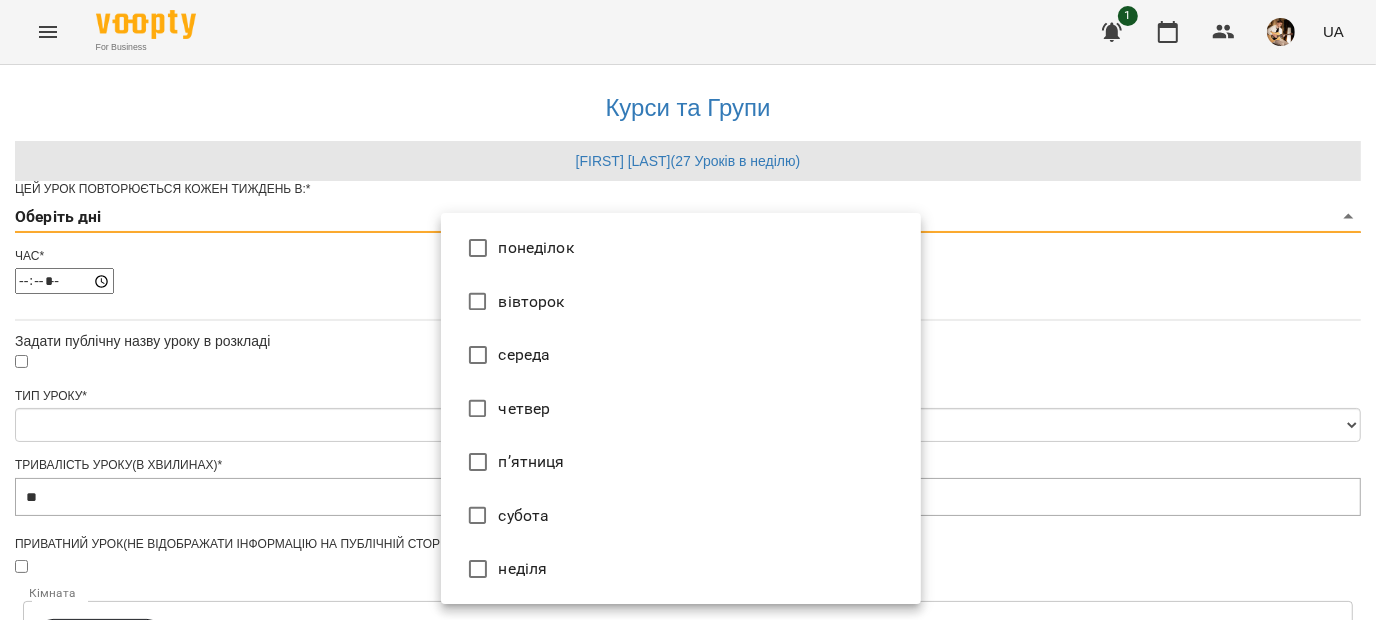 click on "**********" at bounding box center [688, 615] 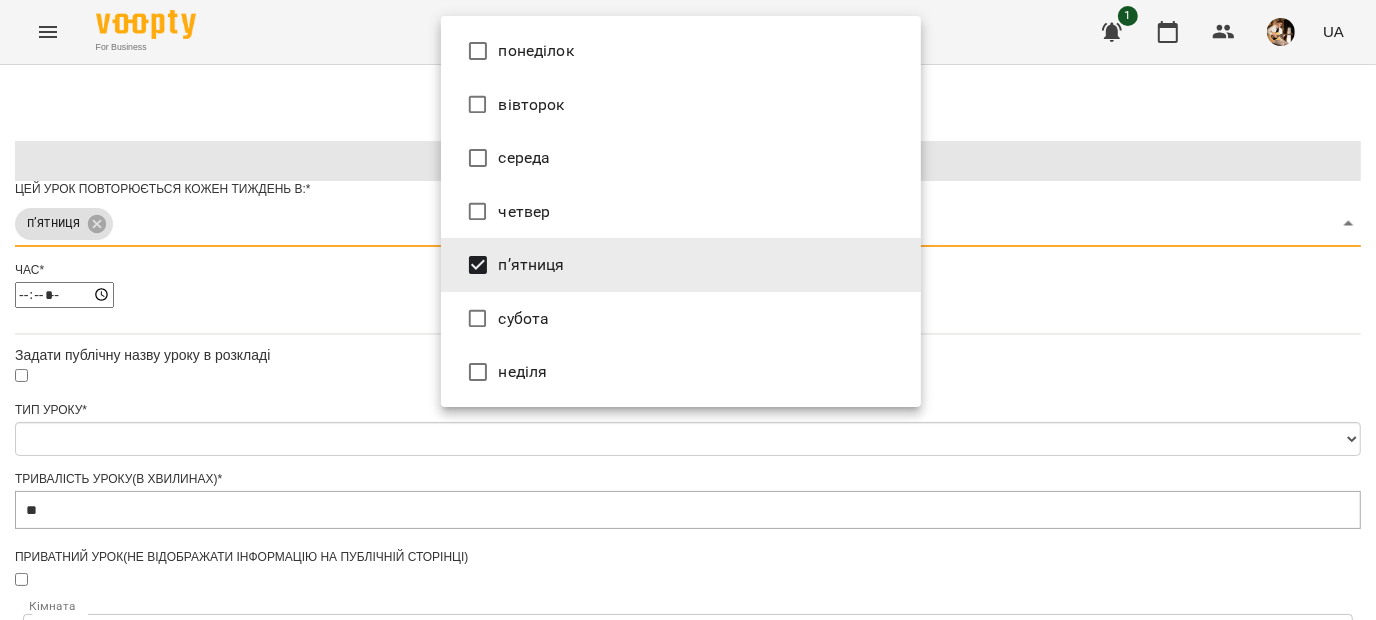 click at bounding box center (688, 310) 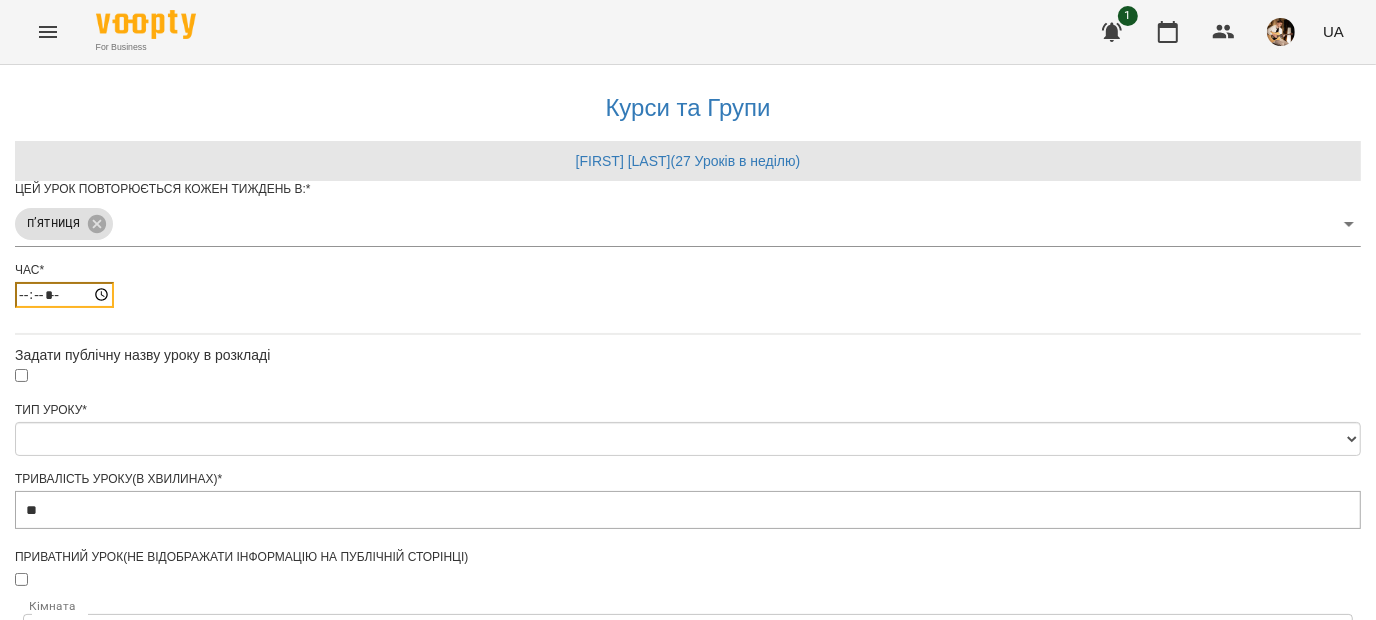click on "*****" at bounding box center (64, 295) 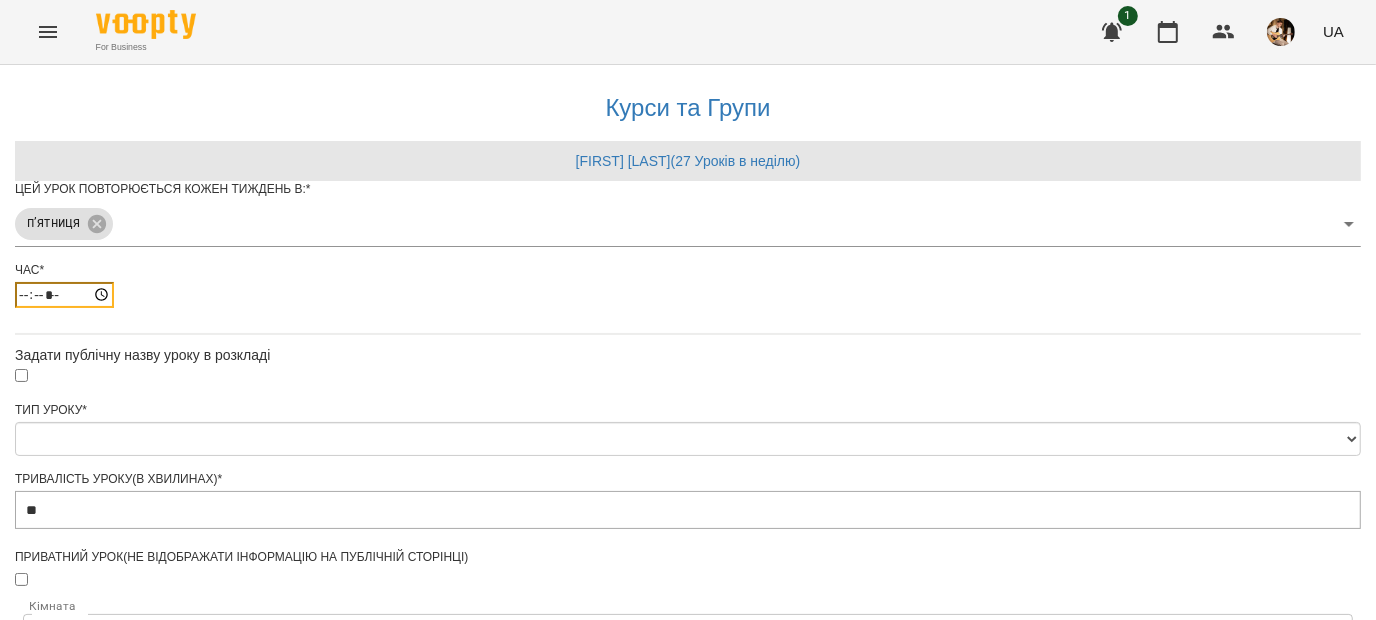type on "*****" 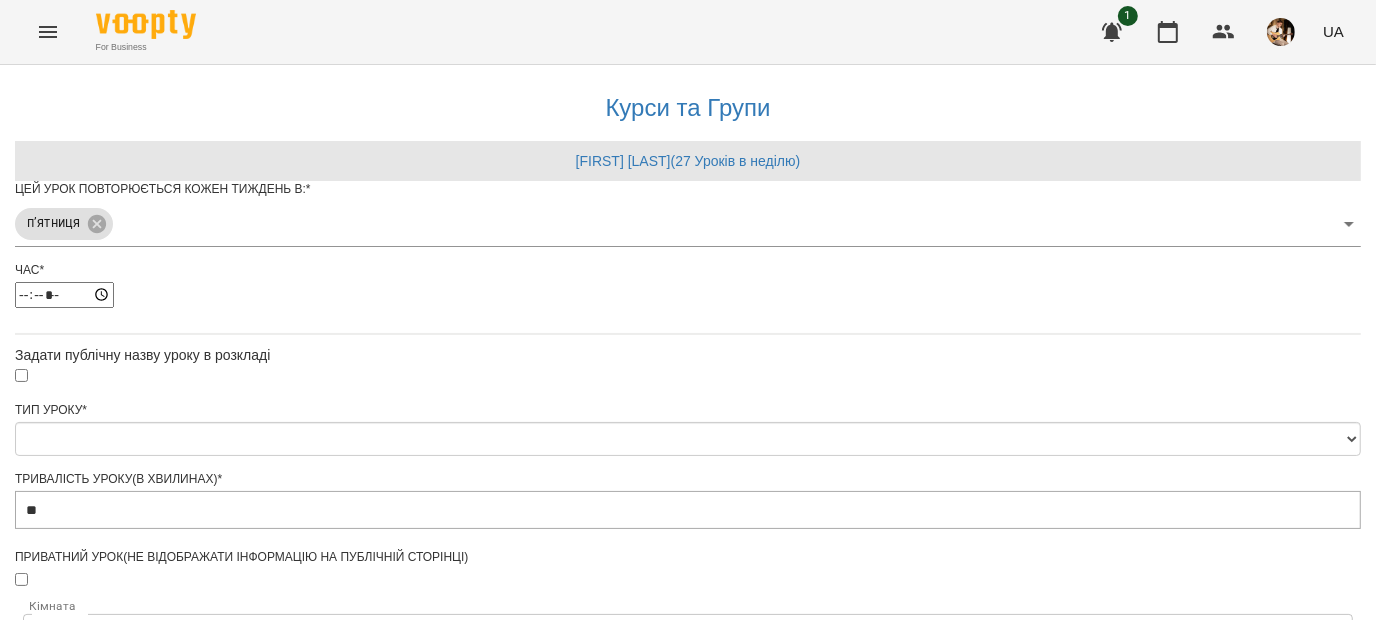 click on "**********" at bounding box center (688, 656) 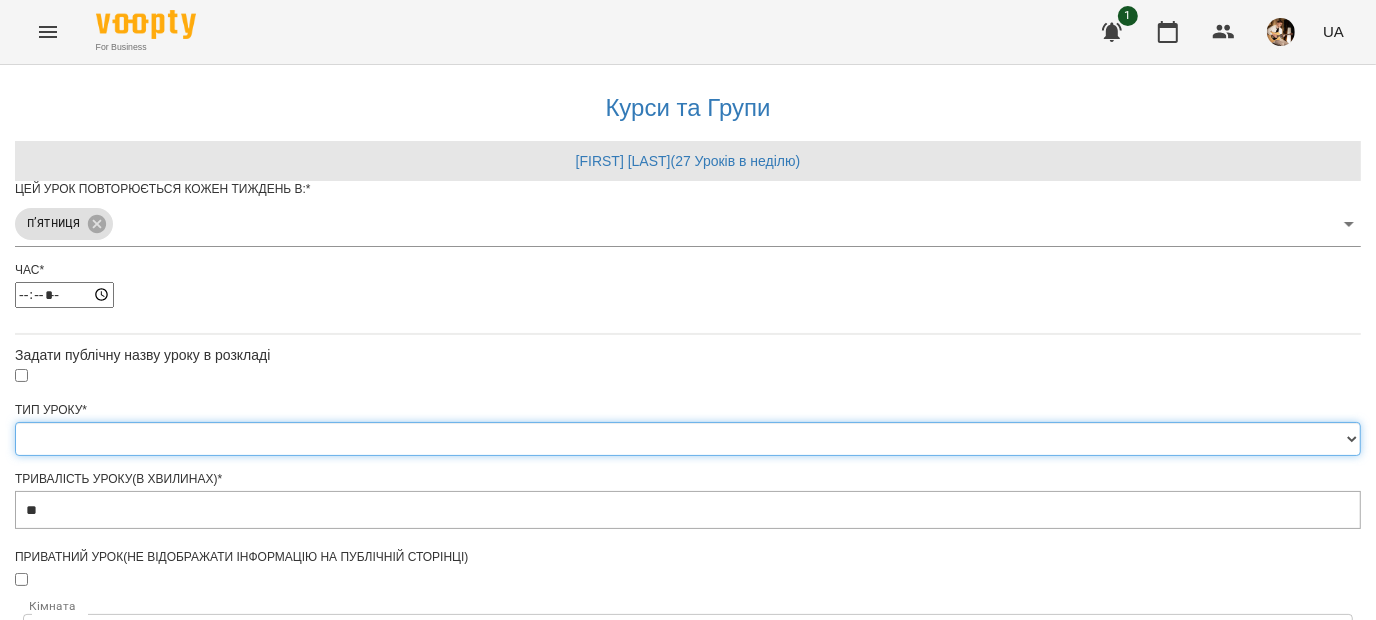 click on "**********" at bounding box center (688, 439) 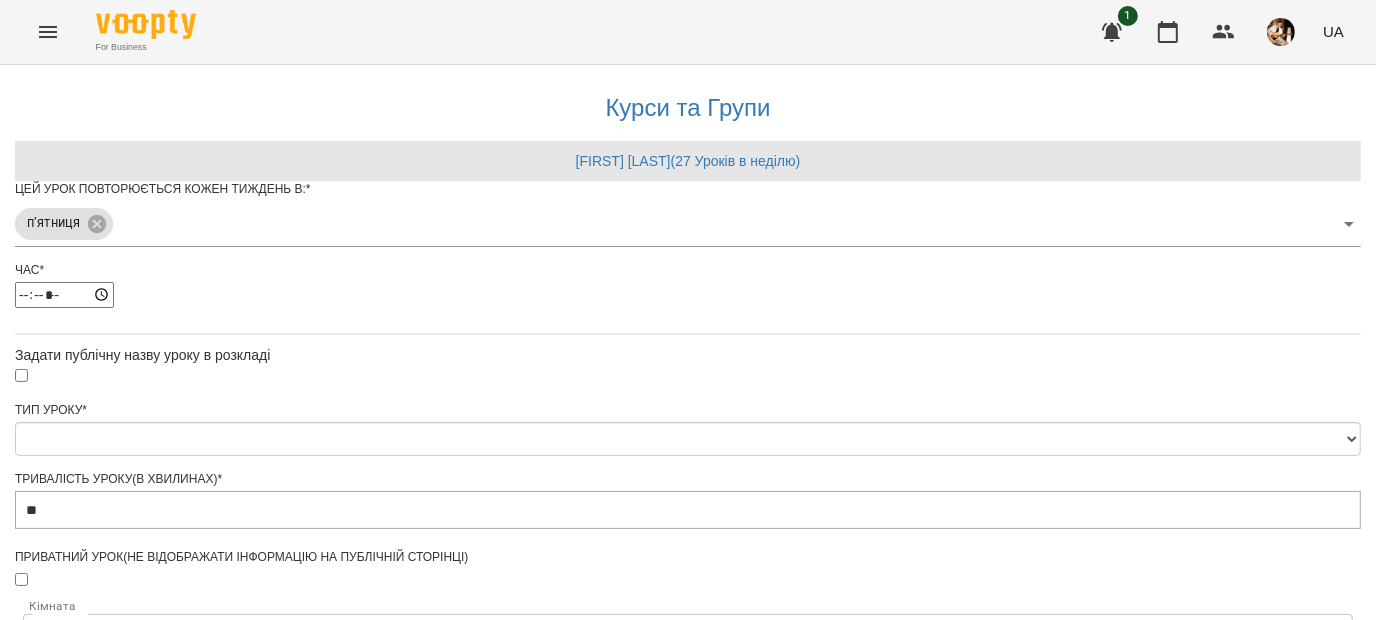 click on "**********" at bounding box center (688, 656) 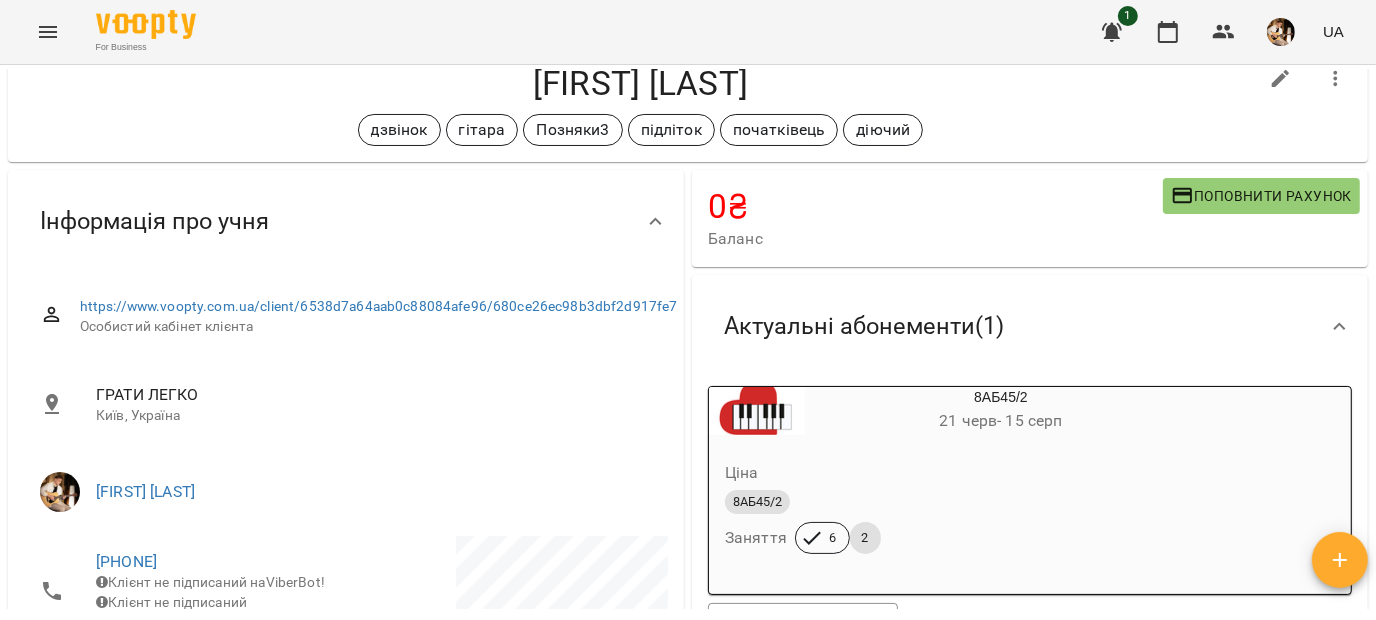 scroll, scrollTop: 684, scrollLeft: 0, axis: vertical 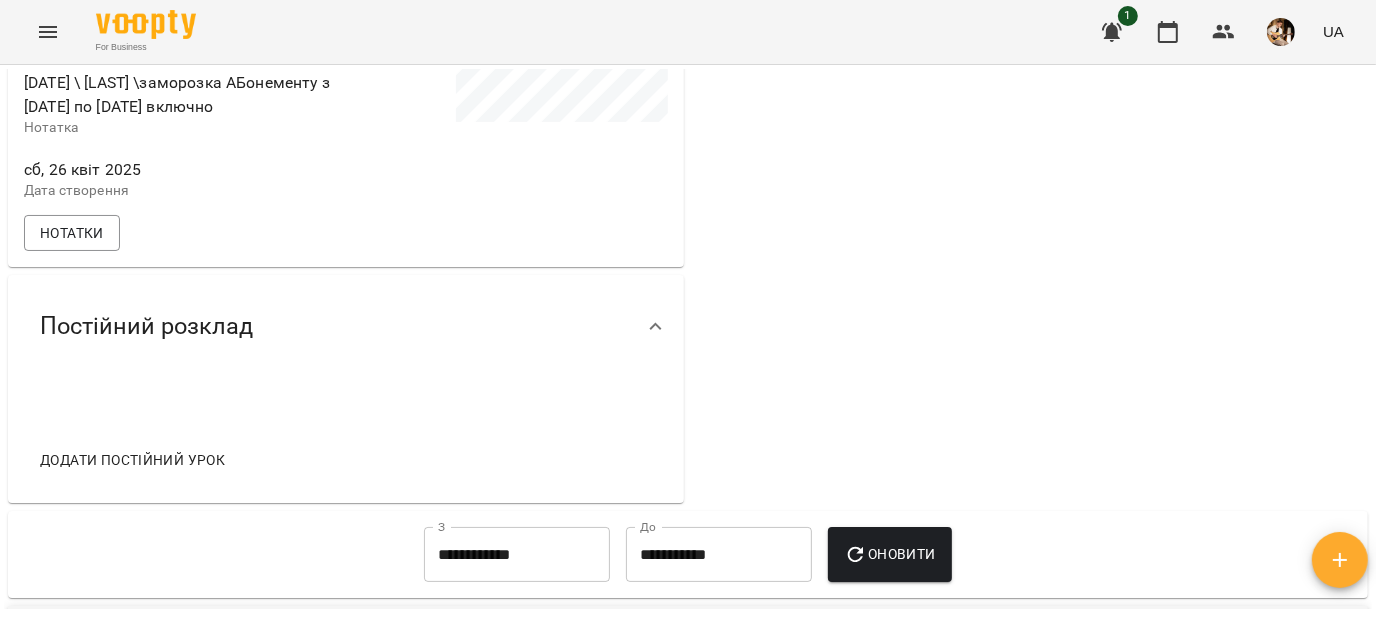 click on "Додати постійний урок" at bounding box center [132, 460] 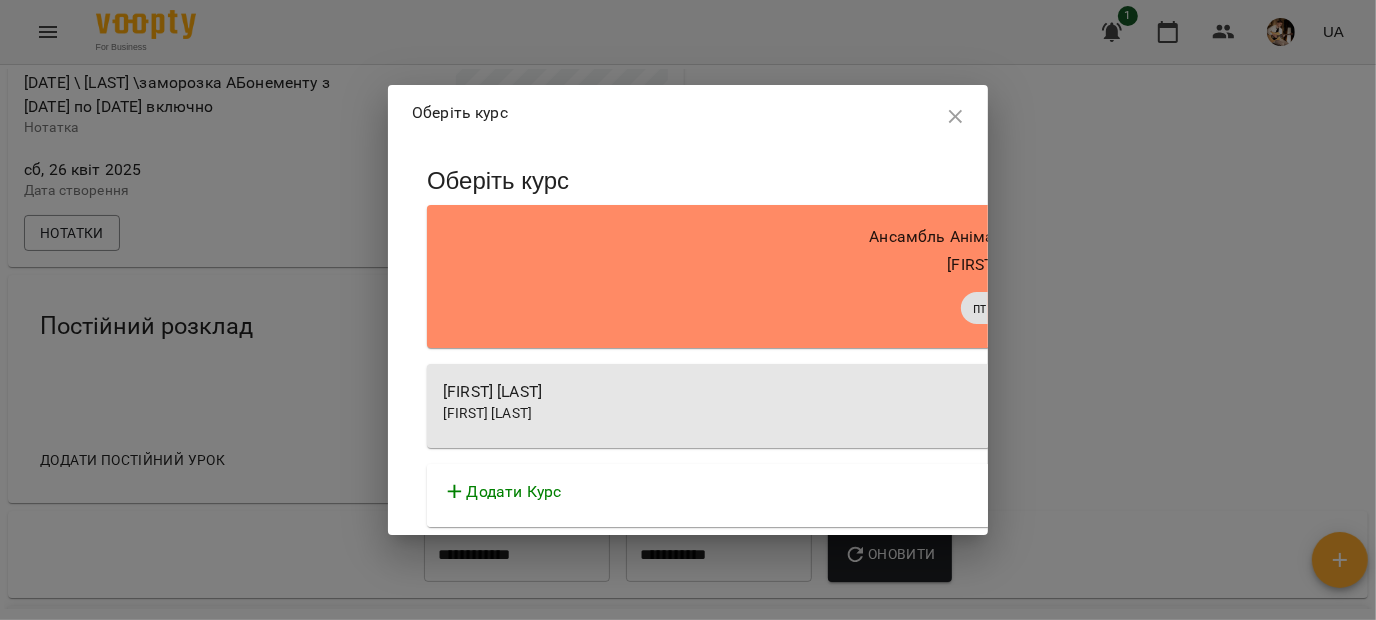 click on "[FIRST] [LAST]" at bounding box center [997, 392] 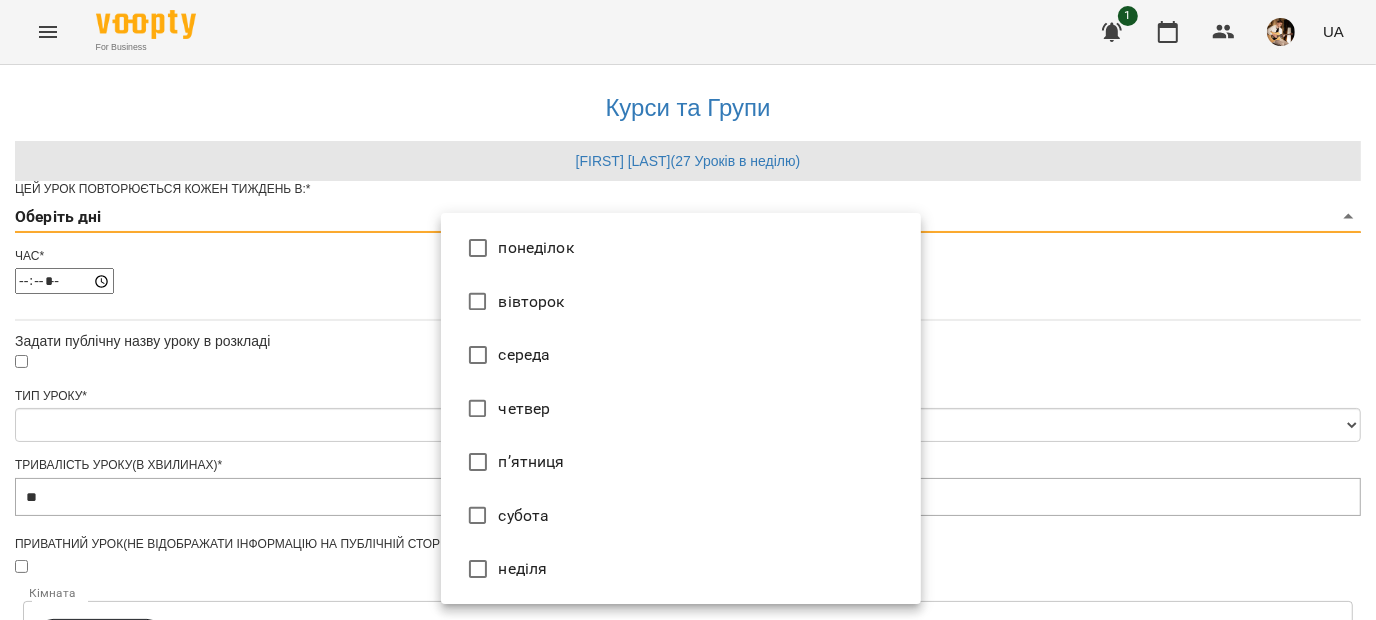 click on "**********" at bounding box center [688, 615] 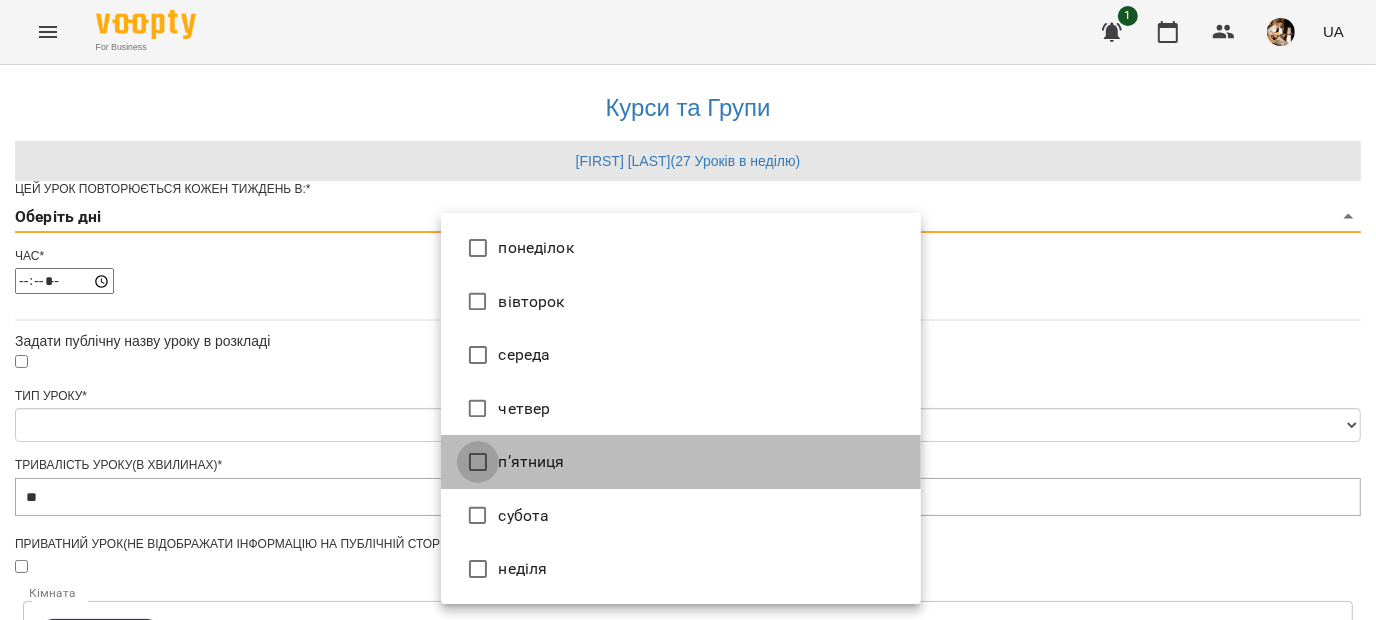 type on "*" 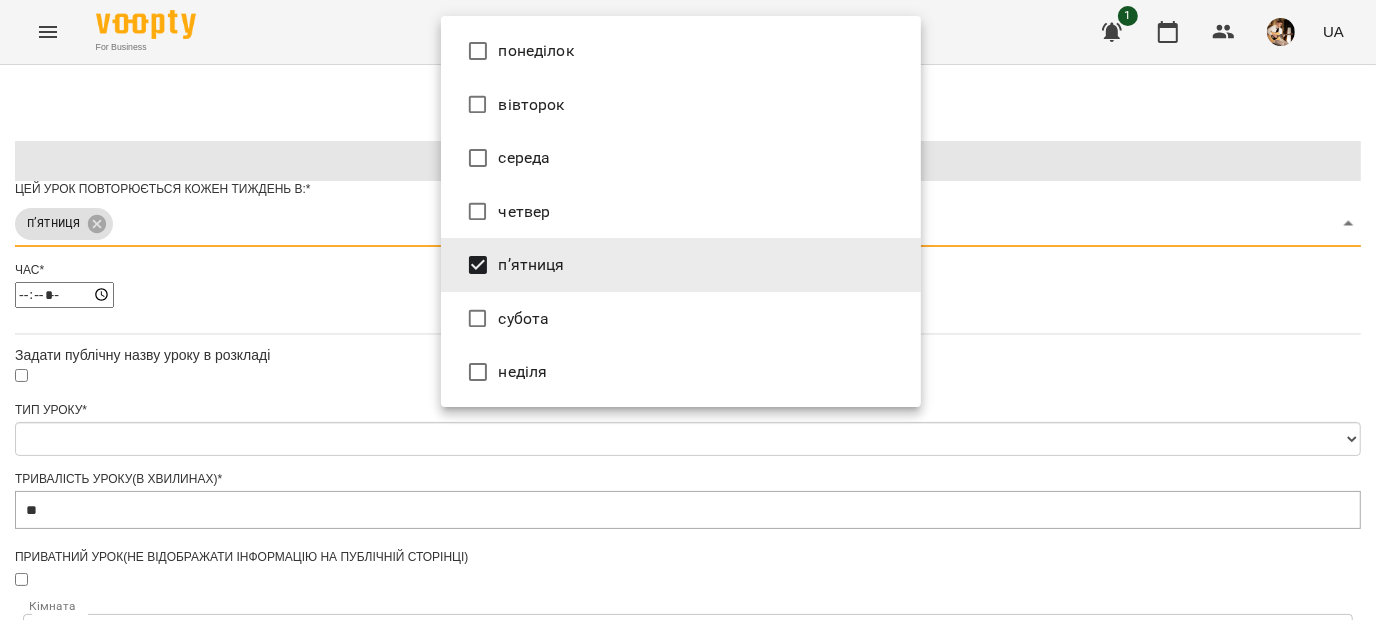 click at bounding box center (688, 310) 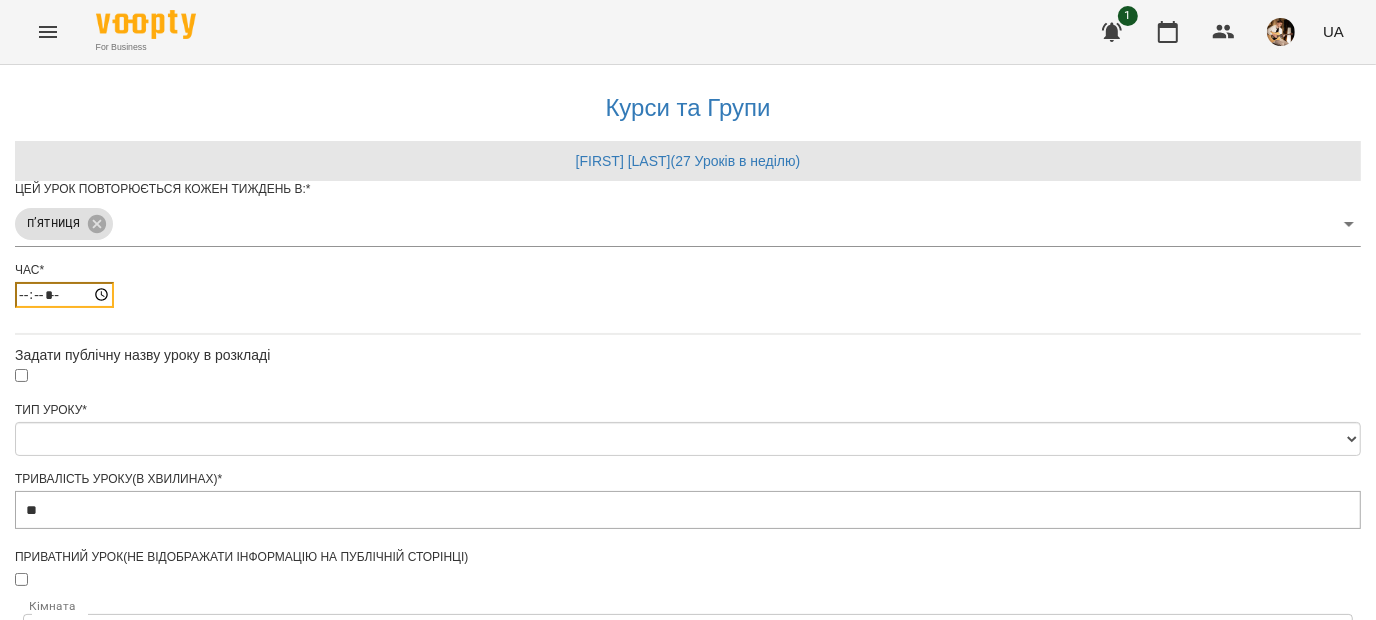 click on "*****" at bounding box center (64, 295) 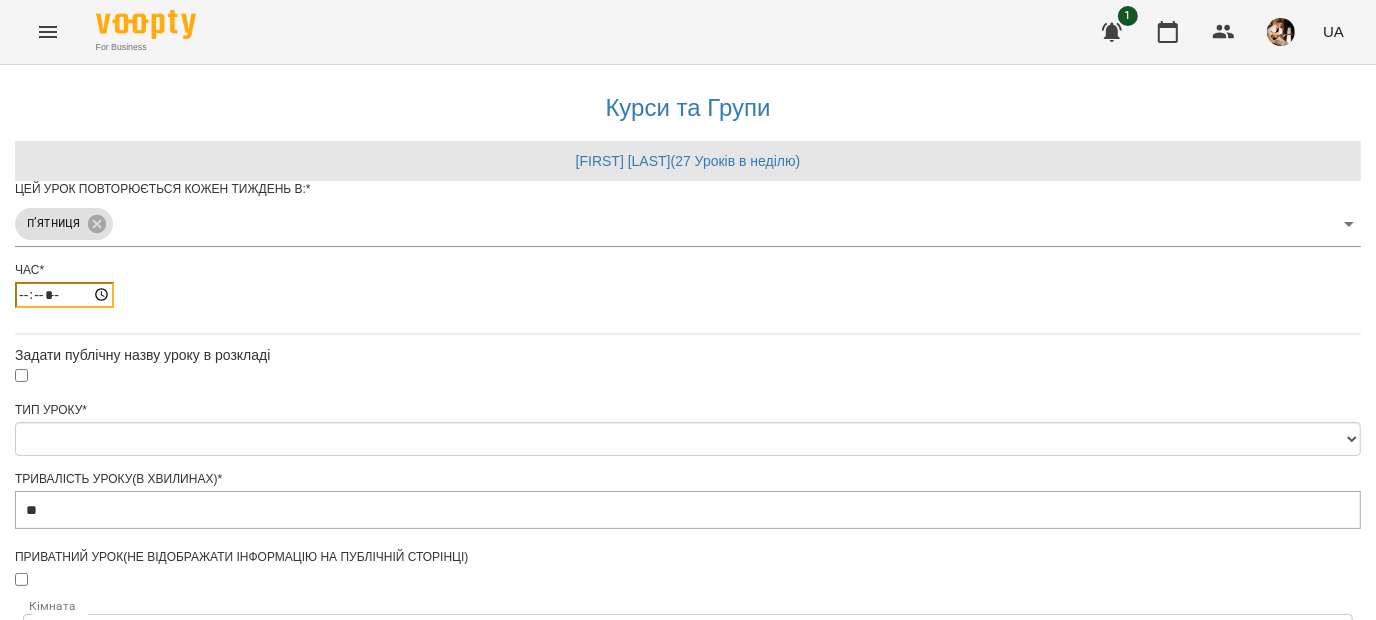 type on "*****" 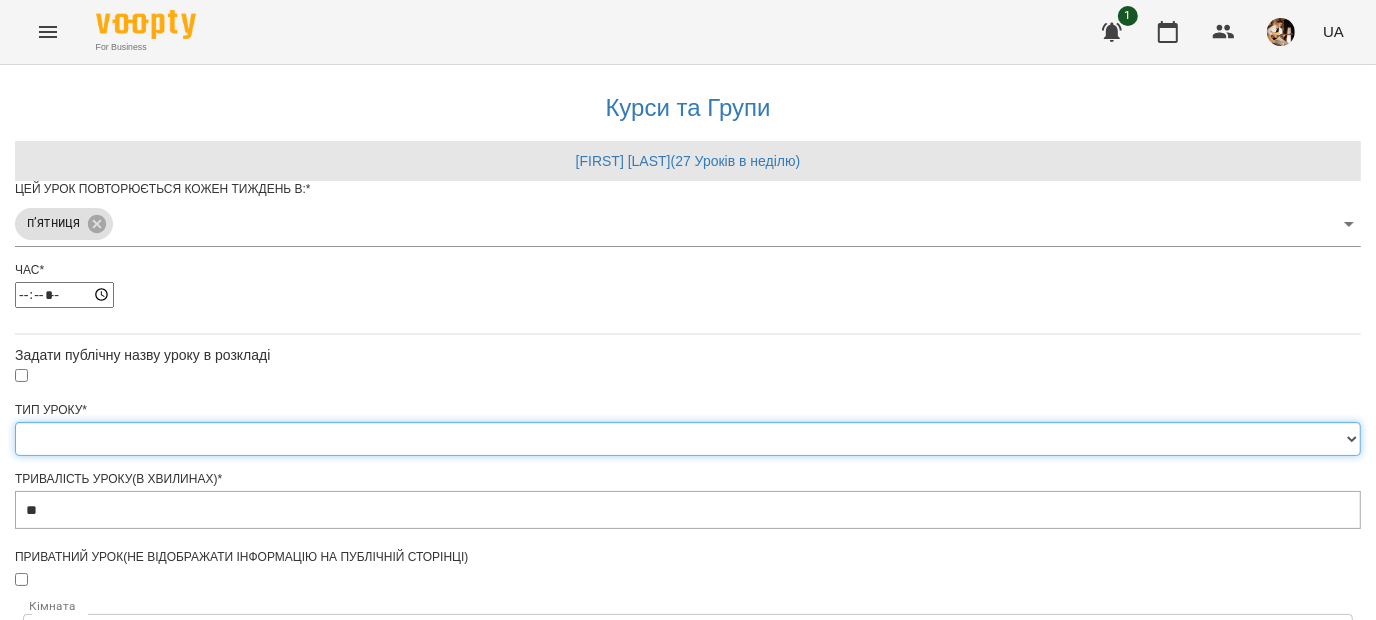 click on "**********" at bounding box center [688, 439] 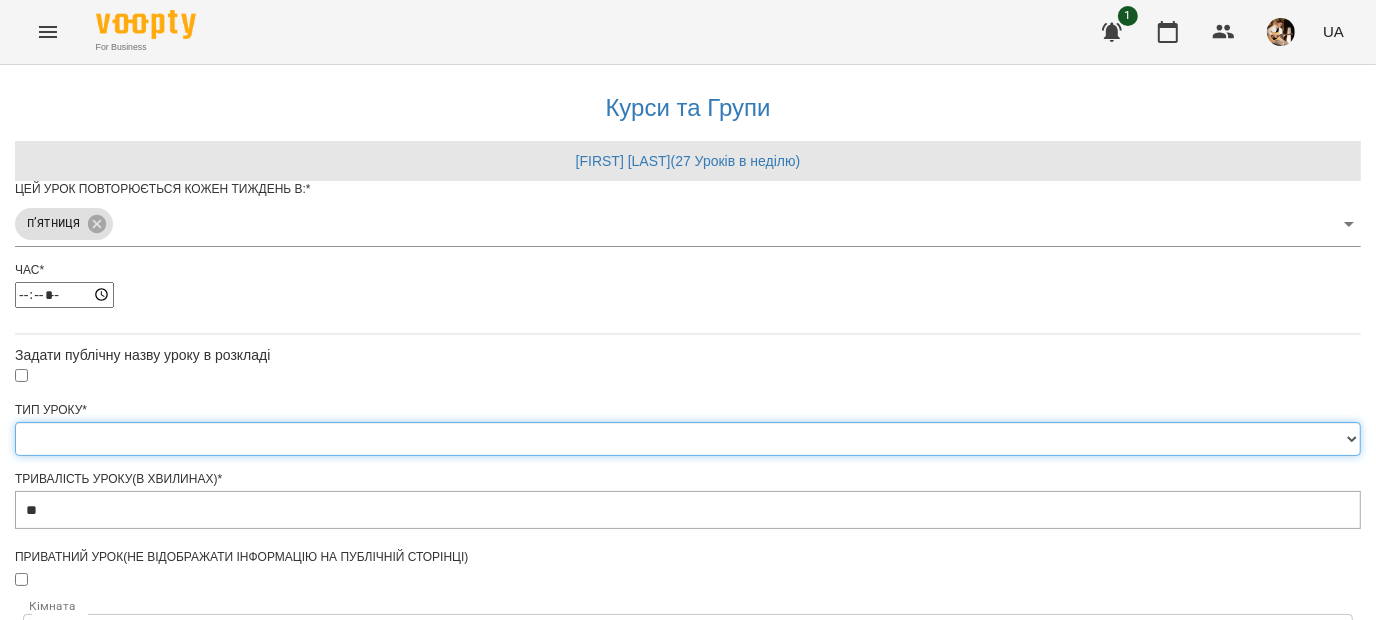 select on "*******" 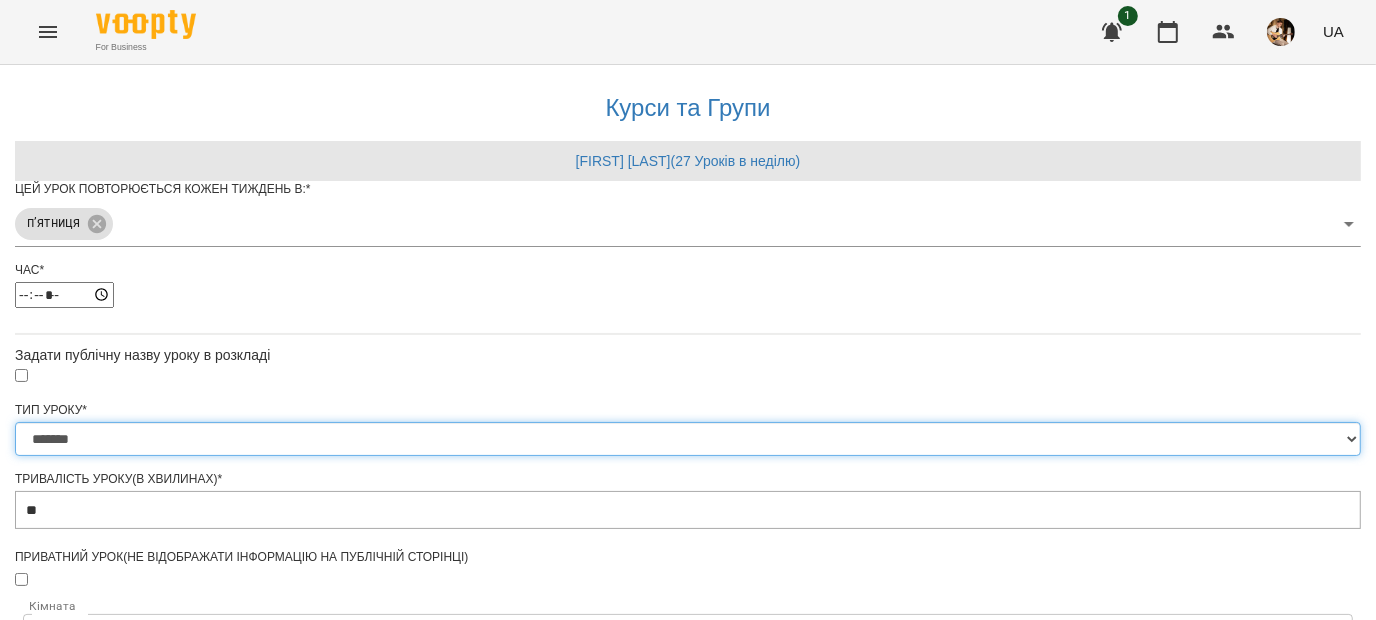 click on "**********" at bounding box center [688, 439] 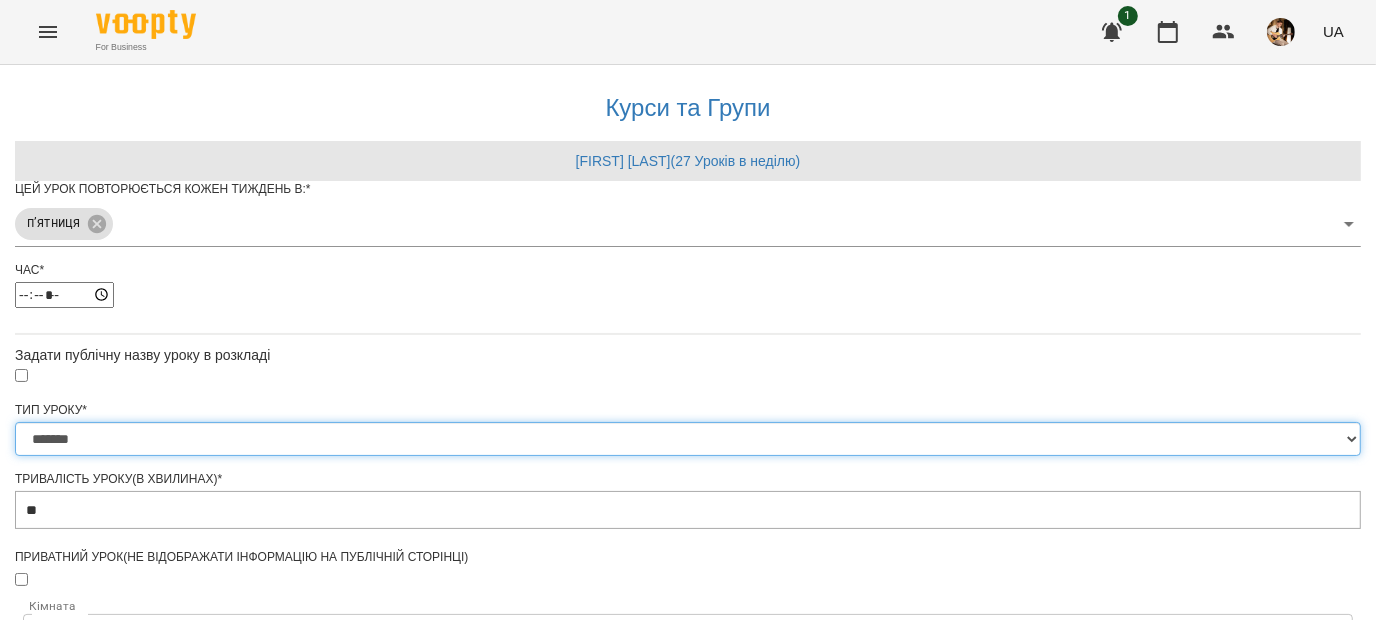 type on "**" 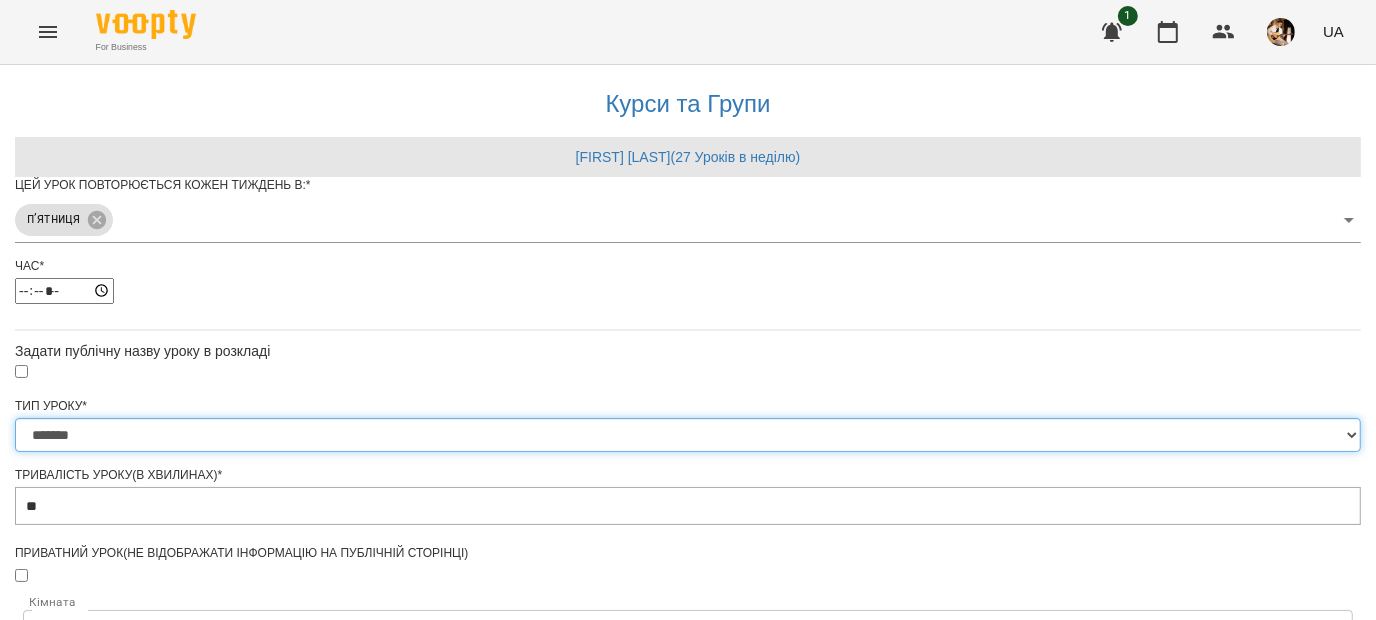 scroll, scrollTop: 628, scrollLeft: 0, axis: vertical 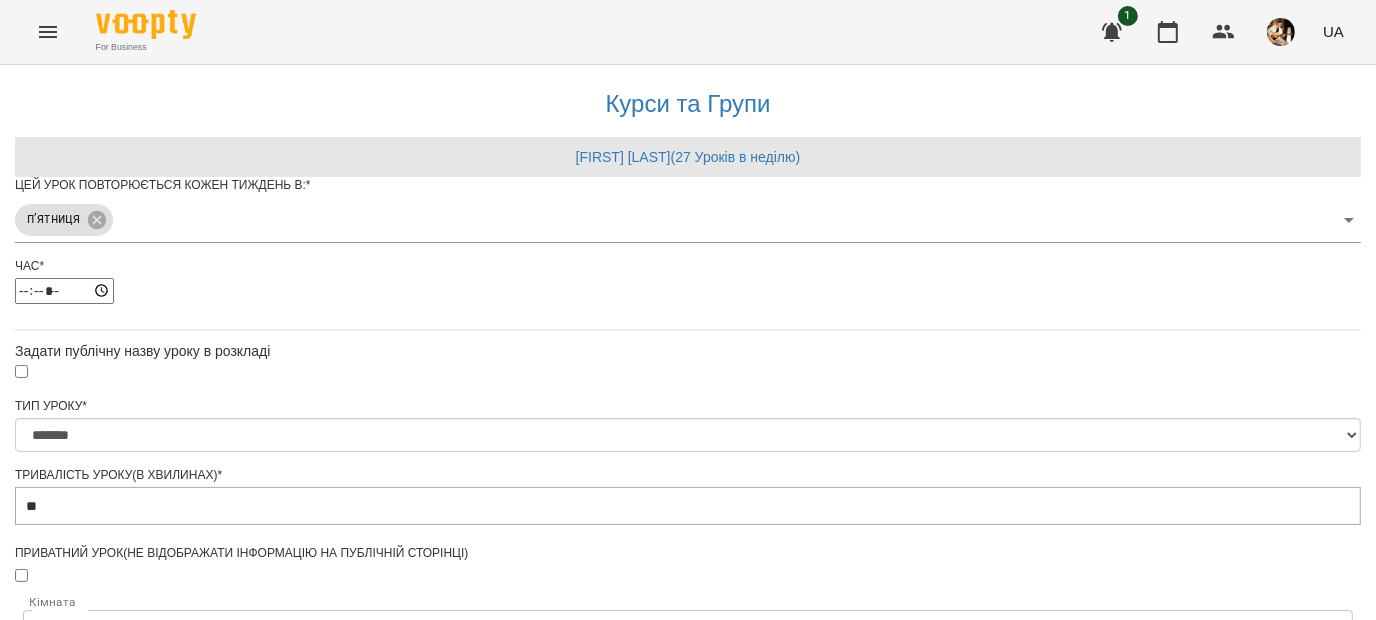 click on "**********" at bounding box center [108, 1166] 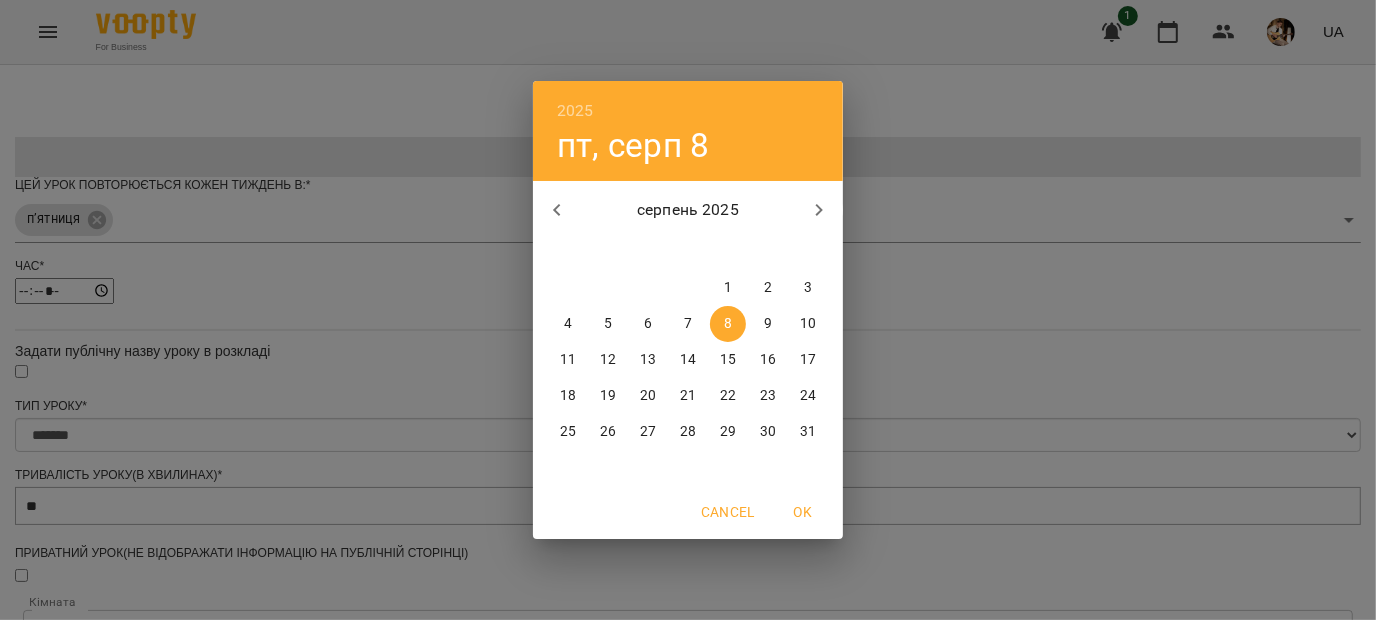 click on "15" at bounding box center (728, 360) 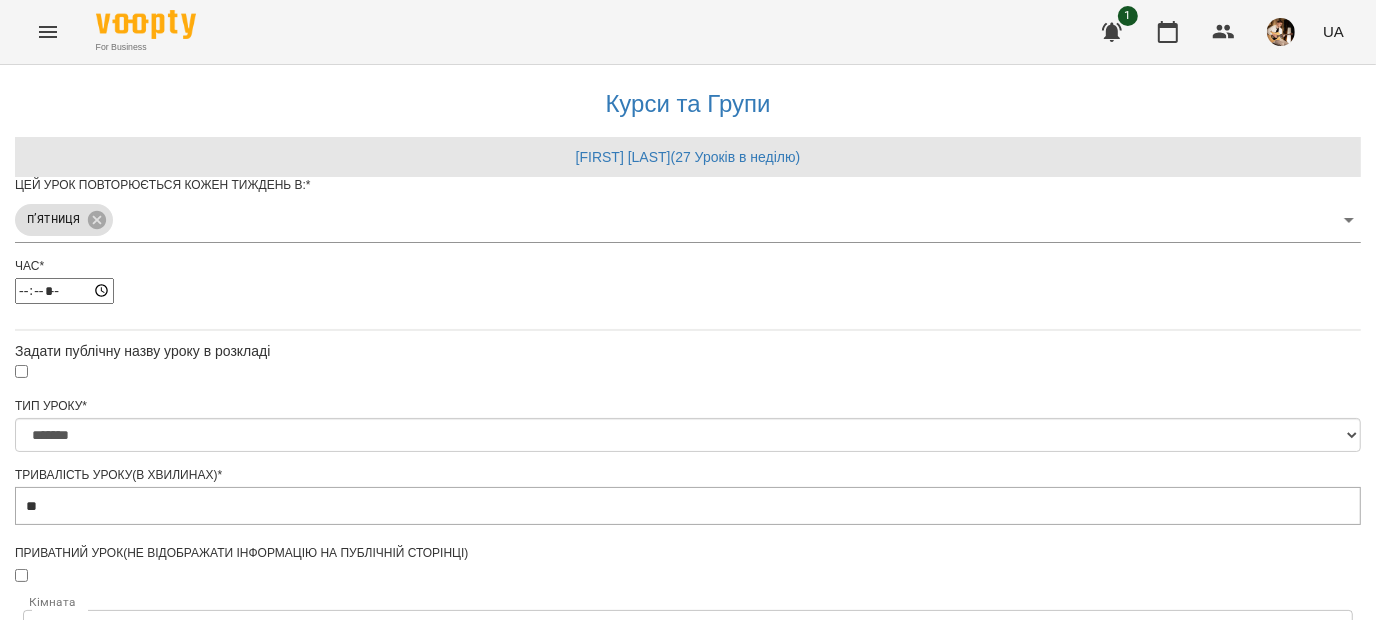 click on "Зберегти" at bounding box center [688, 1268] 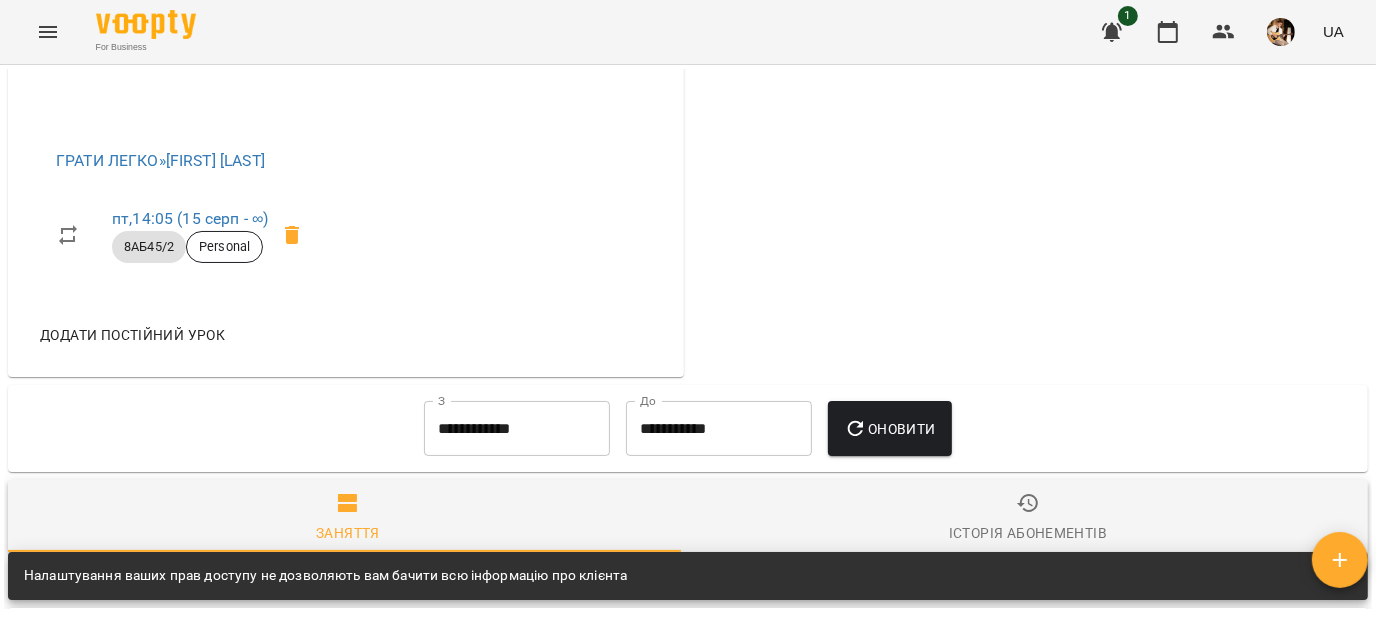 scroll, scrollTop: 969, scrollLeft: 0, axis: vertical 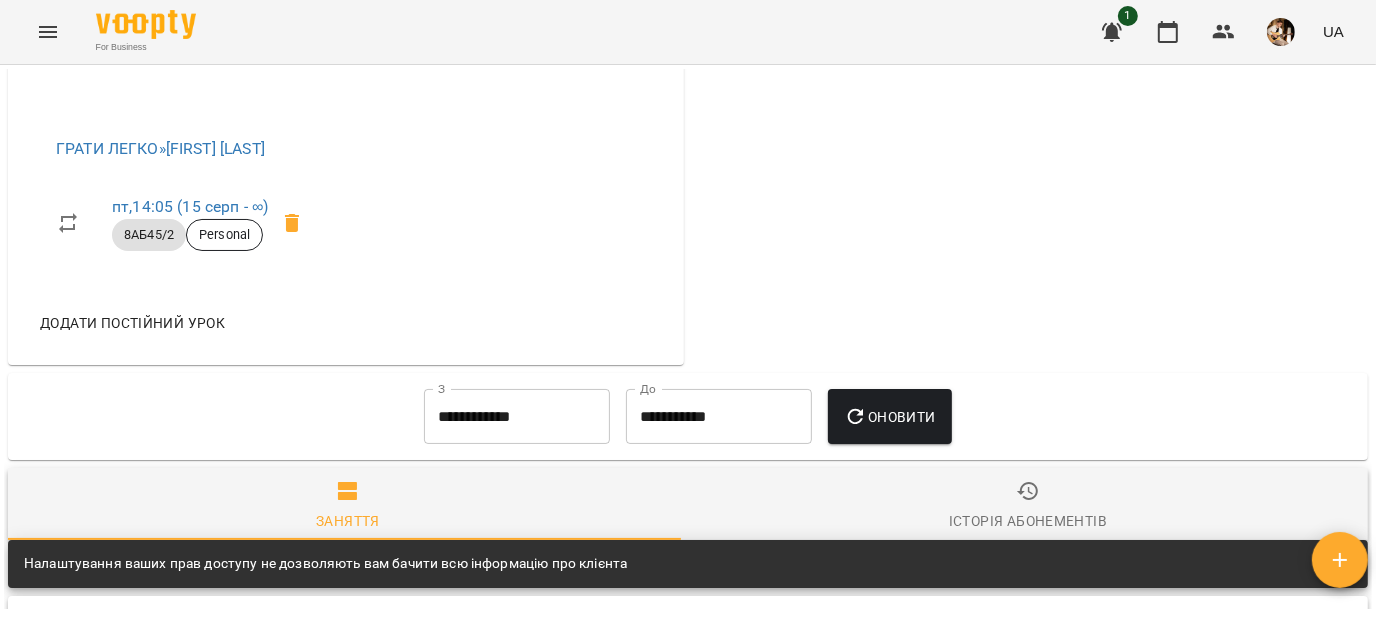 click on "Додати постійний урок" at bounding box center [132, 323] 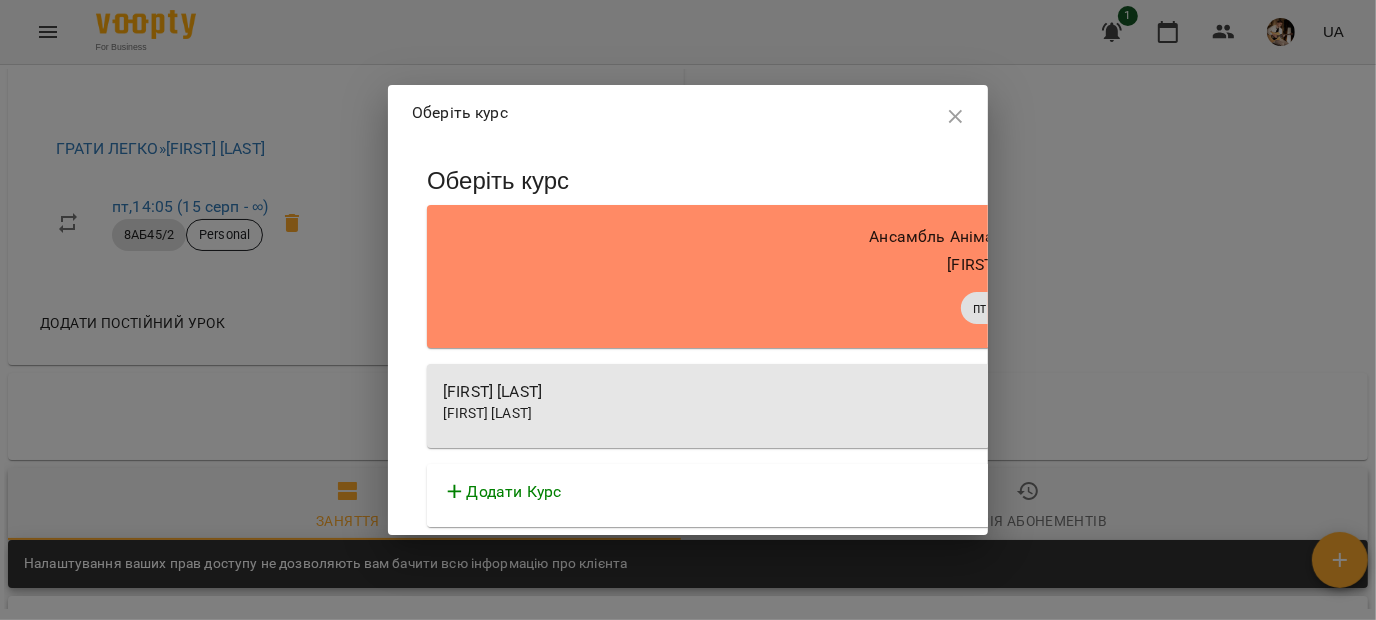 click on "[FIRST] [LAST]" at bounding box center [997, 414] 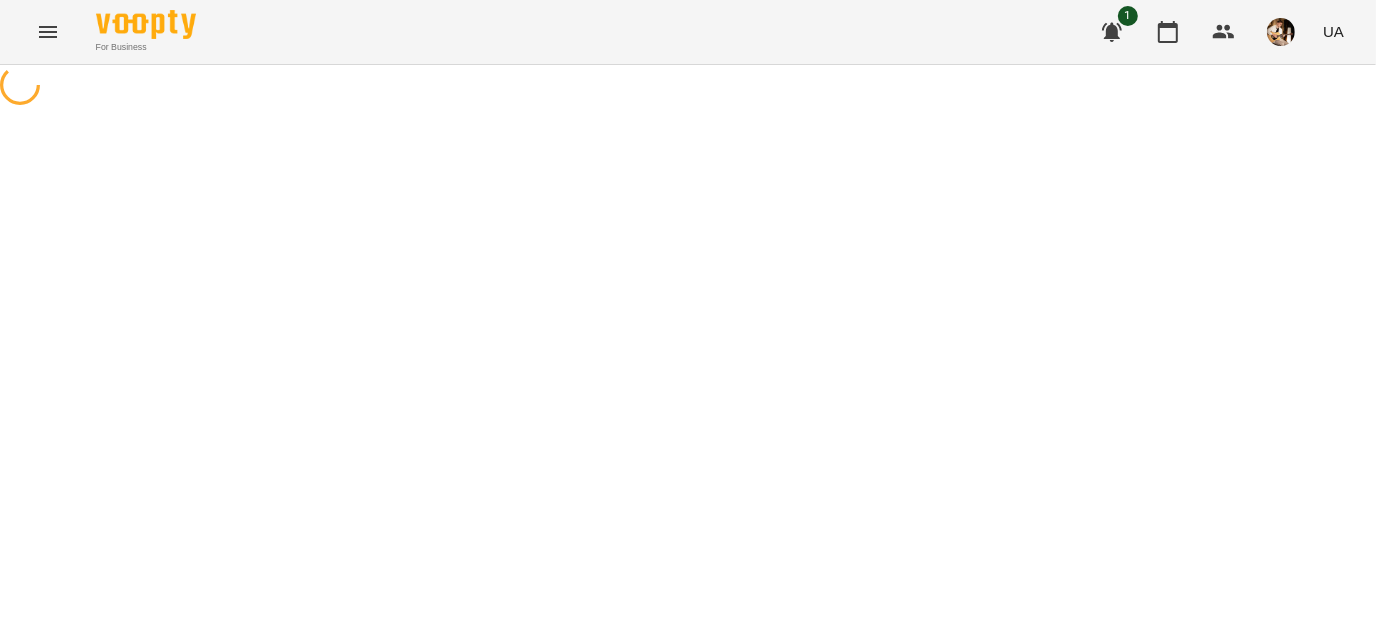scroll, scrollTop: 0, scrollLeft: 0, axis: both 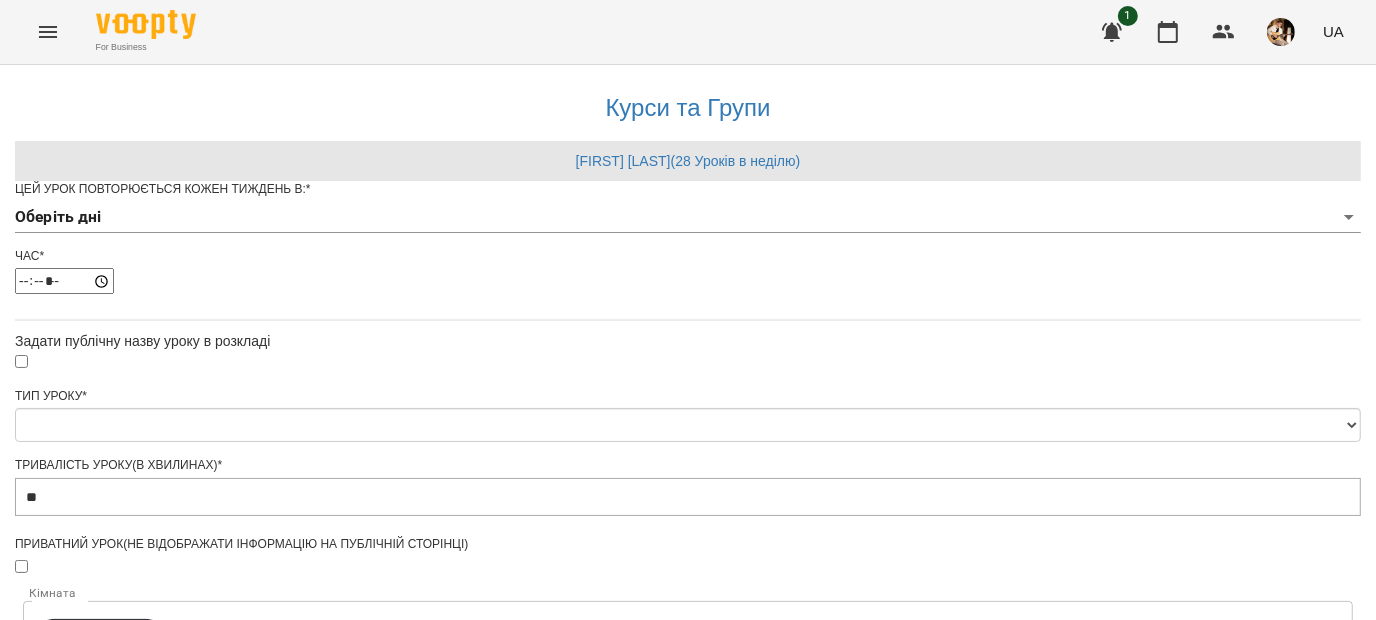 click on "**********" at bounding box center [688, 615] 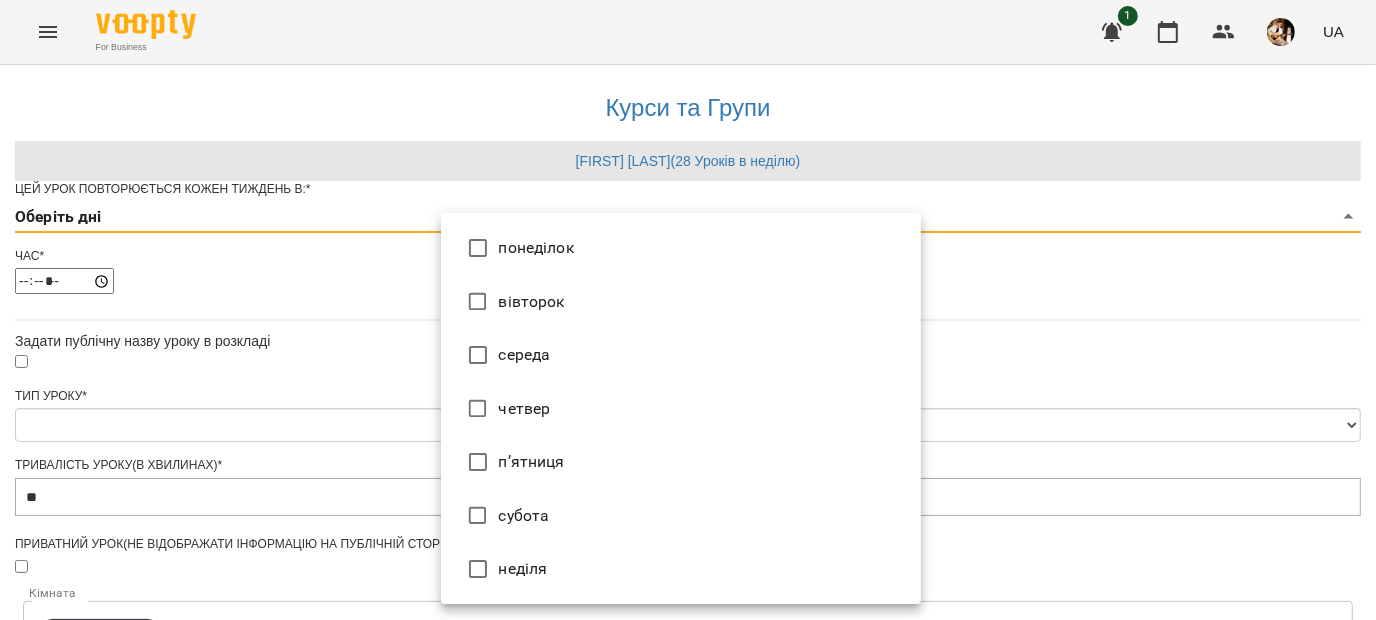 type on "*" 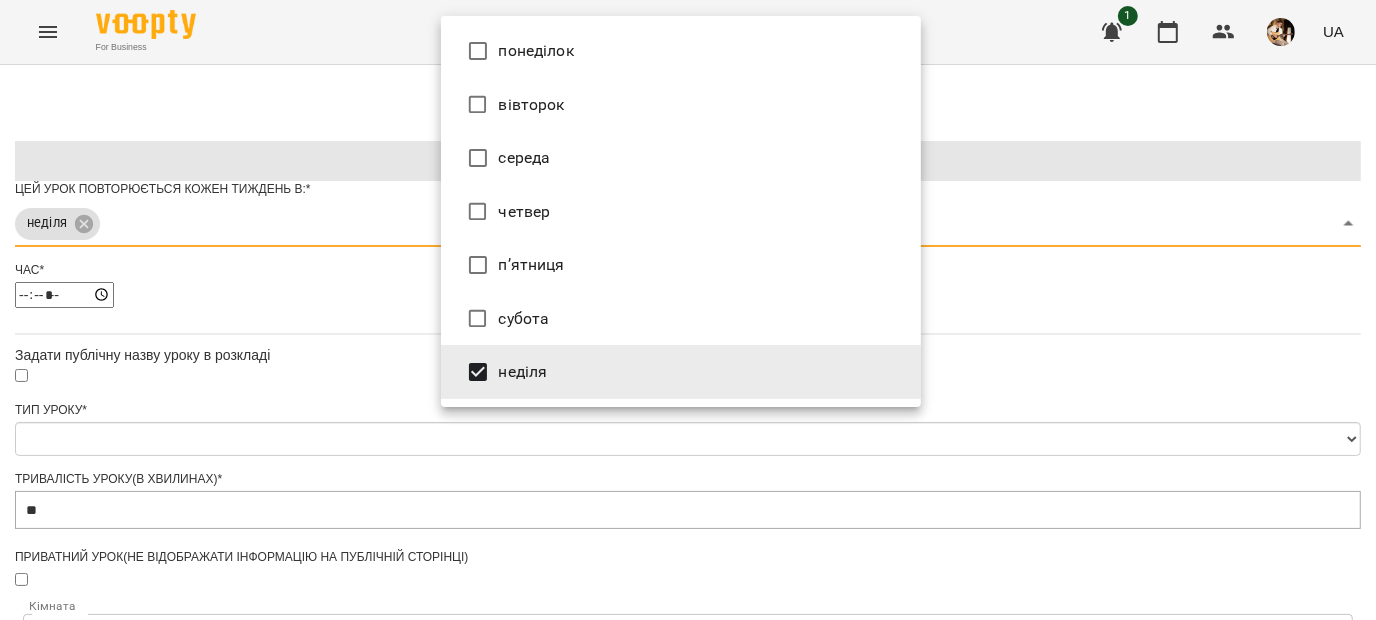 click at bounding box center (688, 310) 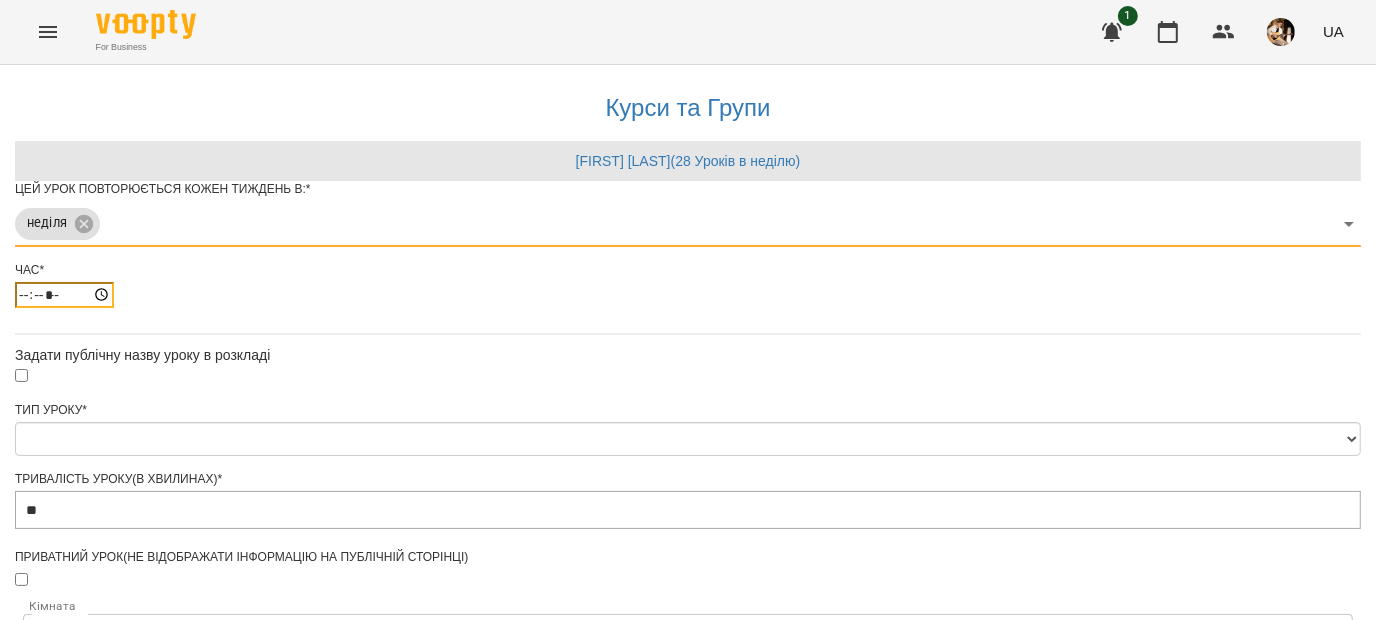 click on "*****" at bounding box center (64, 295) 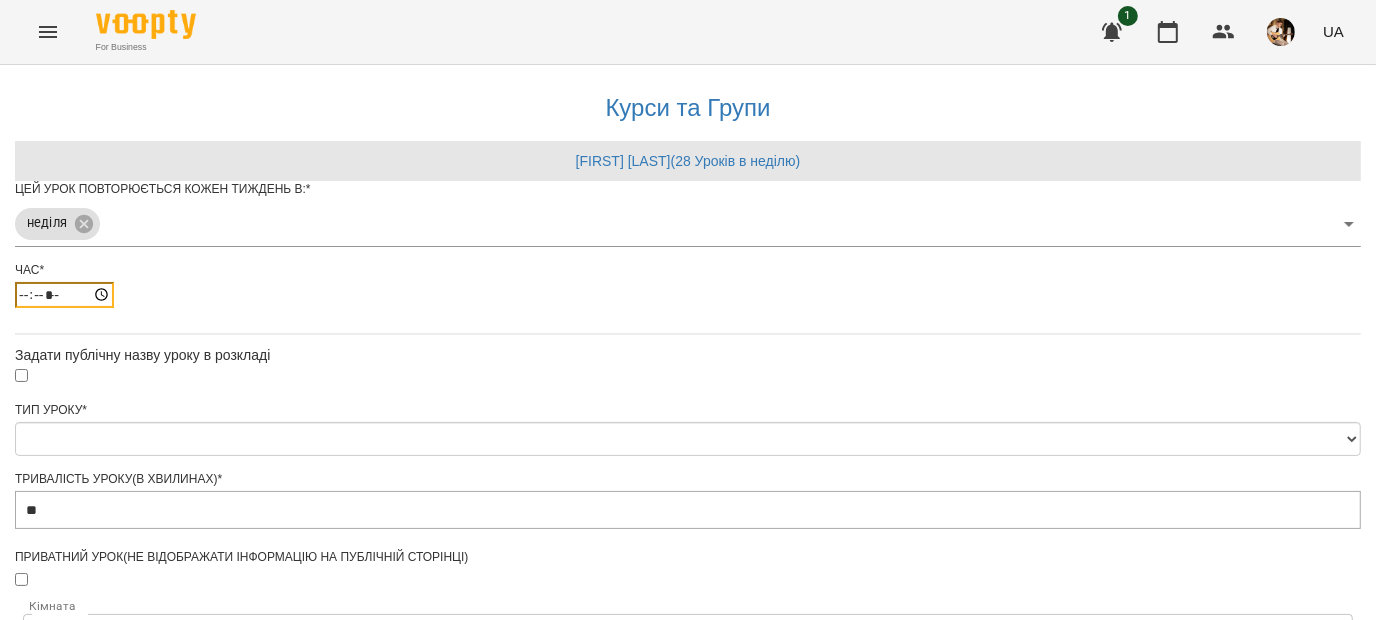 type on "*****" 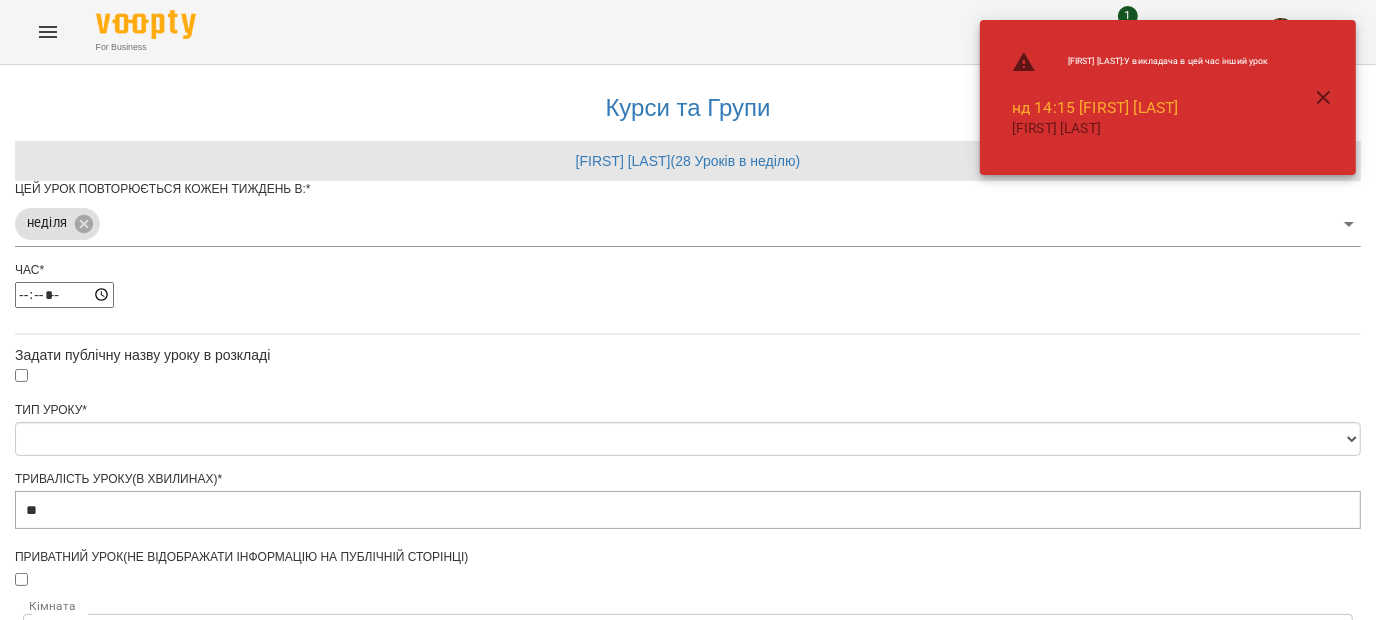 click on "**********" at bounding box center [688, 656] 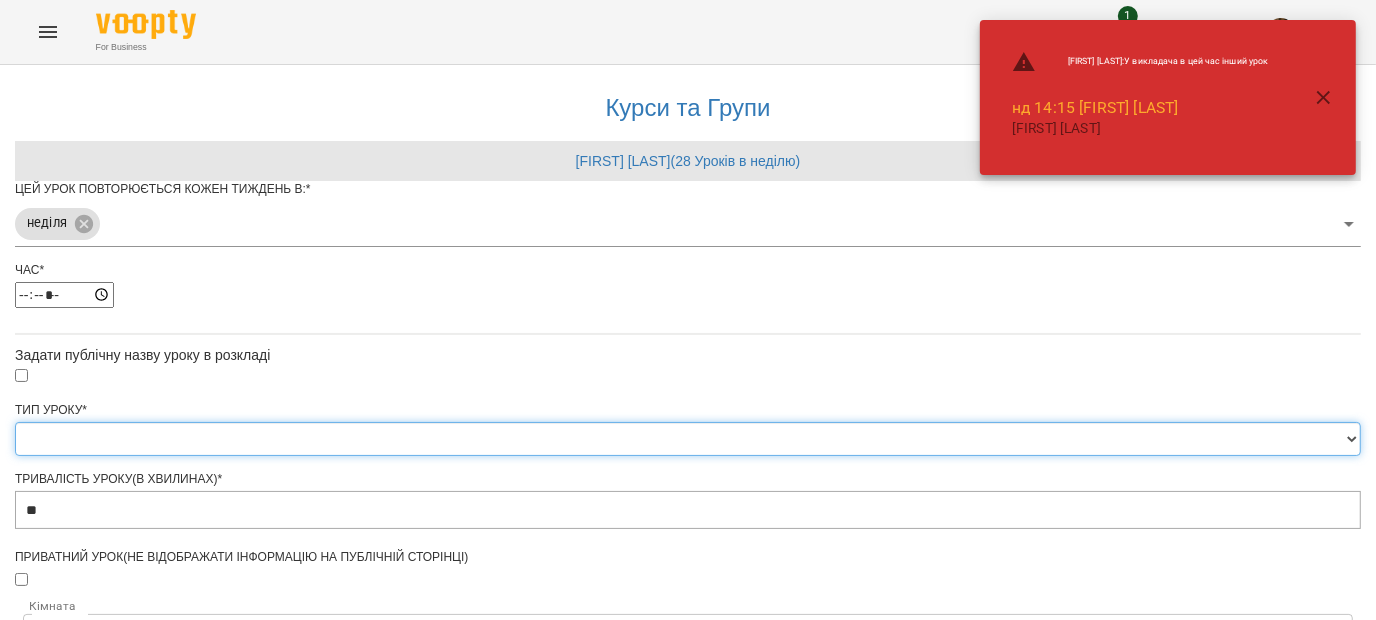 click on "**********" at bounding box center [688, 439] 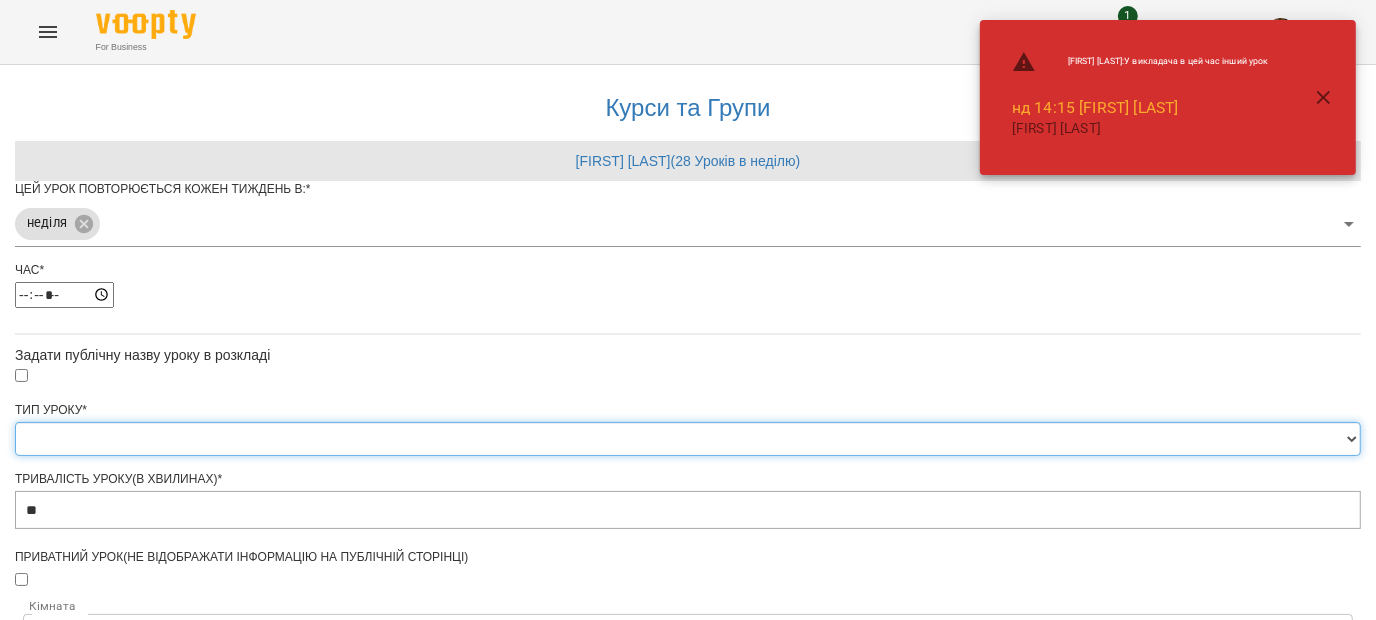 select on "*******" 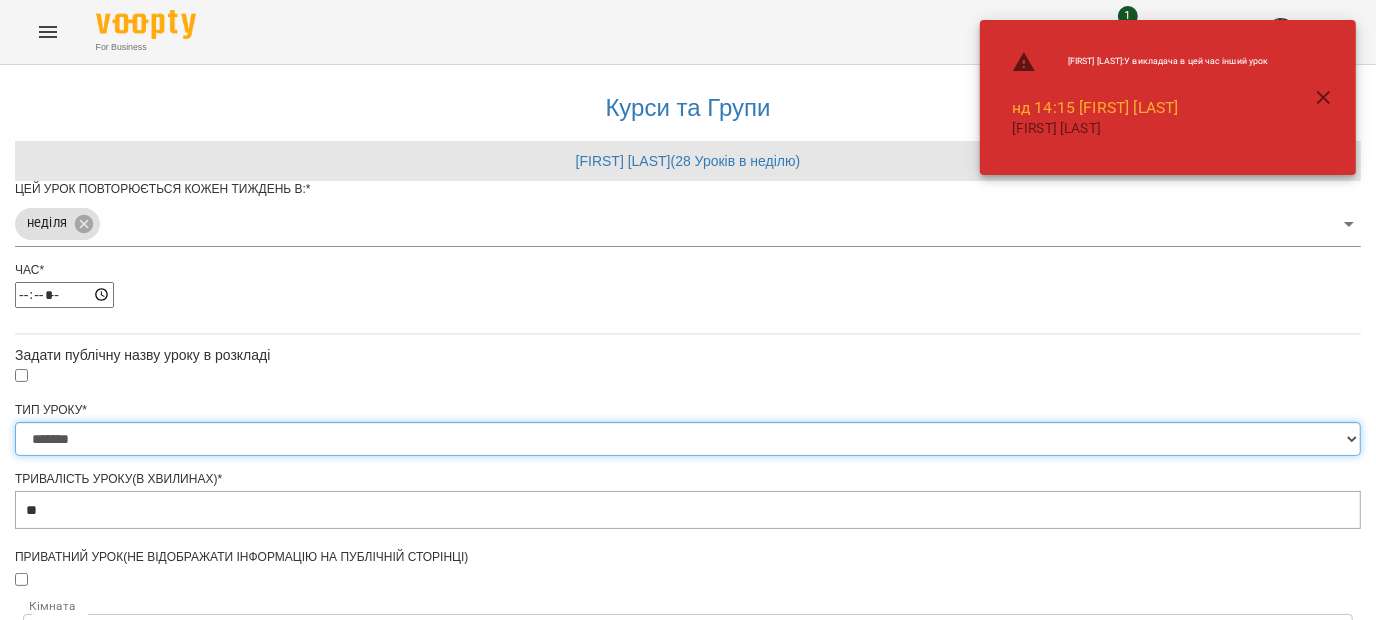 click on "**********" at bounding box center [688, 439] 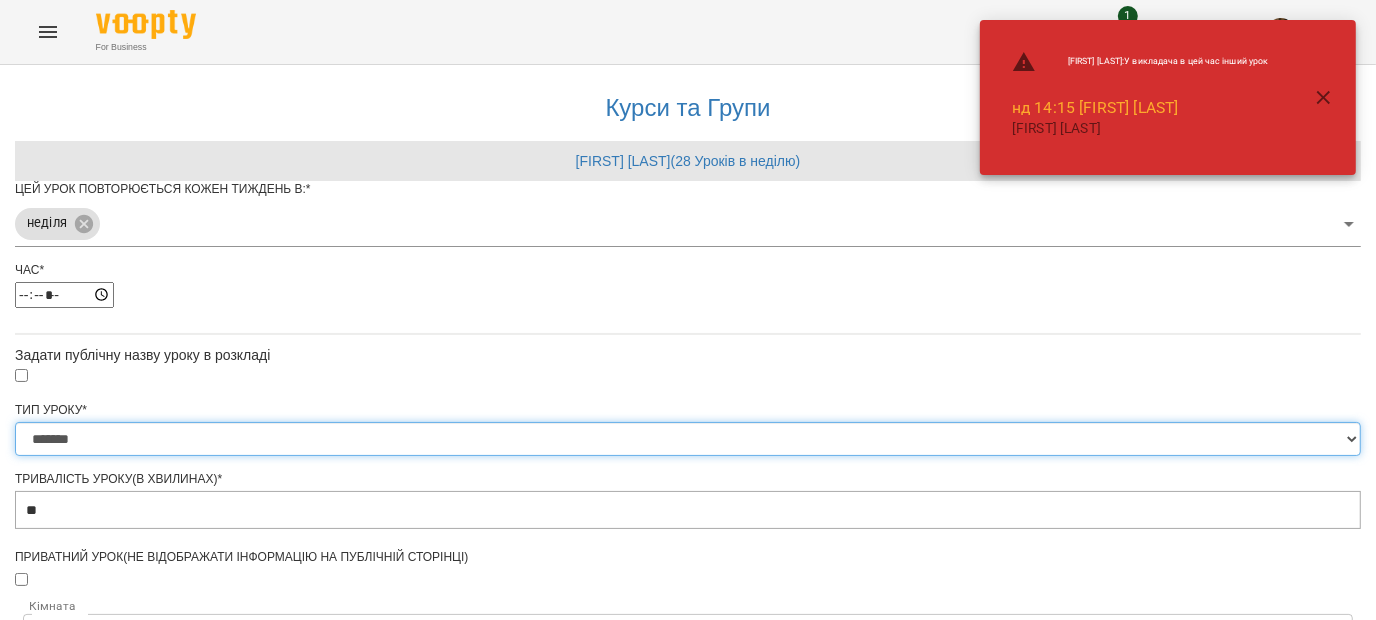 type on "**" 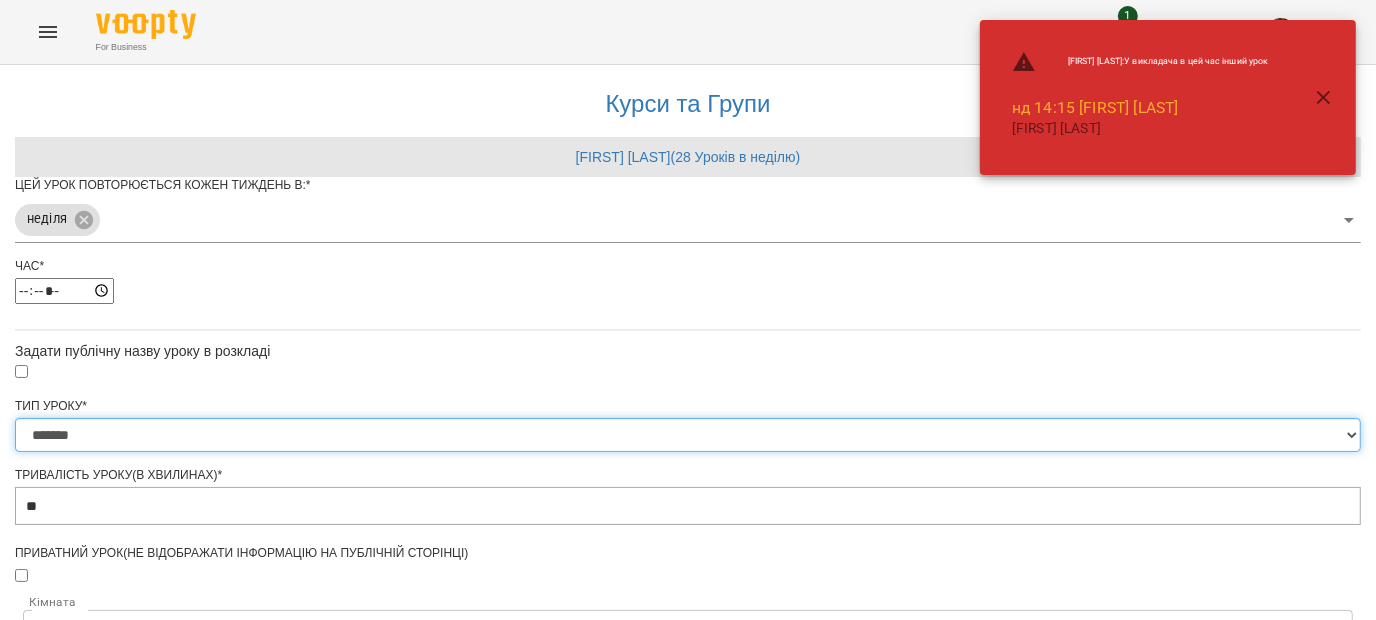 scroll, scrollTop: 755, scrollLeft: 0, axis: vertical 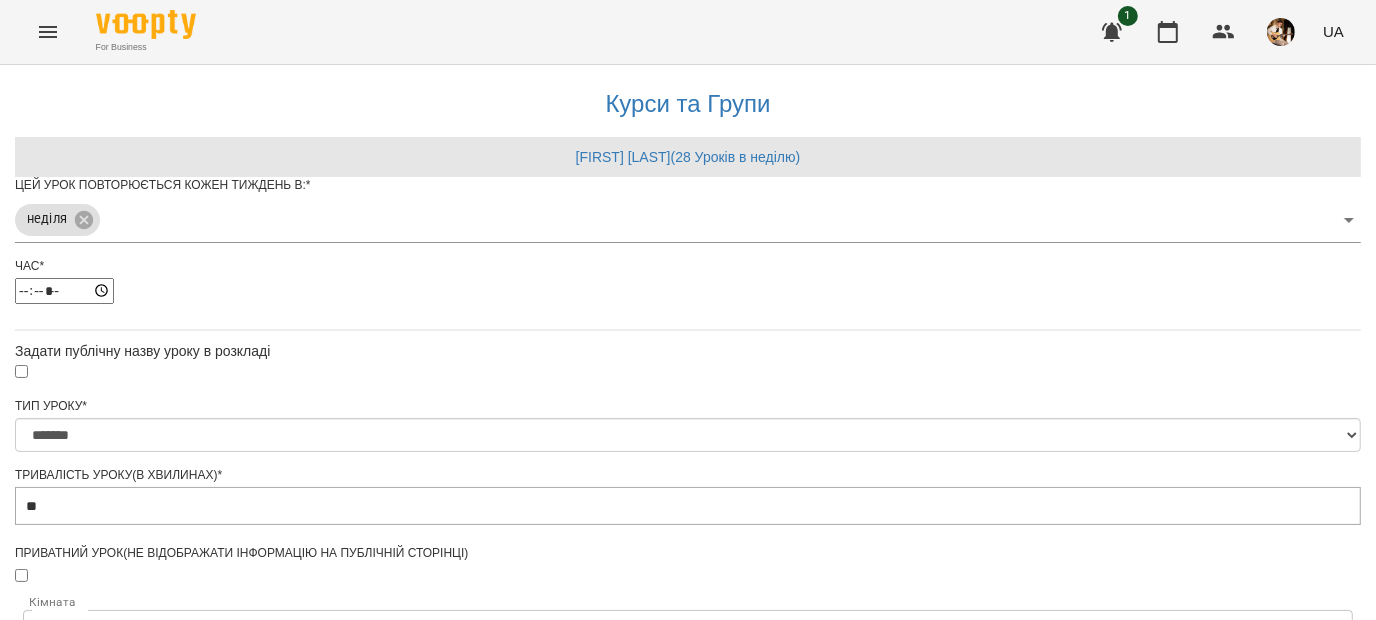 click on "**********" at bounding box center (108, 1166) 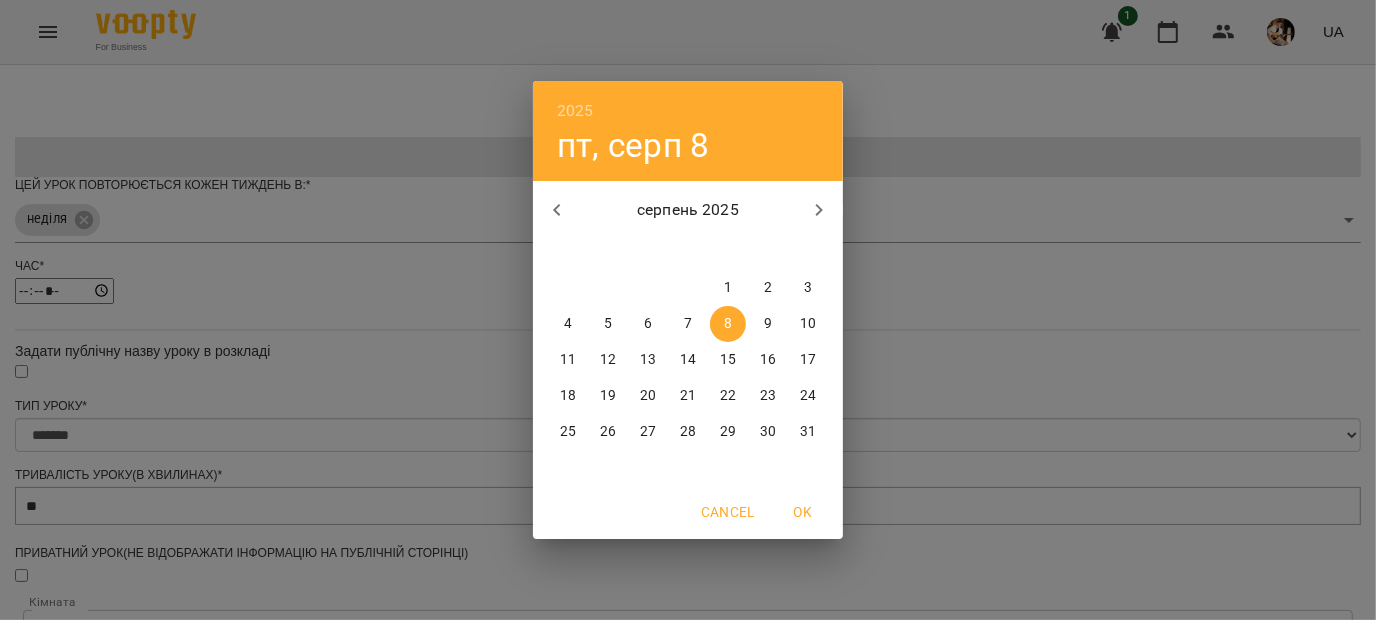 click on "10" at bounding box center (808, 324) 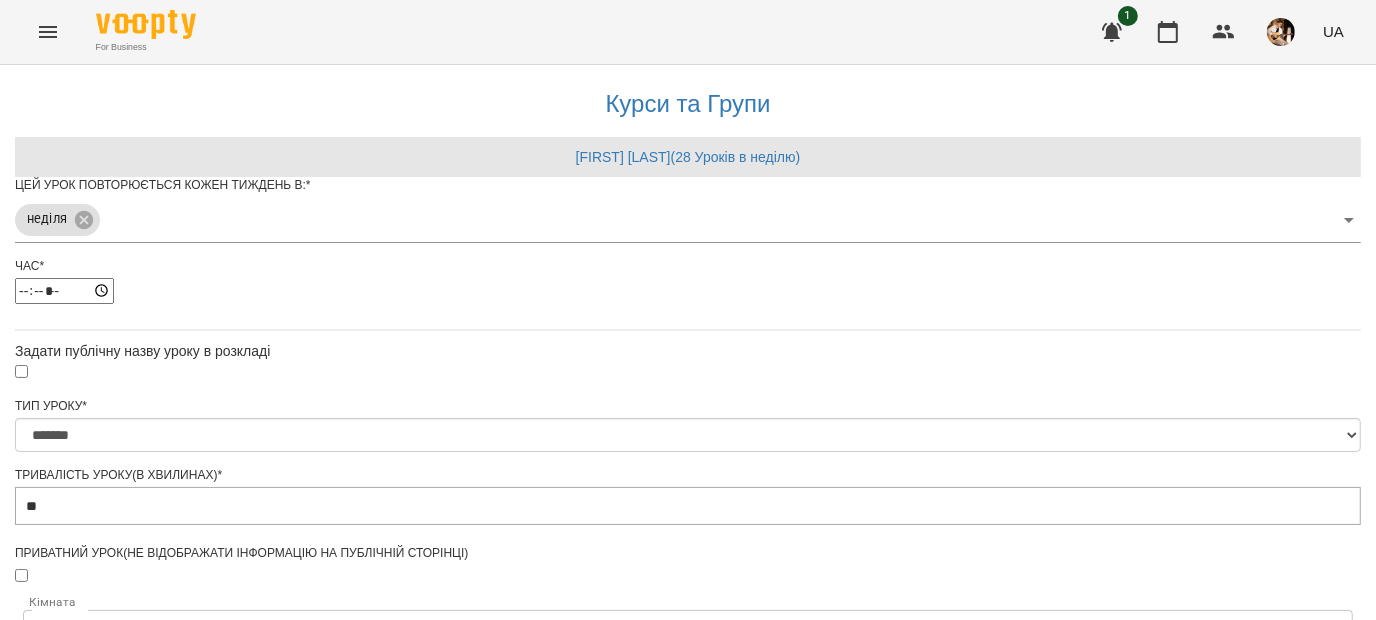 click on "Зберегти" at bounding box center [688, 1268] 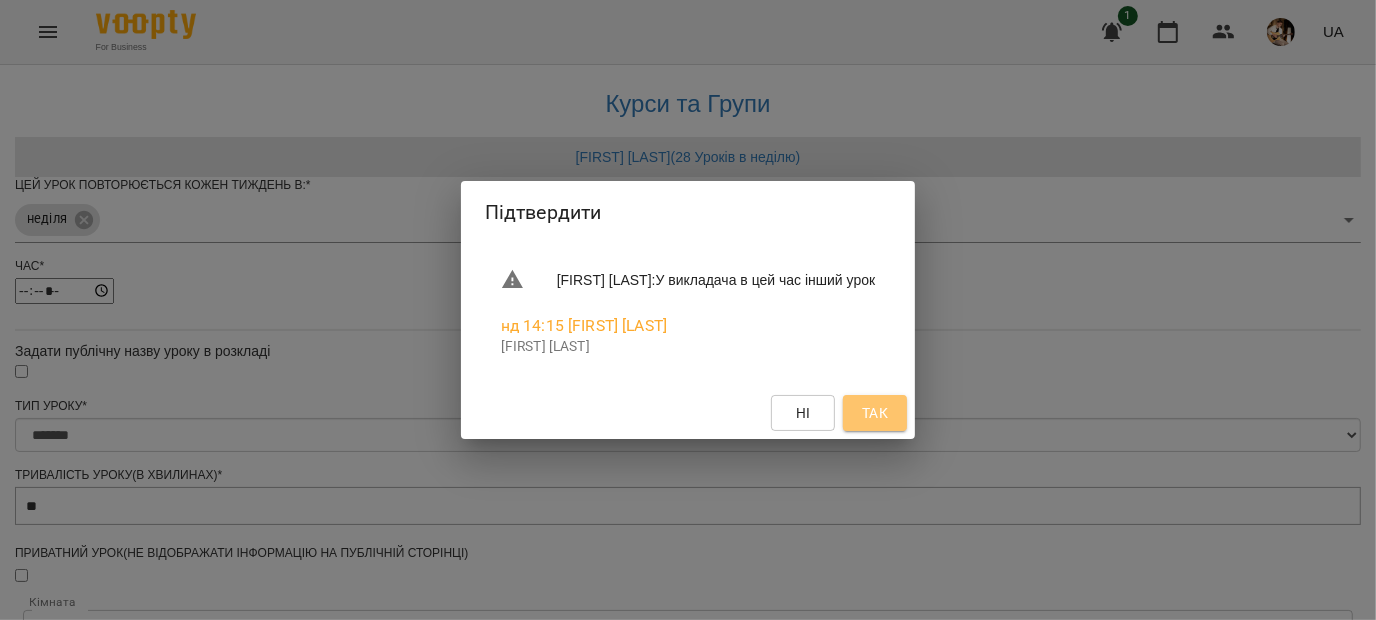 click on "Так" at bounding box center [875, 413] 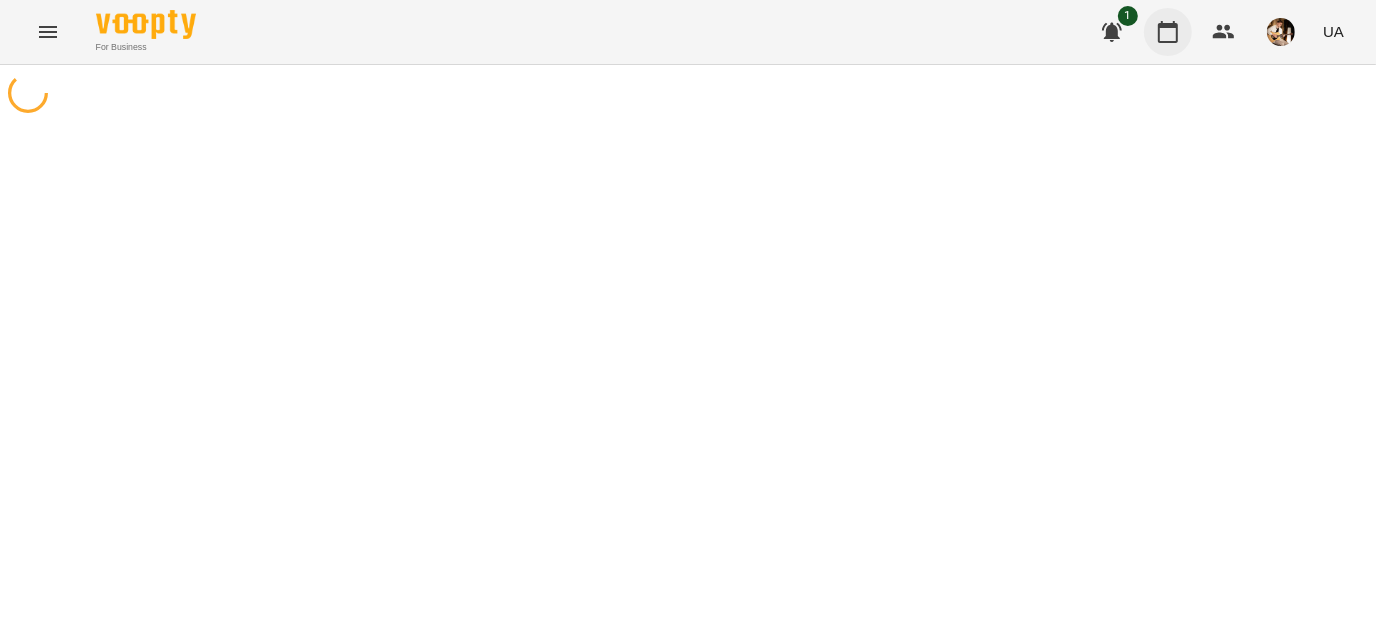 click 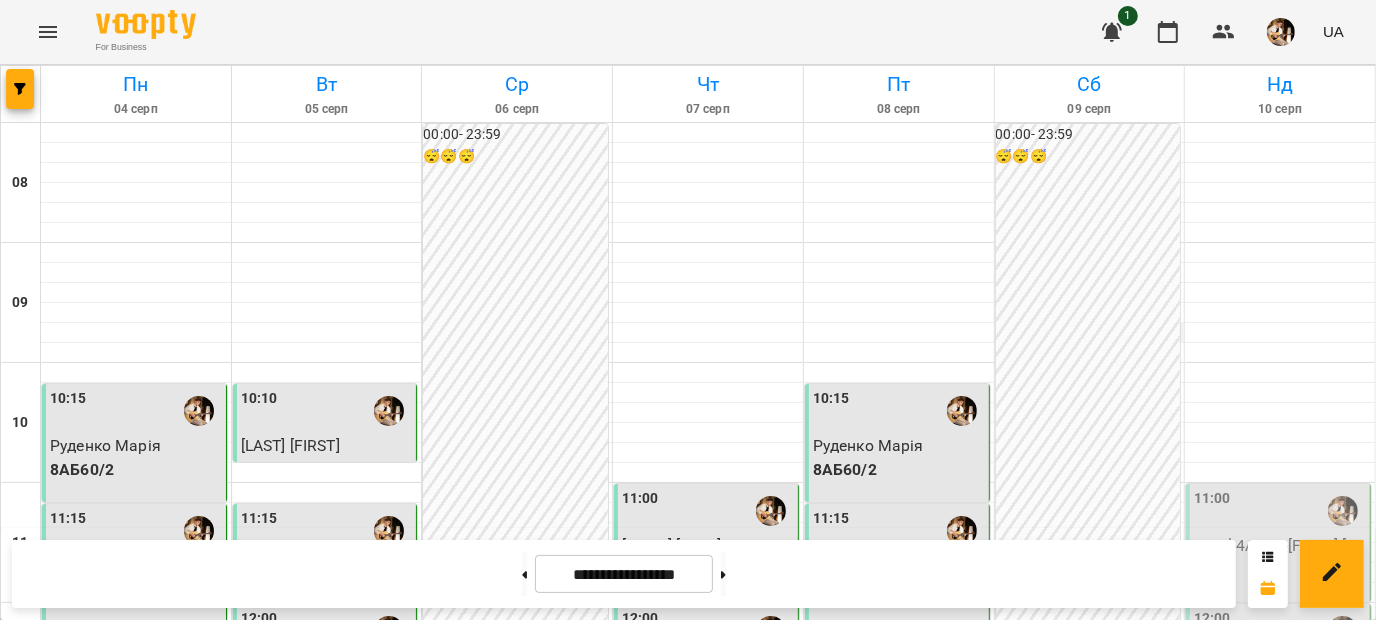 scroll, scrollTop: 548, scrollLeft: 0, axis: vertical 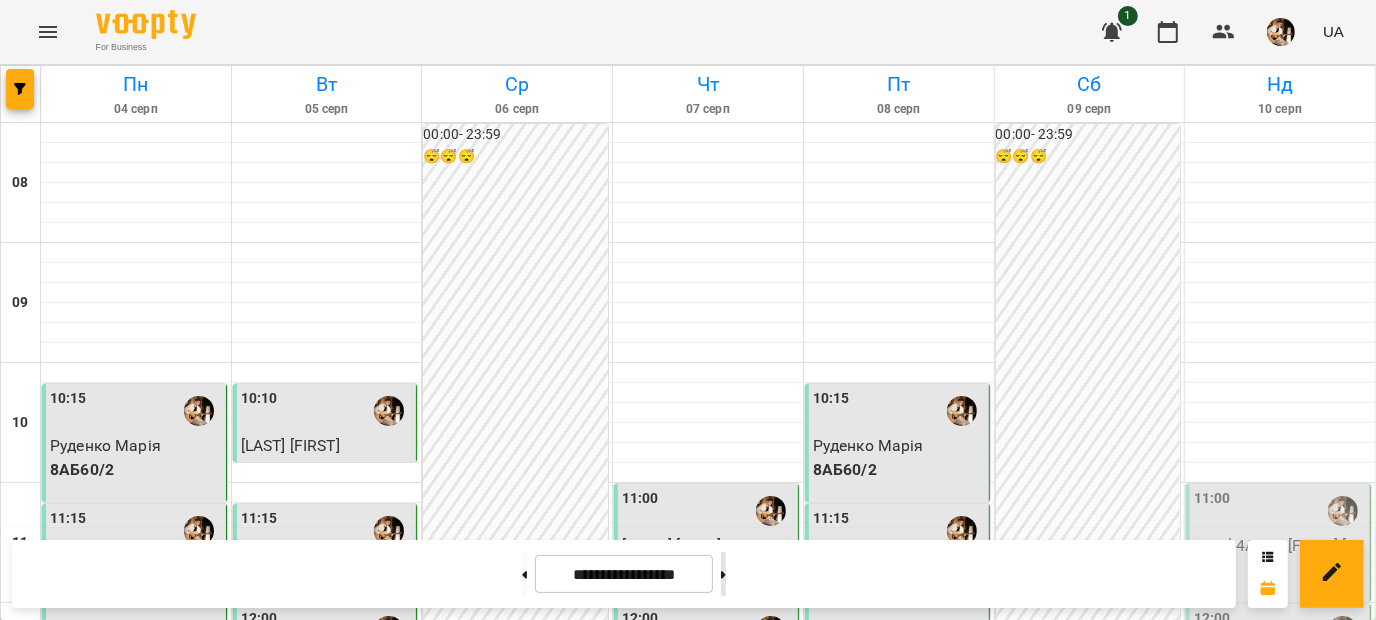 click at bounding box center [723, 574] 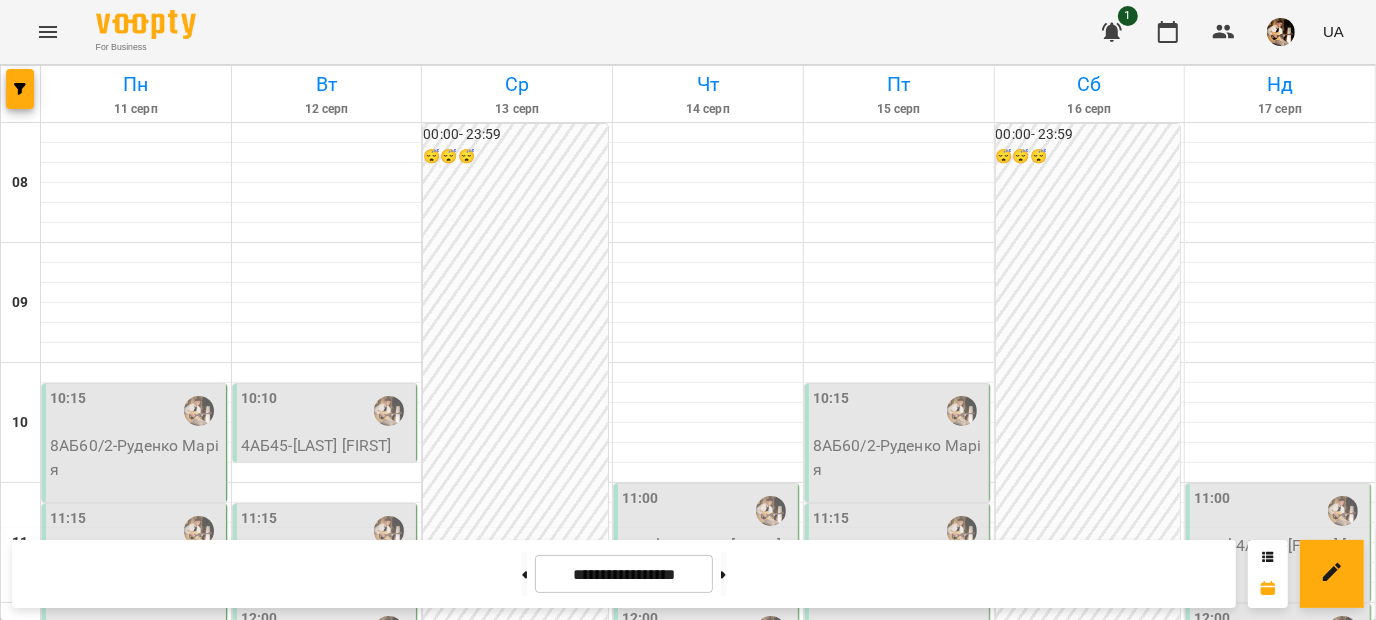 scroll, scrollTop: 608, scrollLeft: 0, axis: vertical 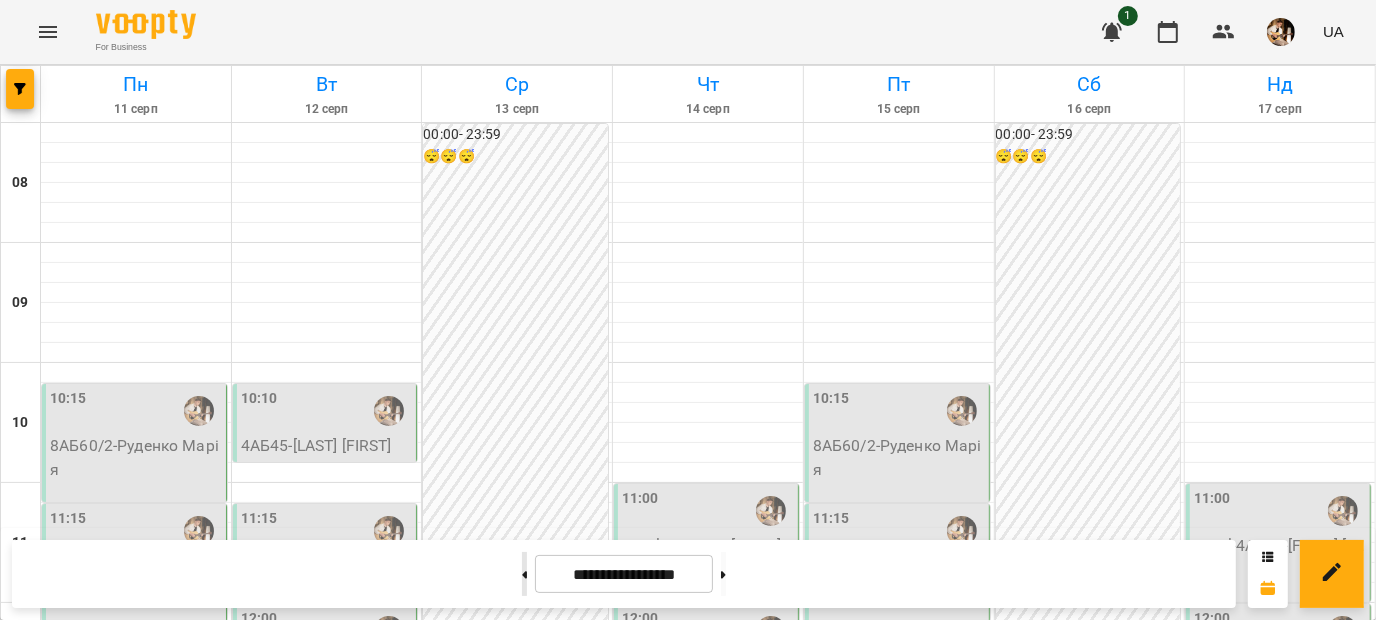 click at bounding box center [524, 574] 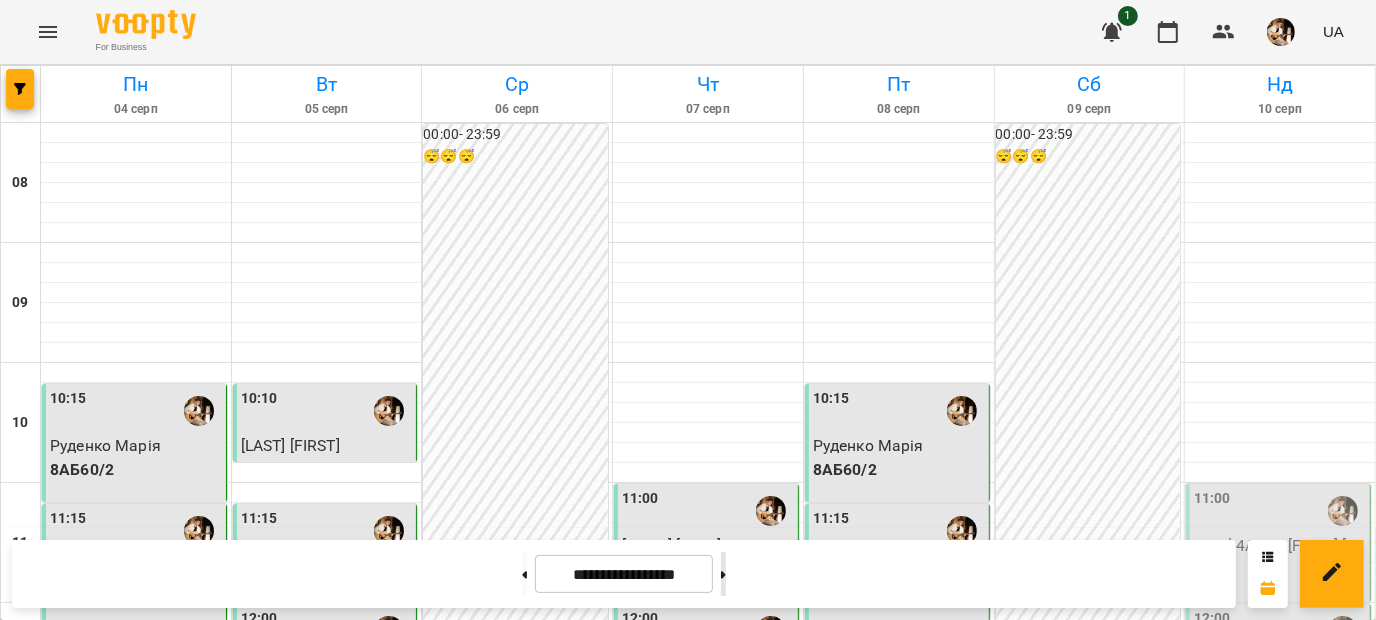 click at bounding box center (723, 574) 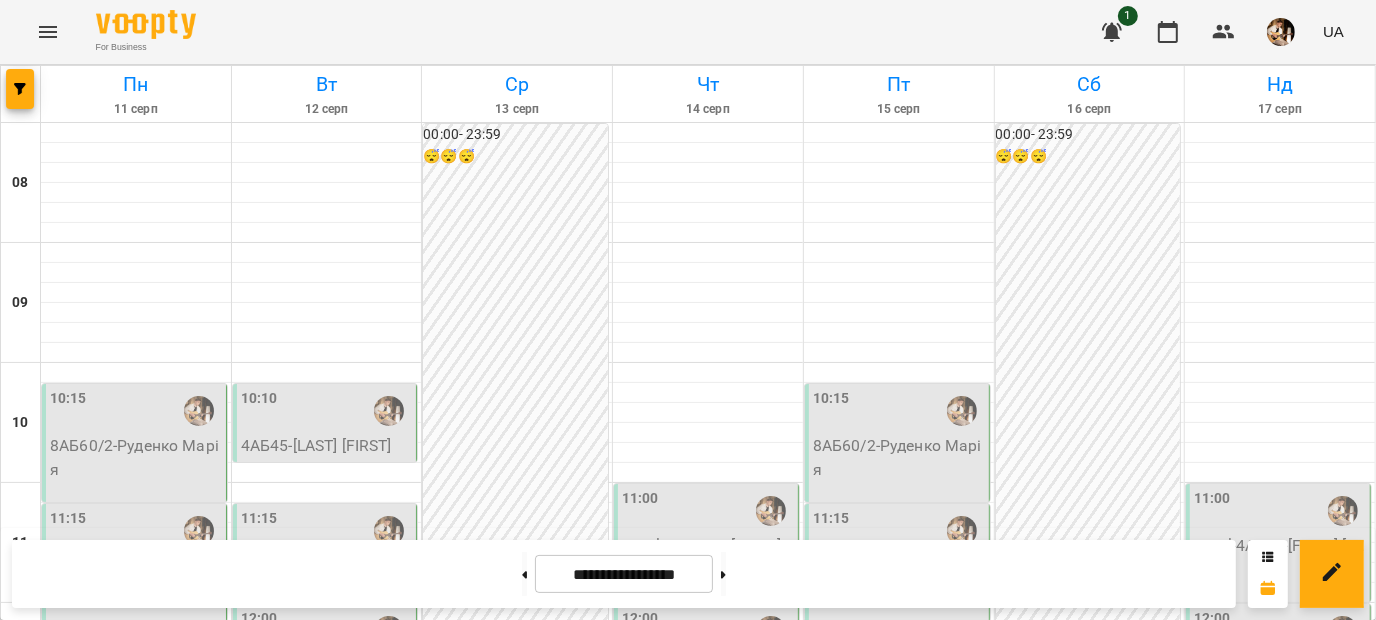 scroll, scrollTop: 351, scrollLeft: 0, axis: vertical 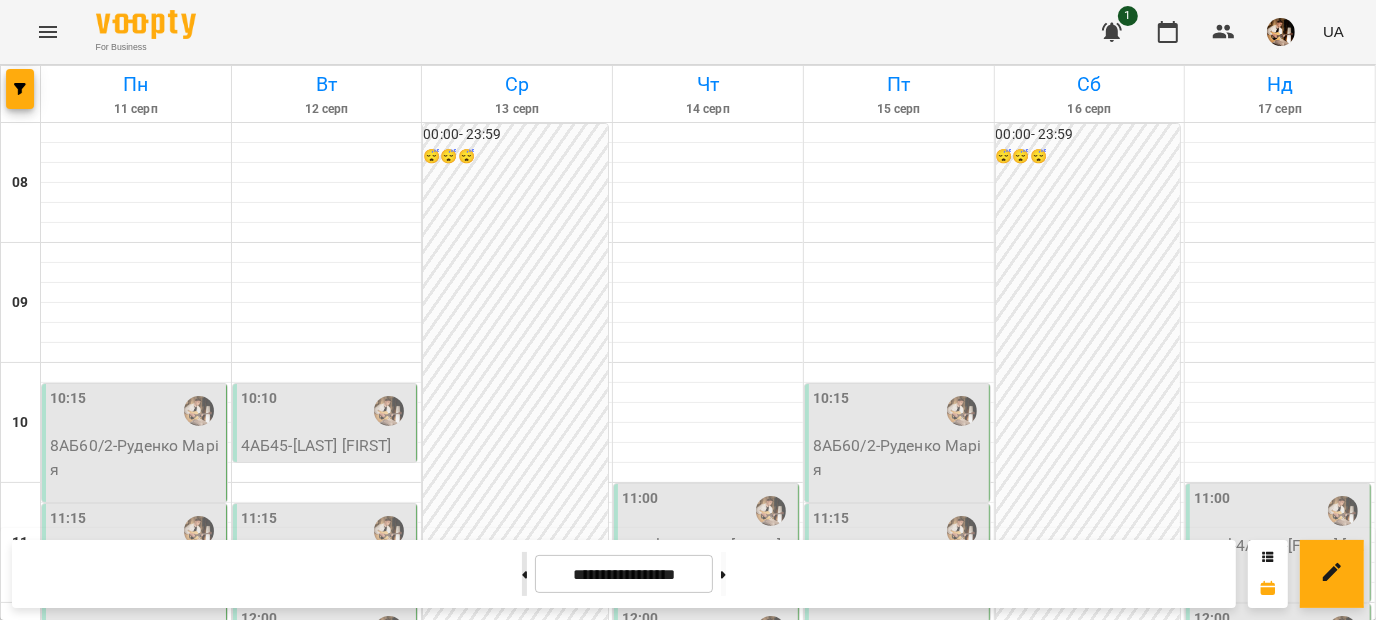 click at bounding box center (524, 574) 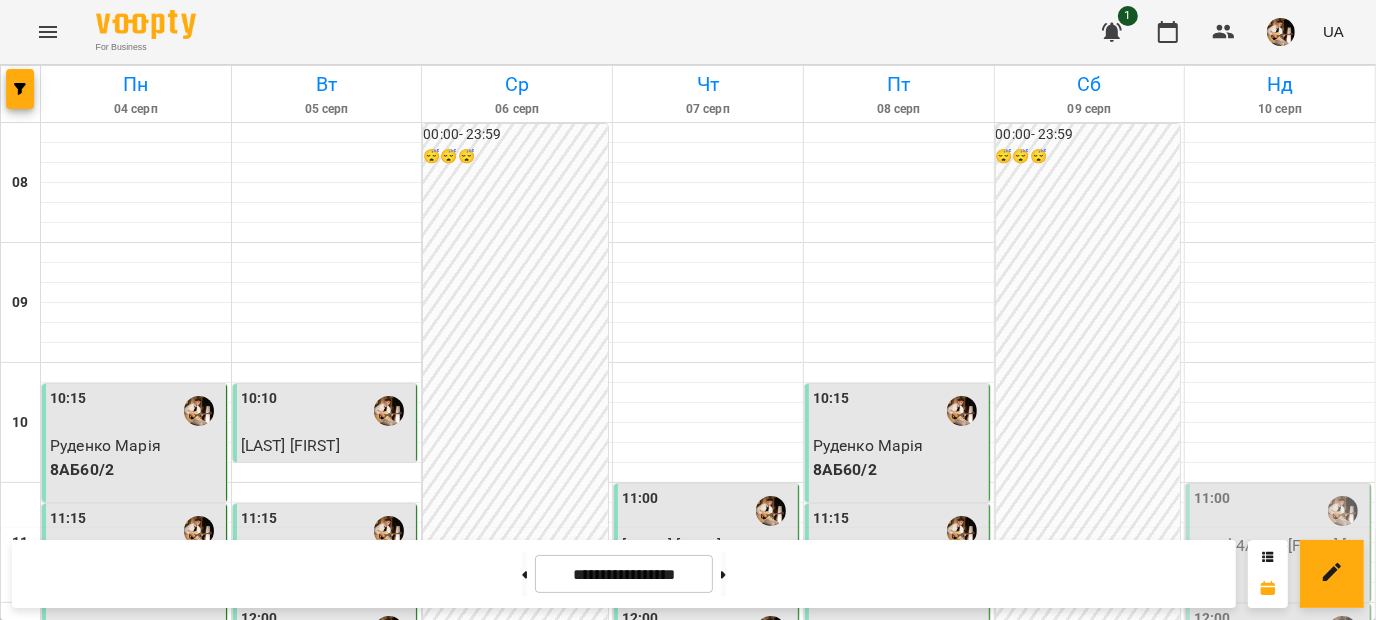 scroll, scrollTop: 823, scrollLeft: 0, axis: vertical 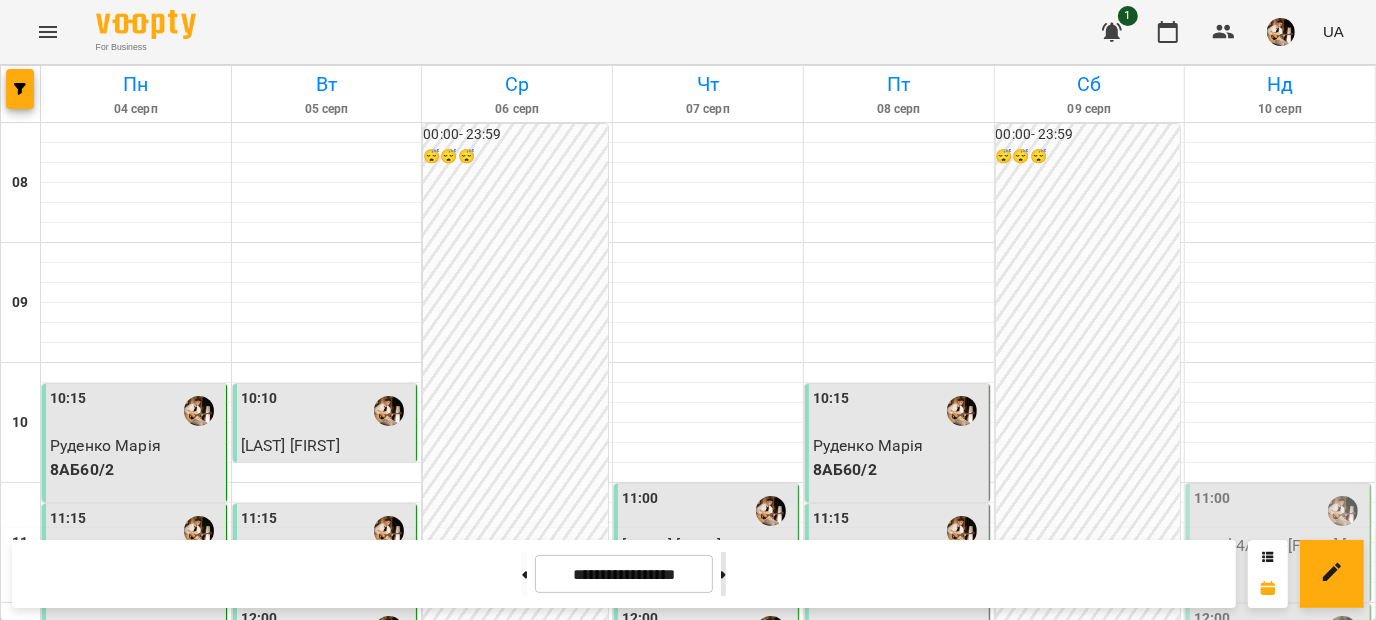 click at bounding box center (723, 574) 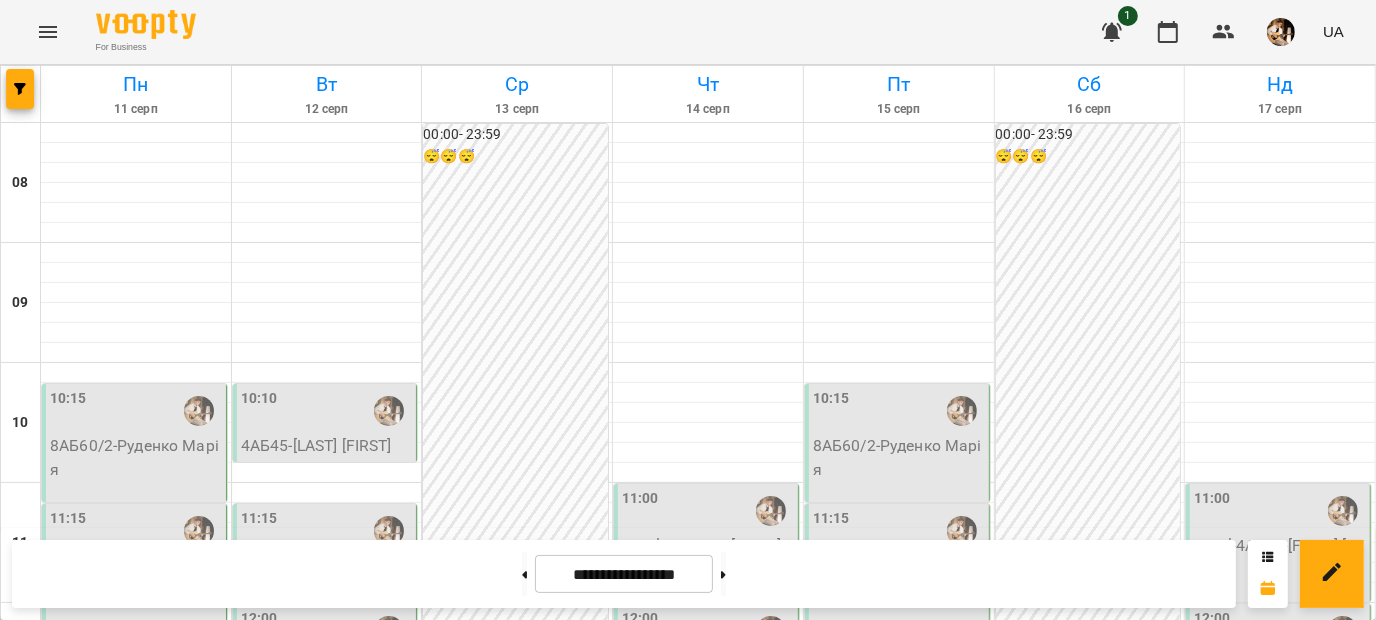 scroll, scrollTop: 288, scrollLeft: 0, axis: vertical 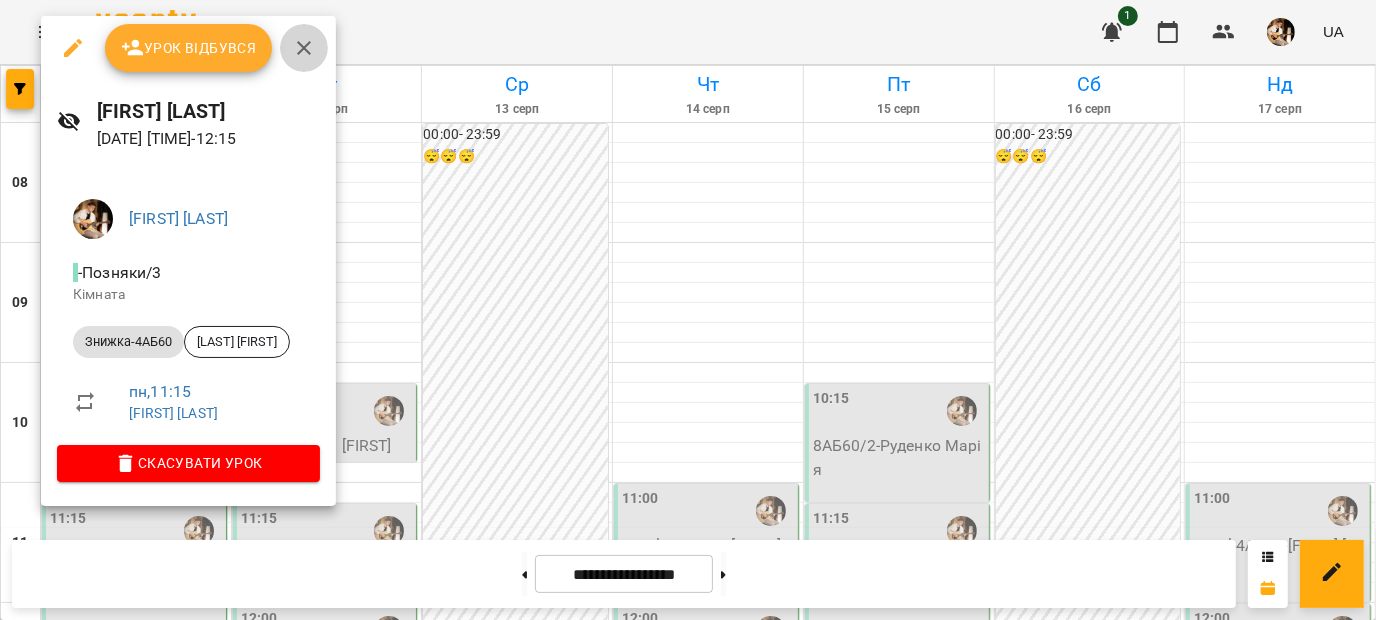 click 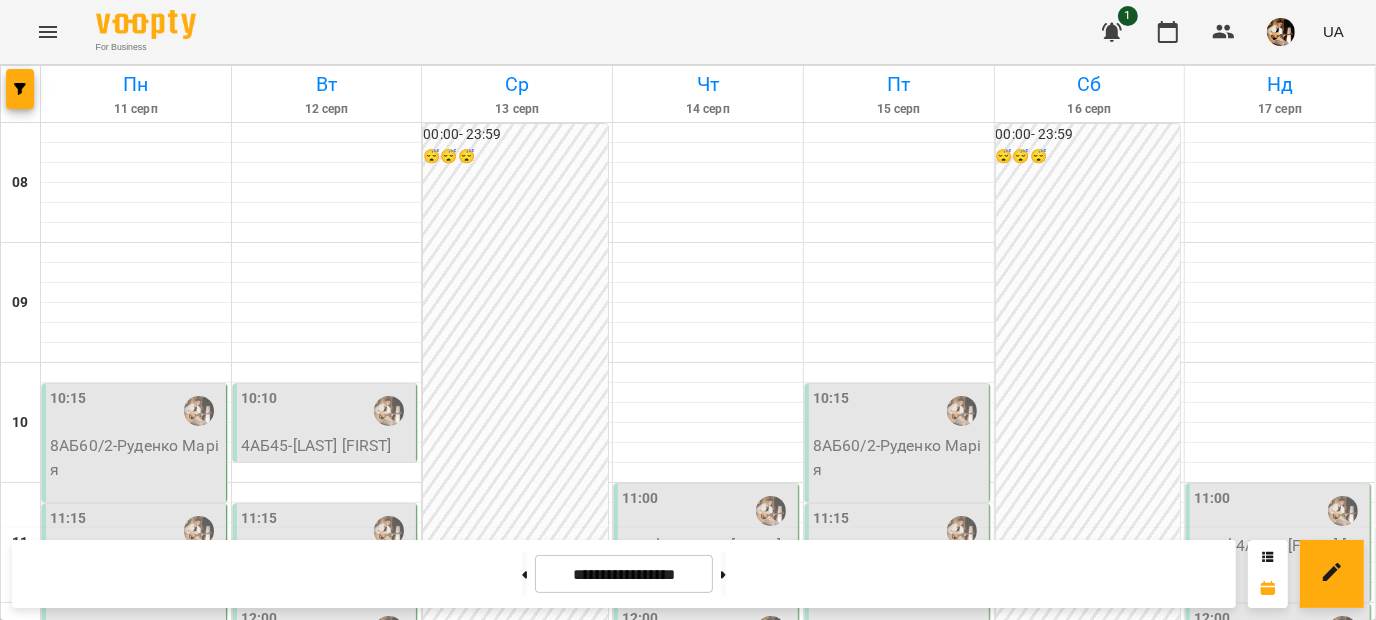 scroll, scrollTop: 422, scrollLeft: 0, axis: vertical 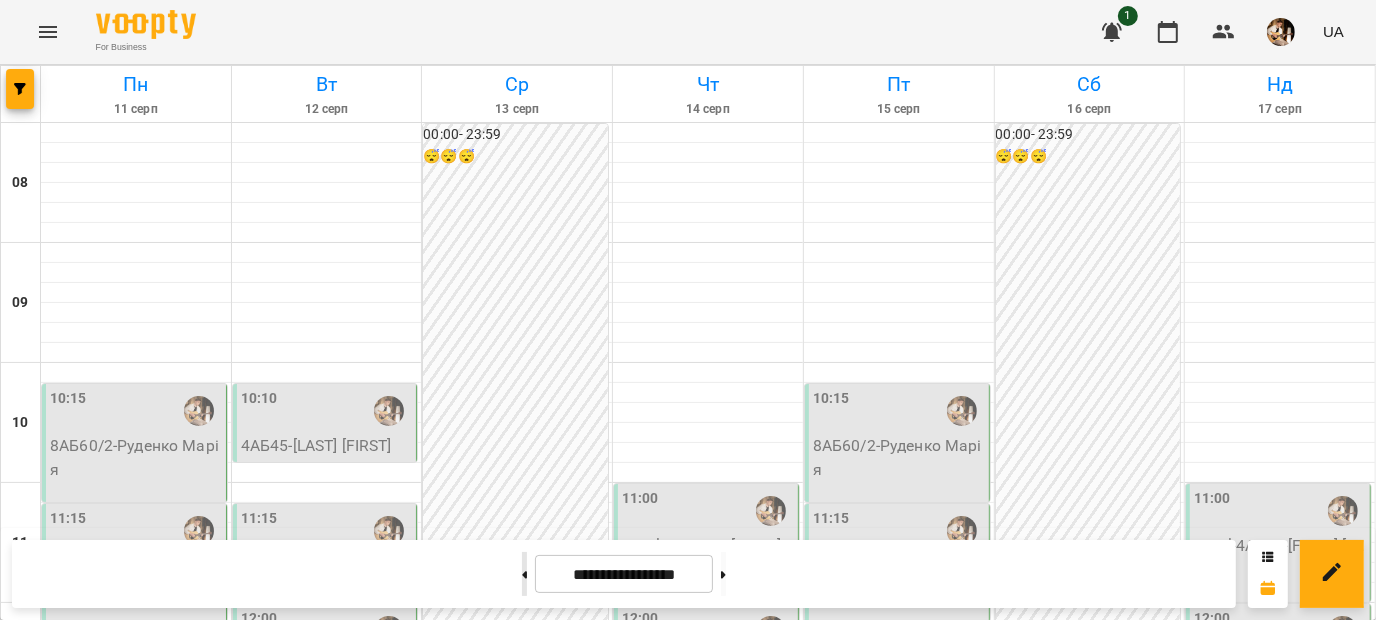 click at bounding box center [524, 574] 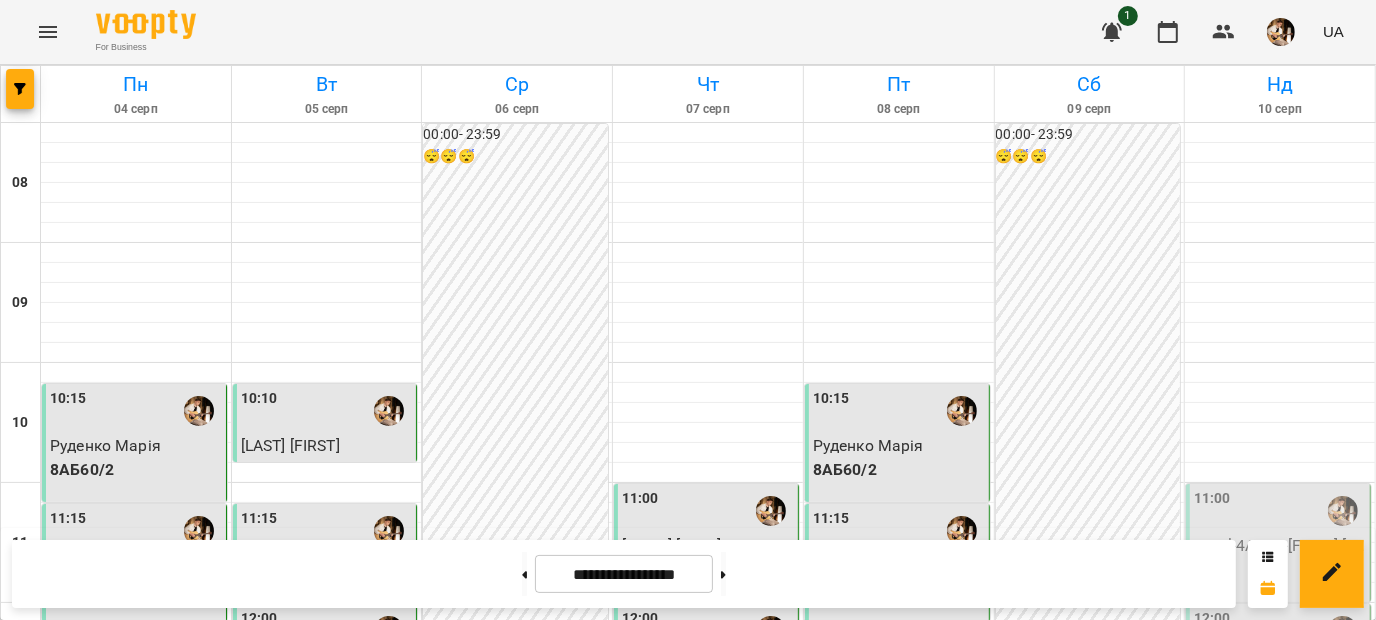click on "Анна Єсипенко (другий напрям)" at bounding box center (895, 797) 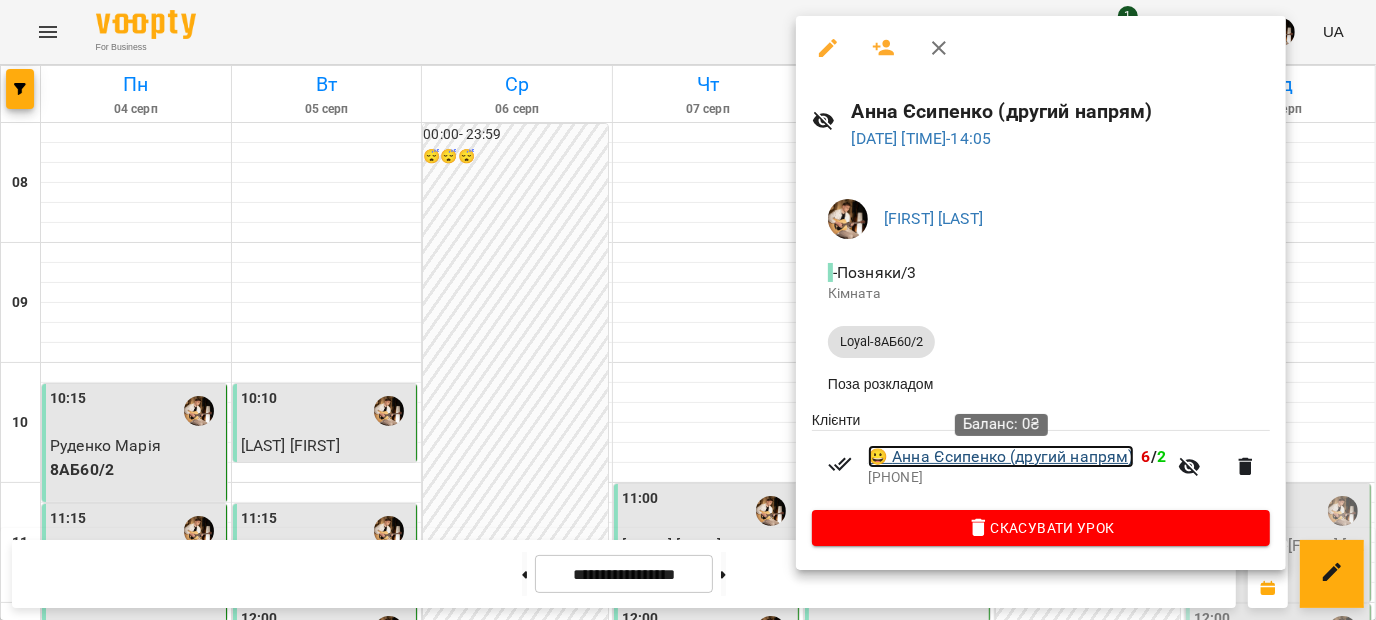 click on "😀   [FIRST] [LAST] (другий напрям)" at bounding box center (1001, 457) 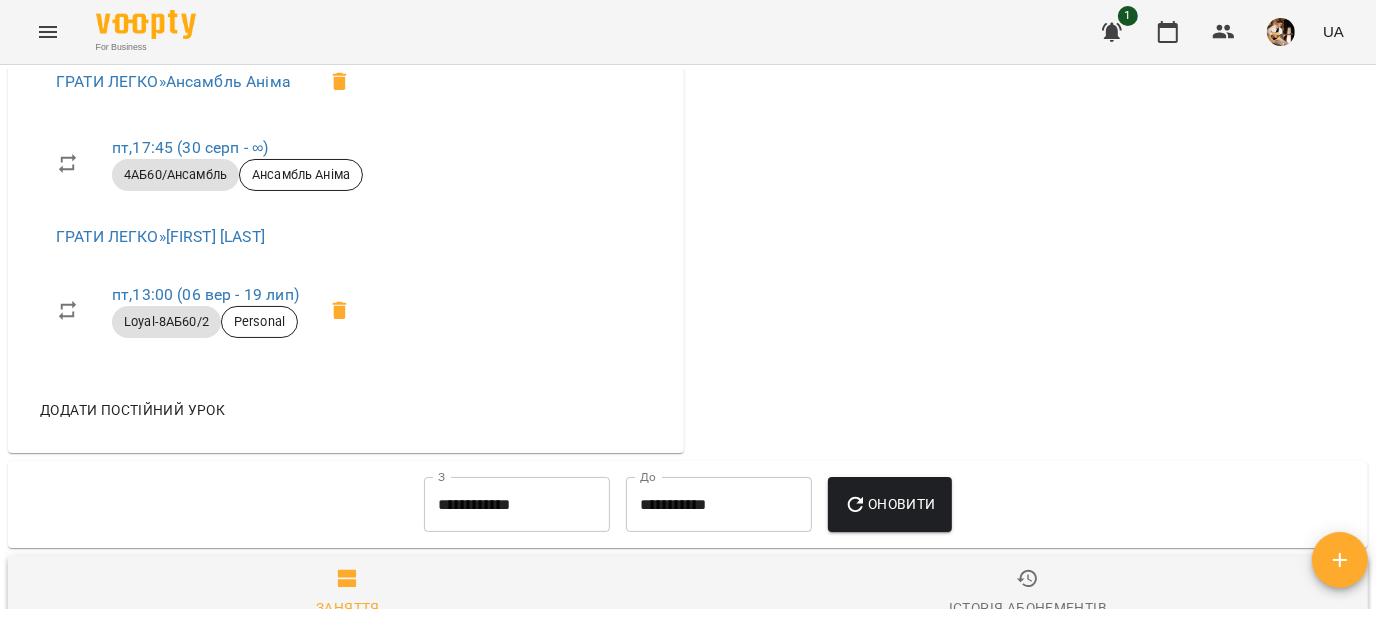 scroll, scrollTop: 1316, scrollLeft: 0, axis: vertical 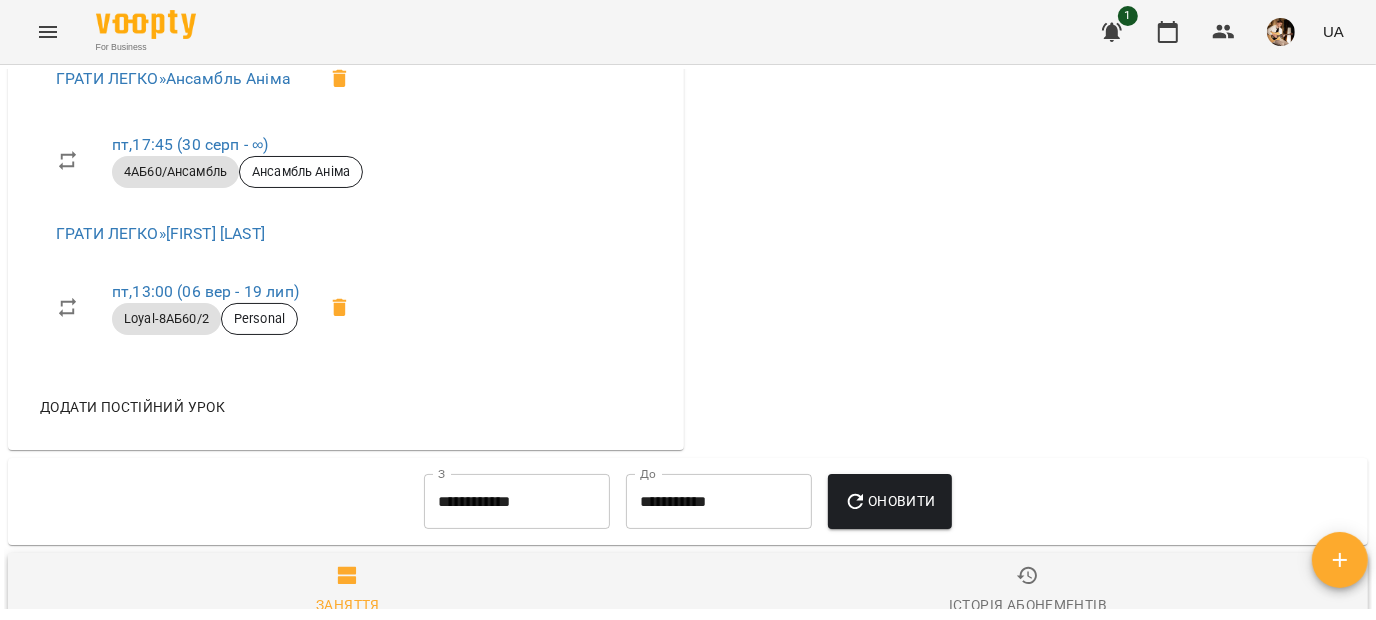 click on "Додати постійний урок" at bounding box center [132, 407] 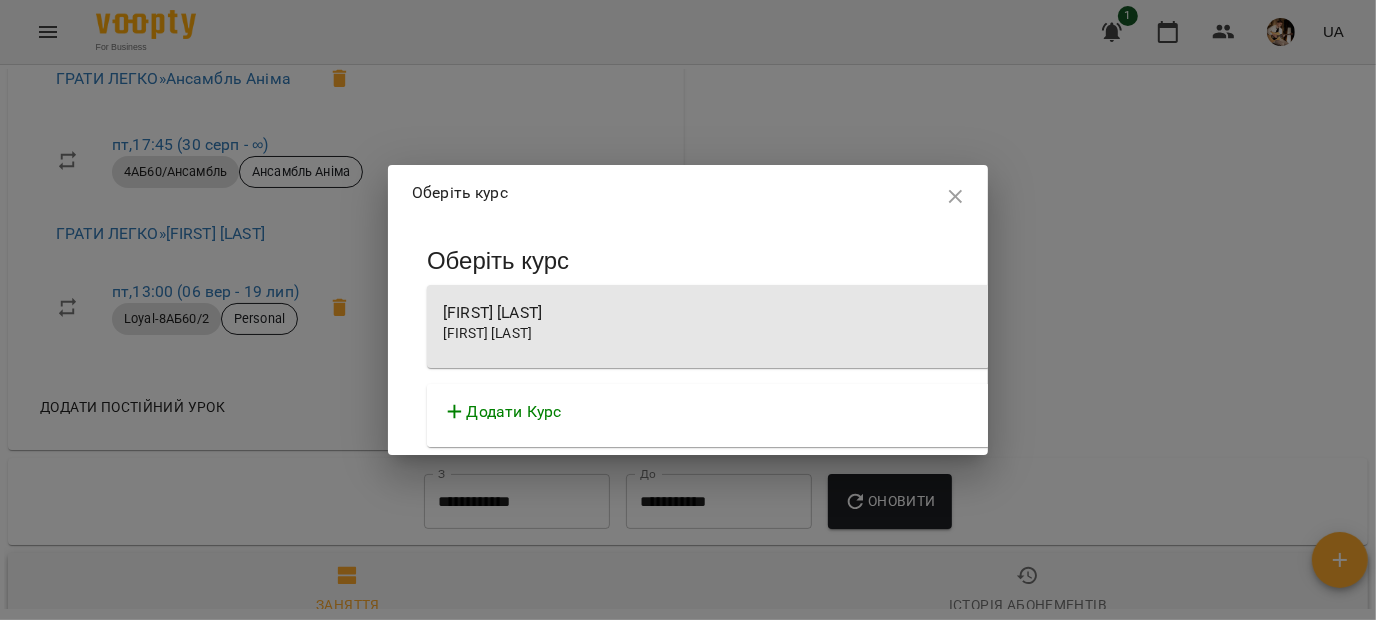 click on "[FIRST] [LAST]" at bounding box center (997, 313) 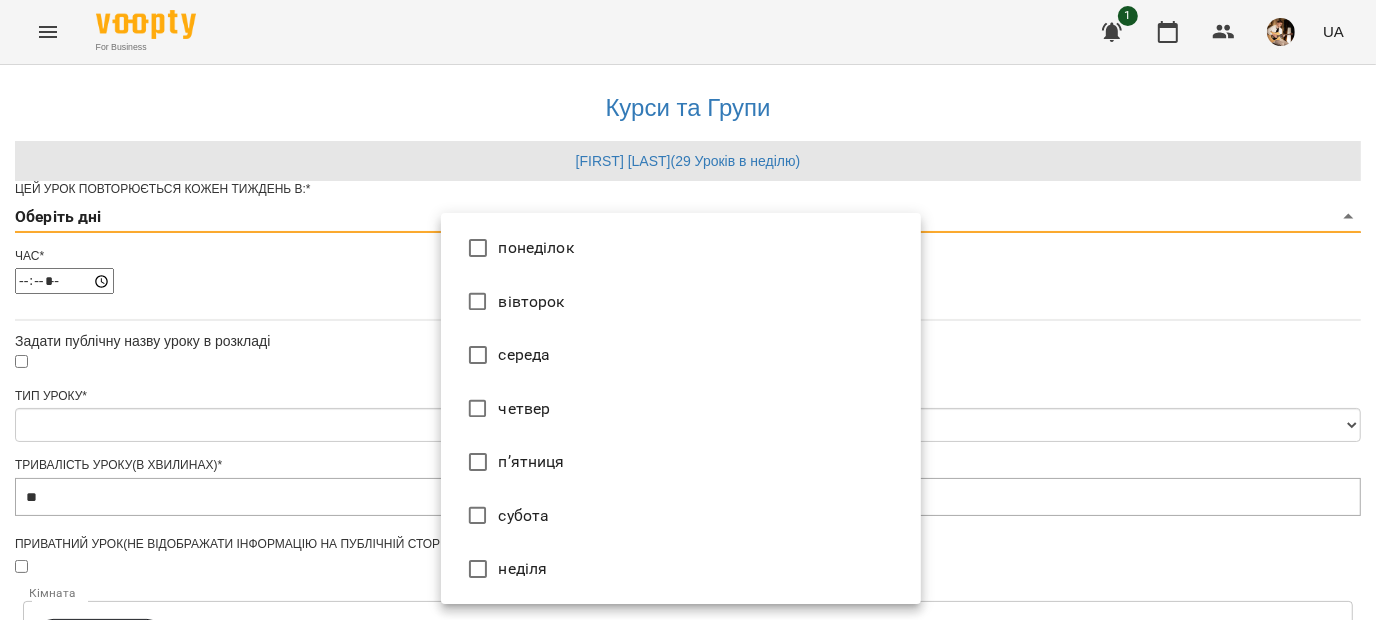 click on "**********" at bounding box center [688, 615] 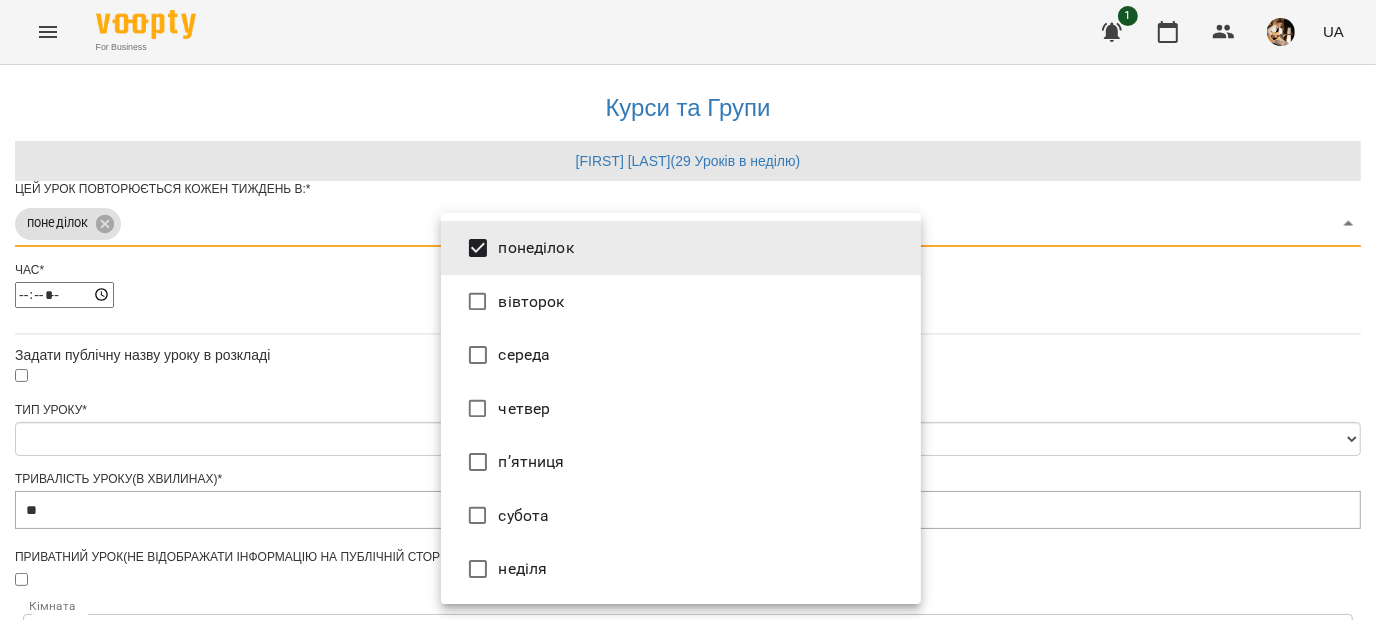 click at bounding box center [688, 310] 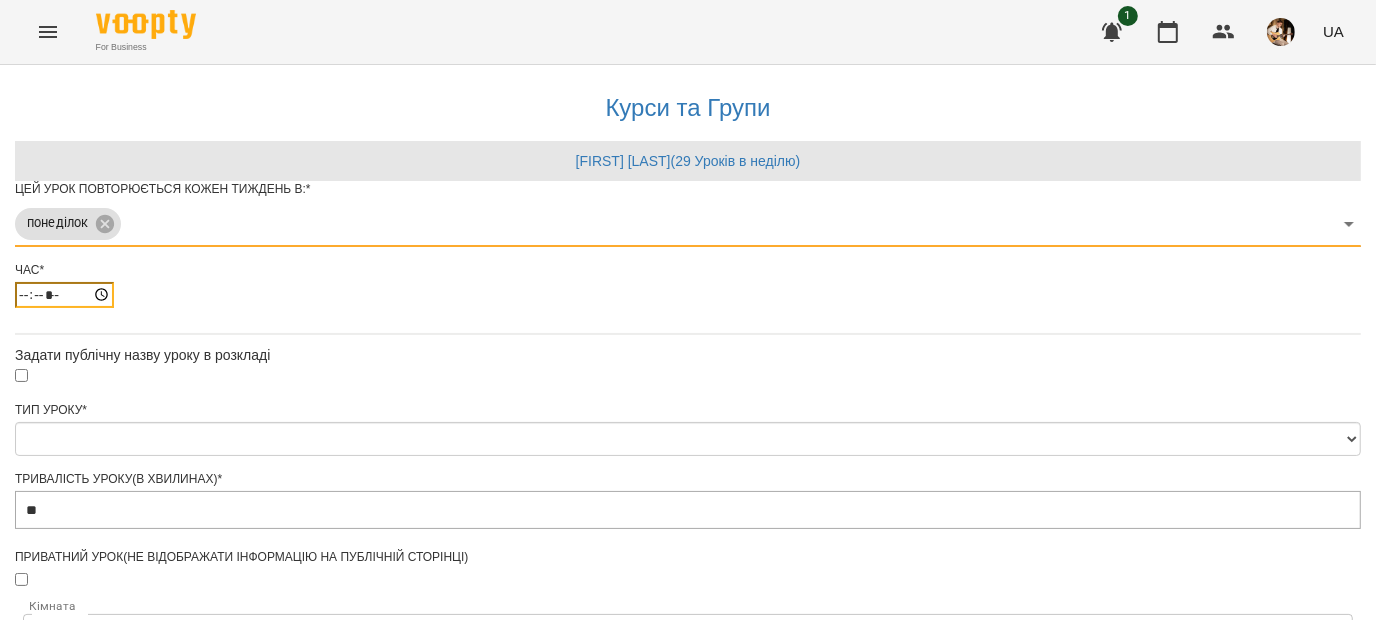 click on "*****" at bounding box center [64, 295] 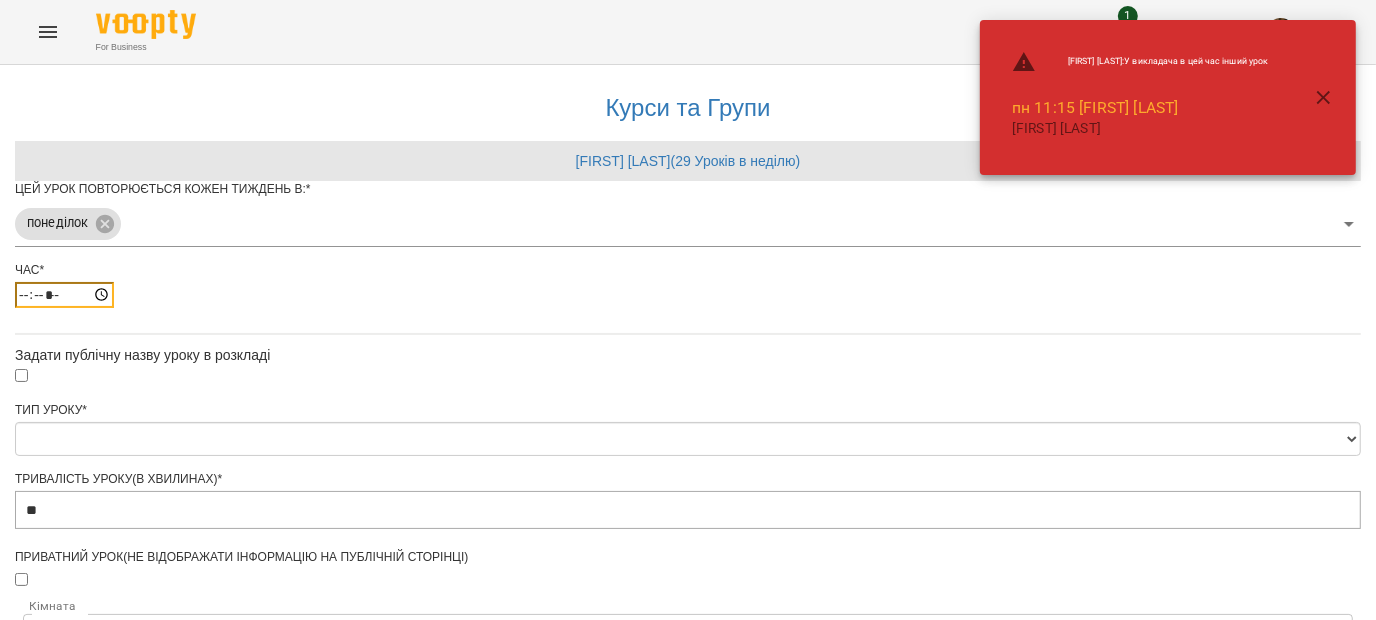 type on "*****" 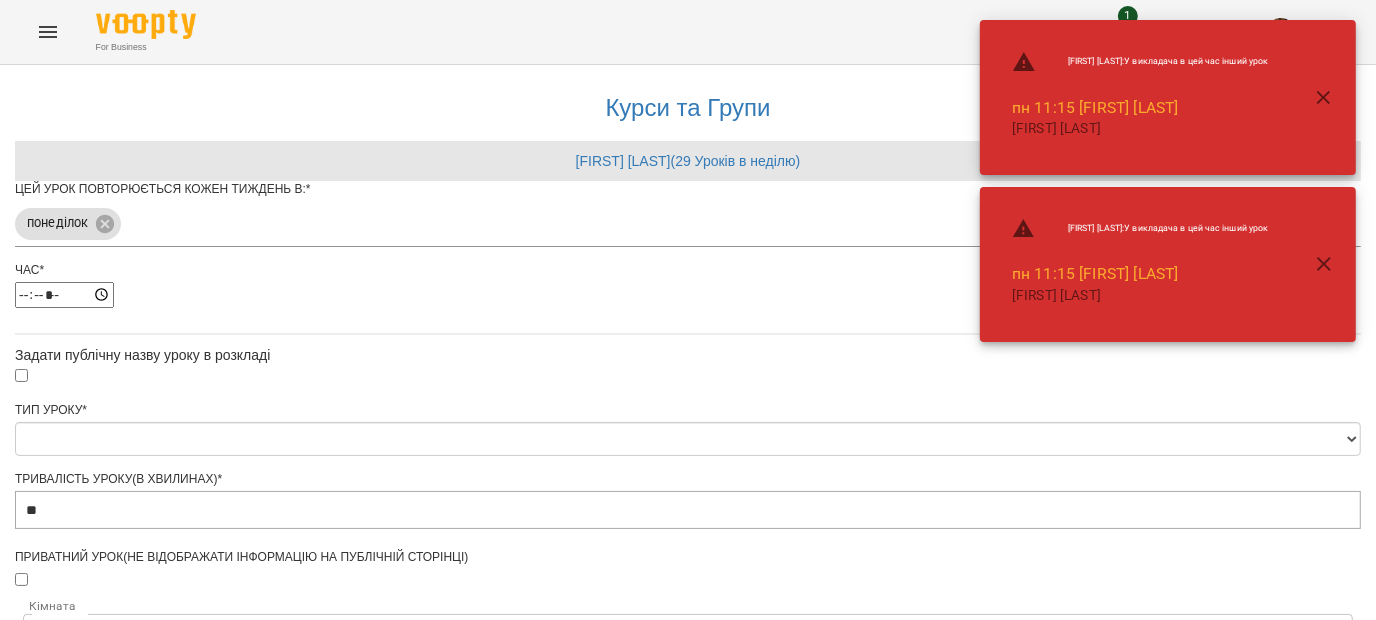 click on "**********" at bounding box center (688, 656) 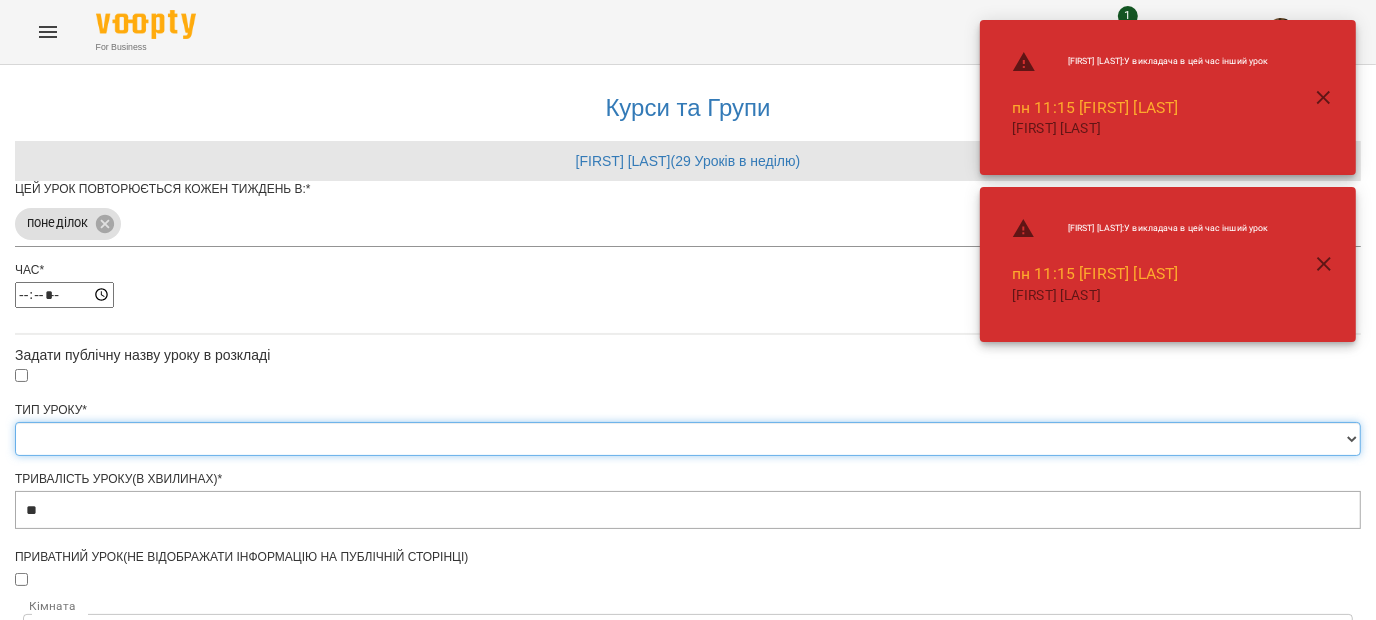 click on "**********" at bounding box center [688, 439] 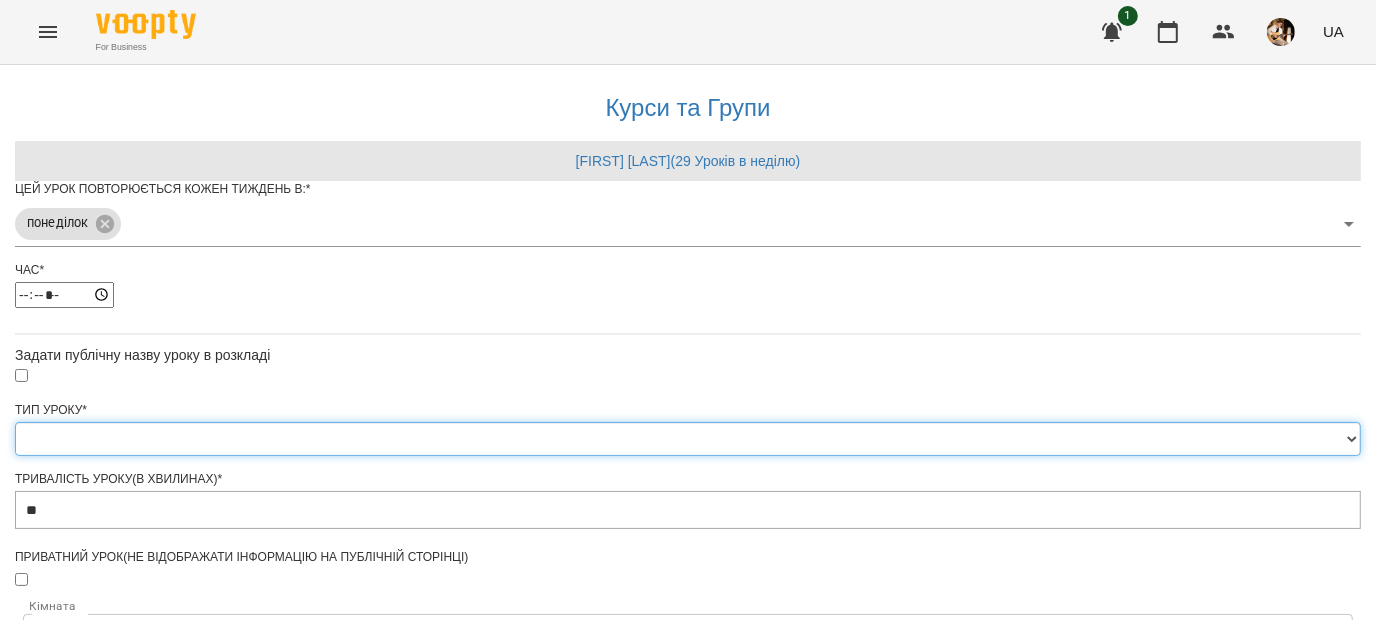 select on "**********" 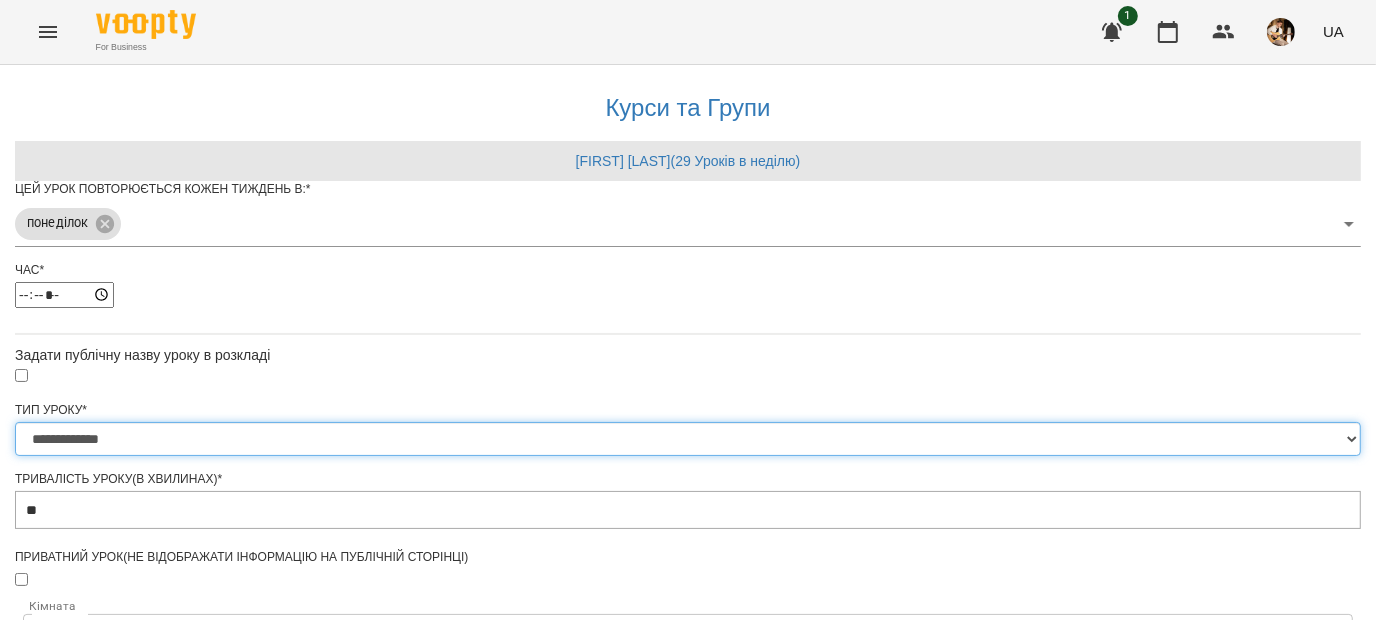 click on "**********" at bounding box center [688, 439] 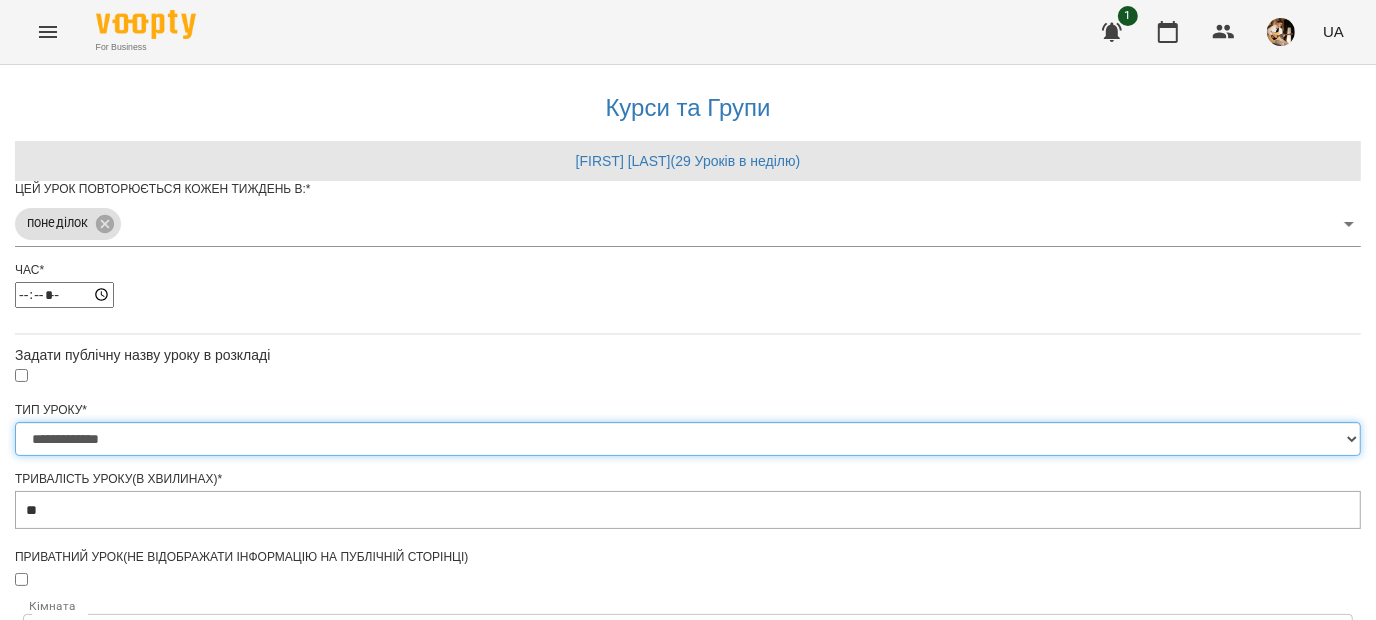 scroll, scrollTop: 764, scrollLeft: 0, axis: vertical 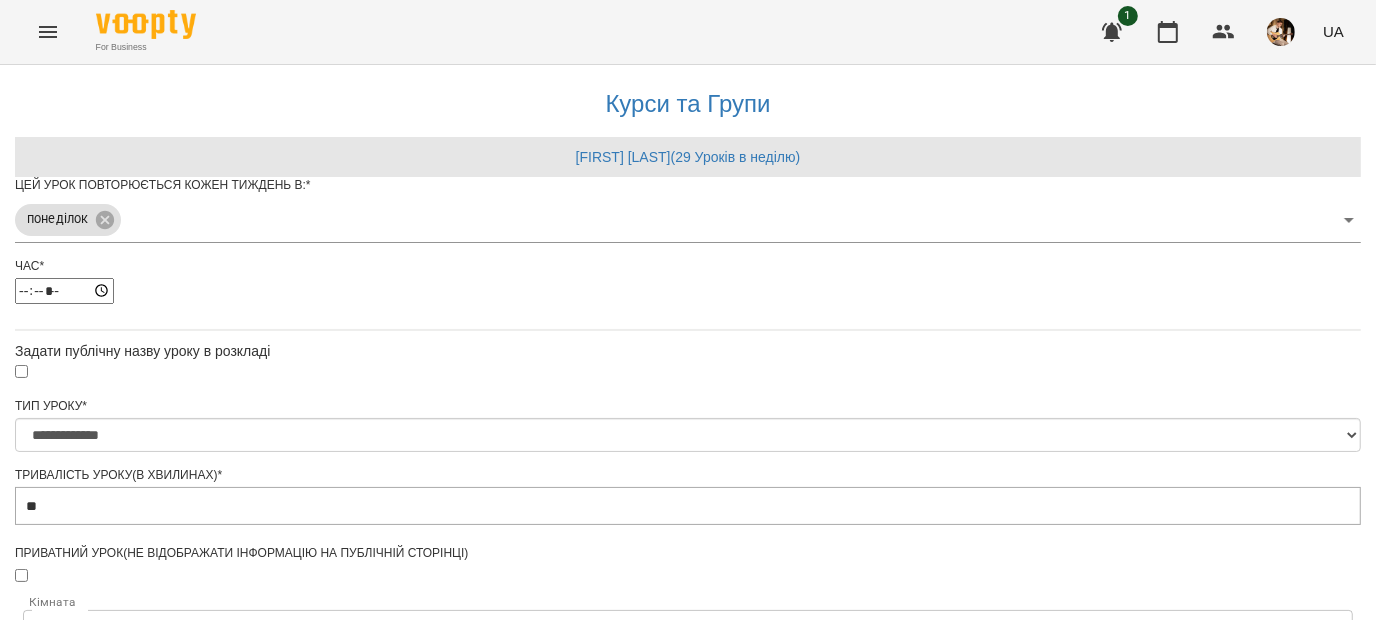 click on "Задати дату початку" at bounding box center (688, 1108) 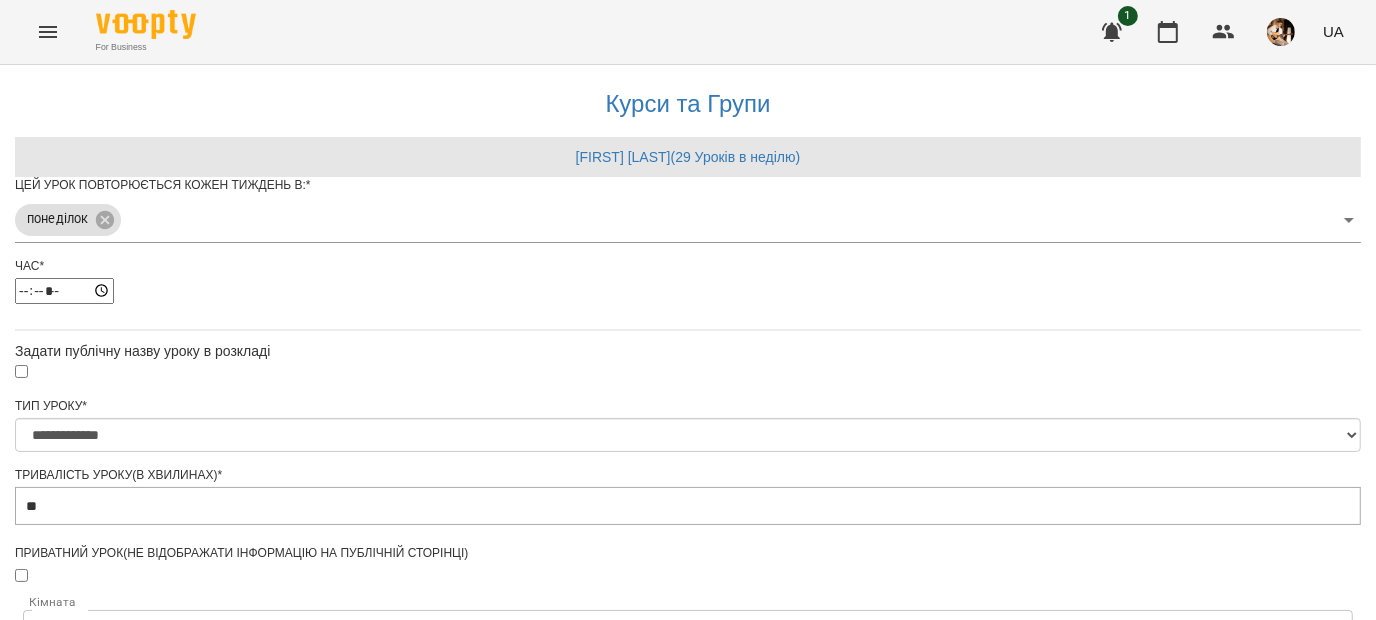 click on "**********" at bounding box center [108, 1166] 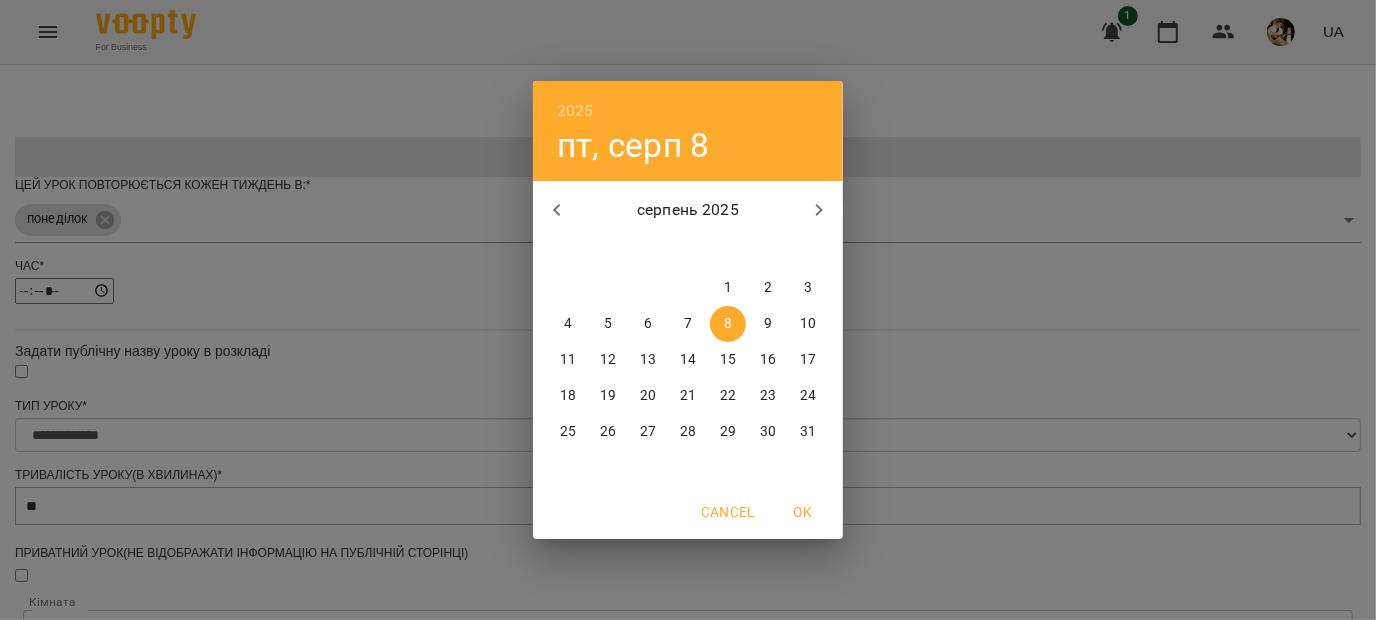 click on "11" at bounding box center [568, 360] 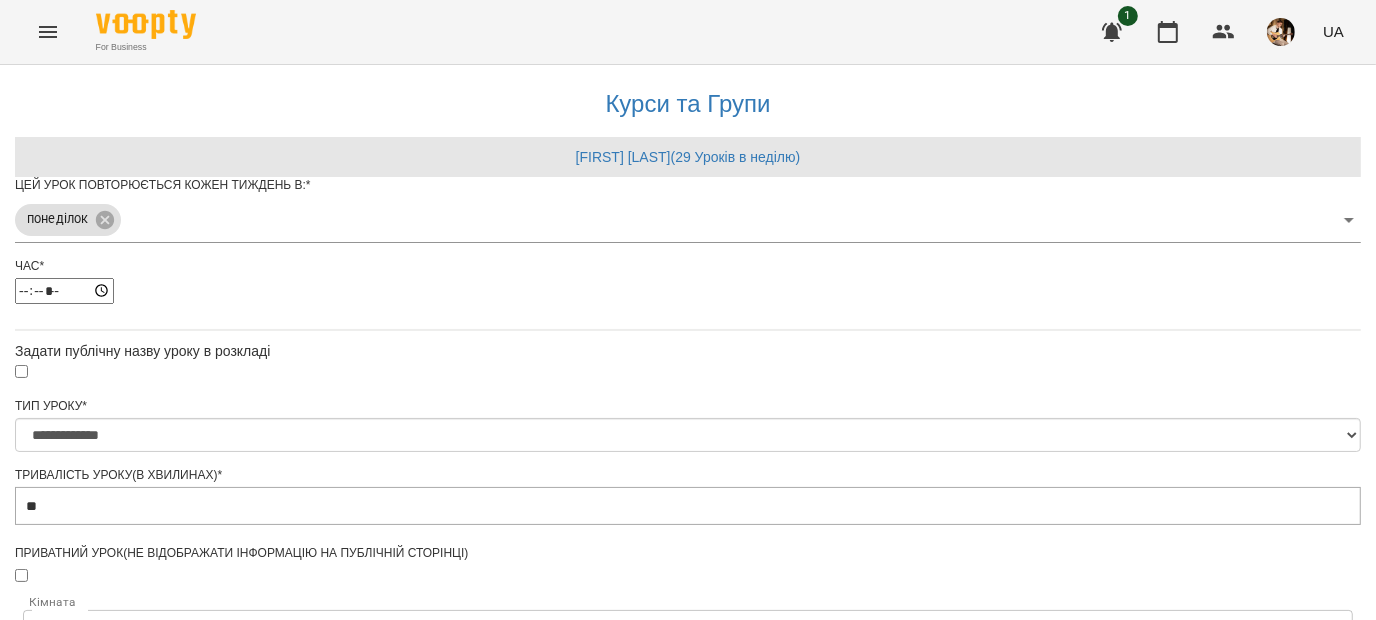 scroll, scrollTop: 820, scrollLeft: 0, axis: vertical 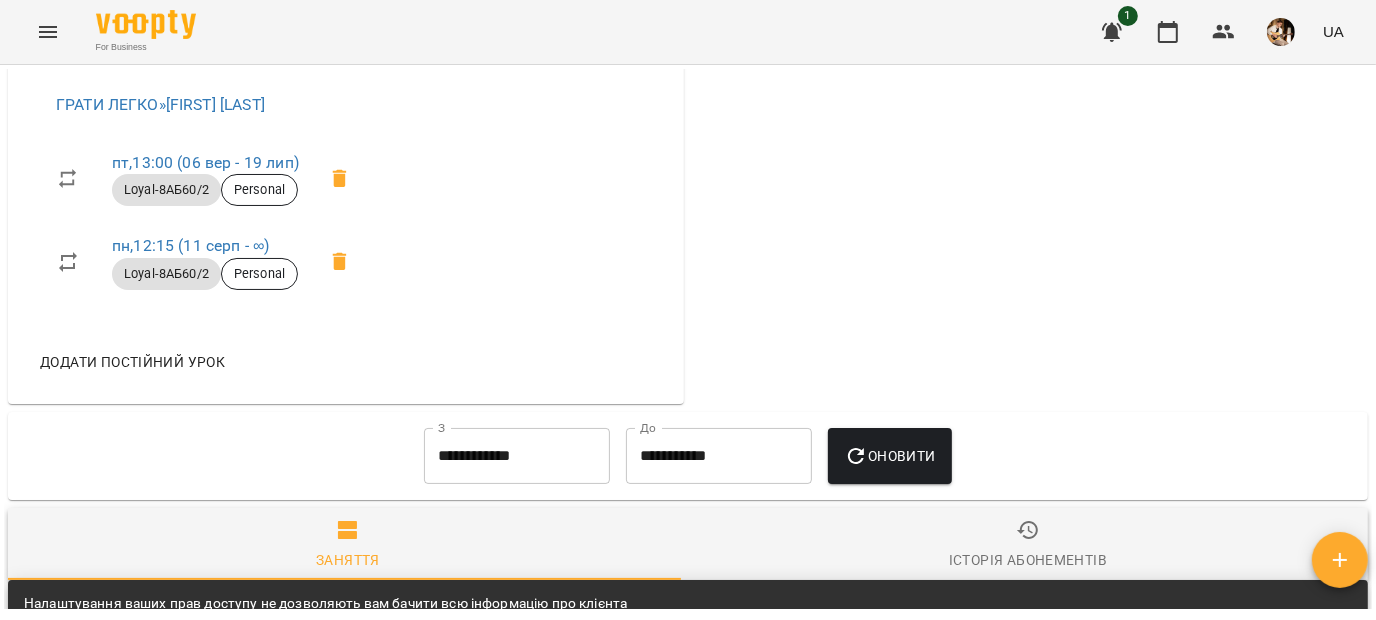 click on "Додати постійний урок" at bounding box center [132, 362] 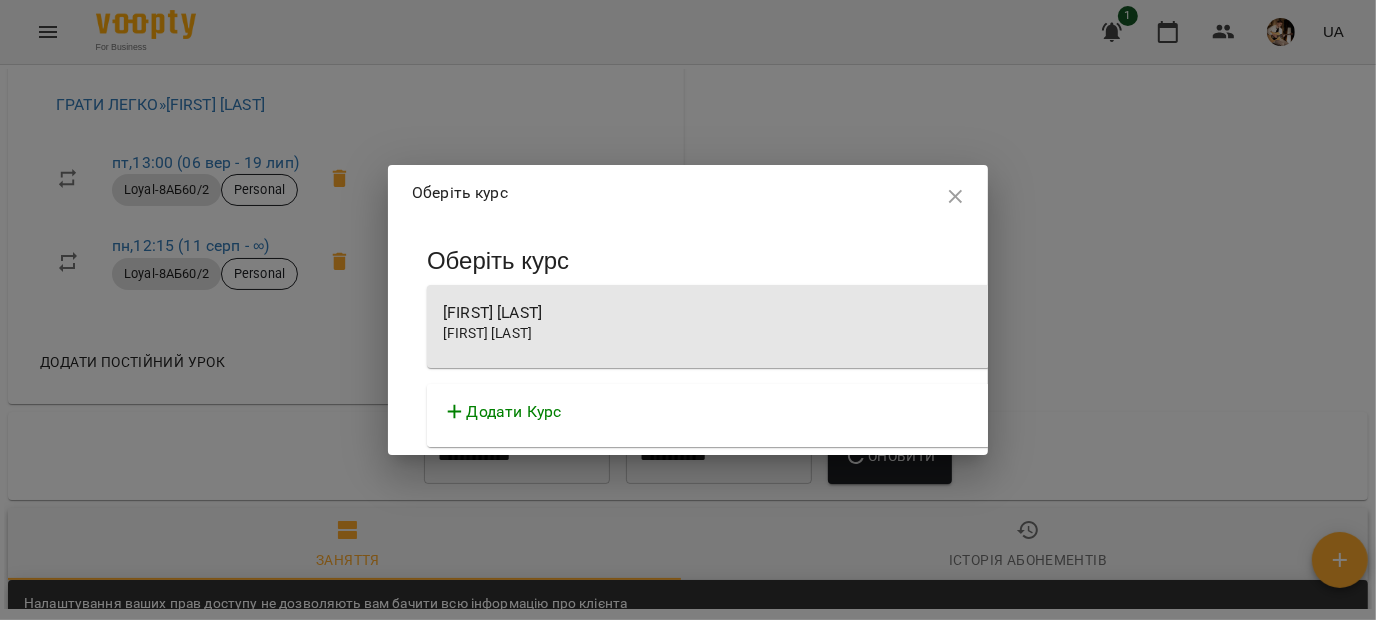 click on "[FIRST] [LAST] [FIRST] [LAST]" at bounding box center (997, 326) 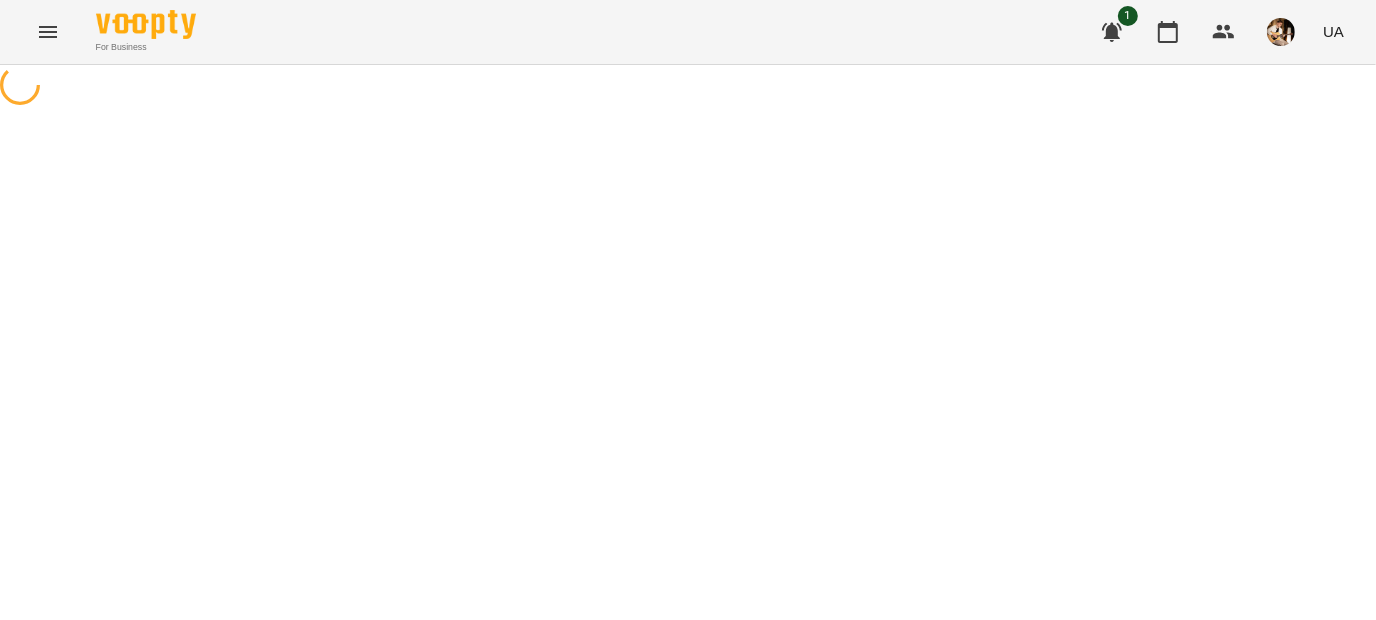 scroll, scrollTop: 0, scrollLeft: 0, axis: both 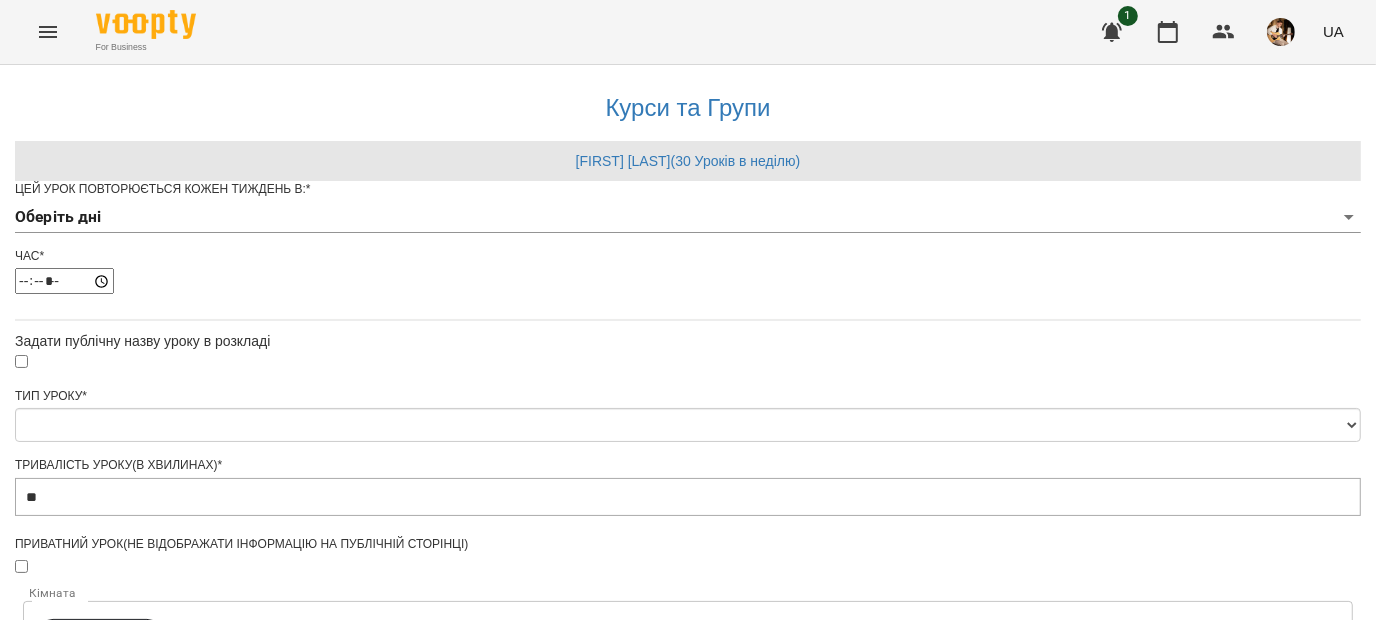 click on "**********" at bounding box center (688, 615) 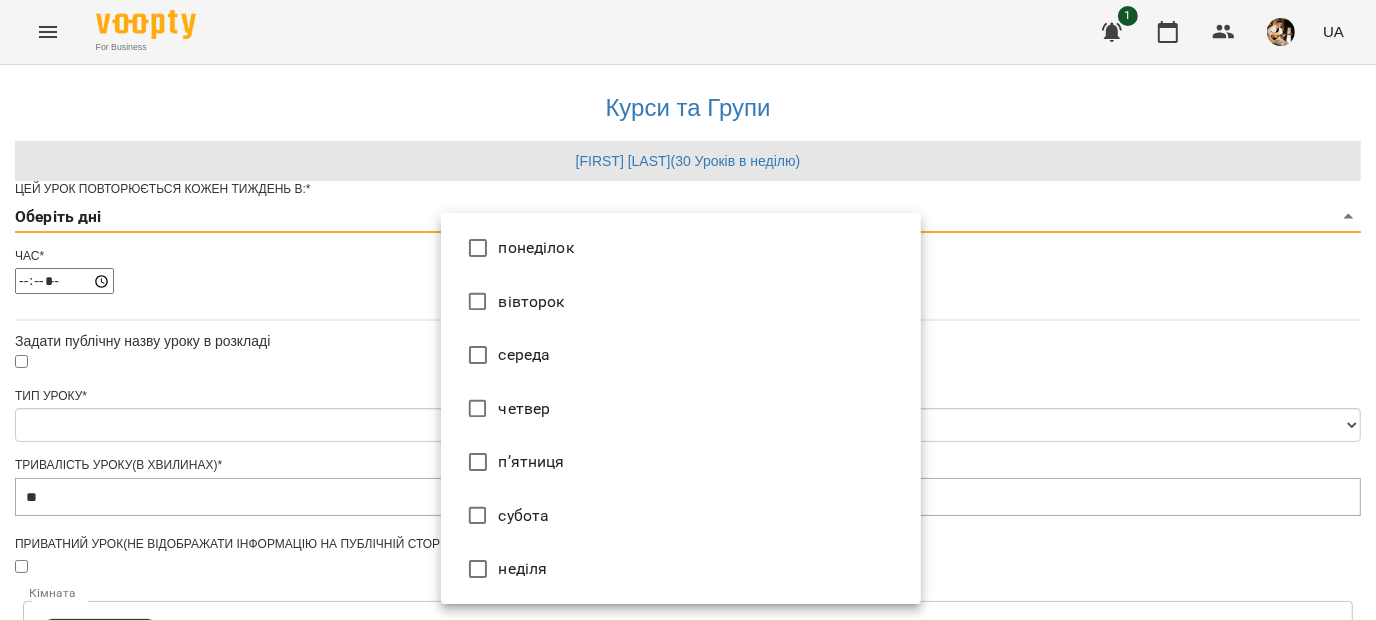 type on "*" 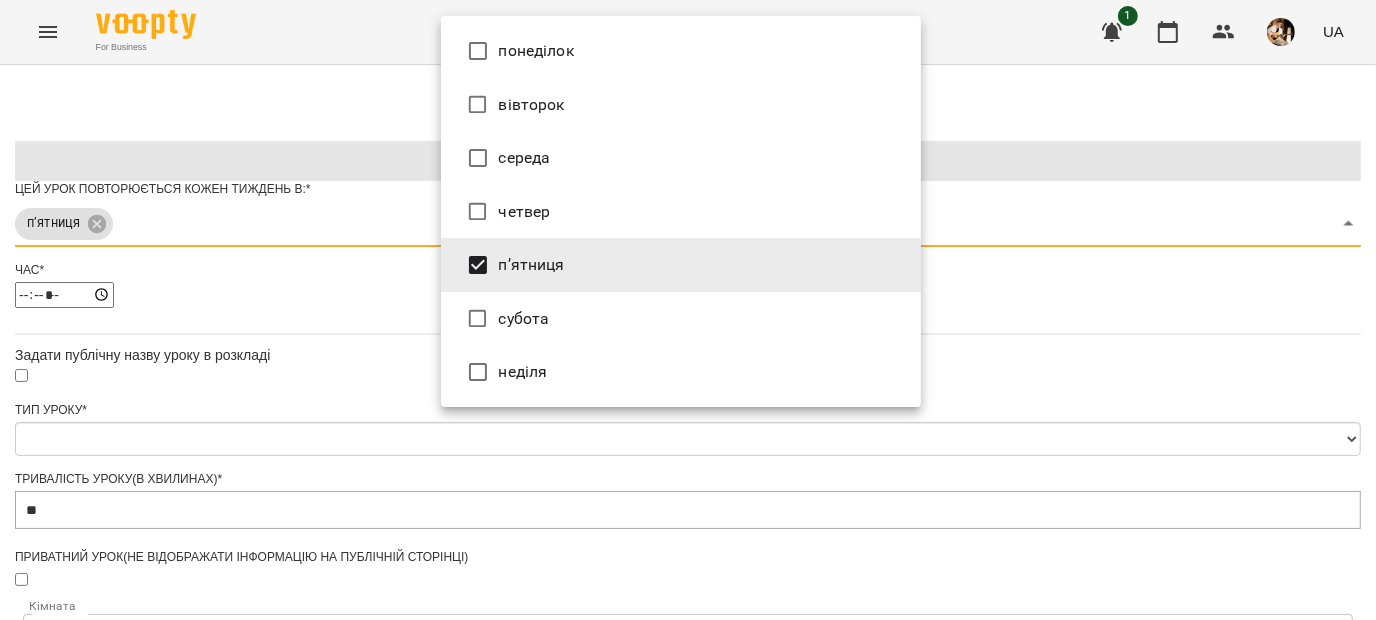 click at bounding box center (688, 310) 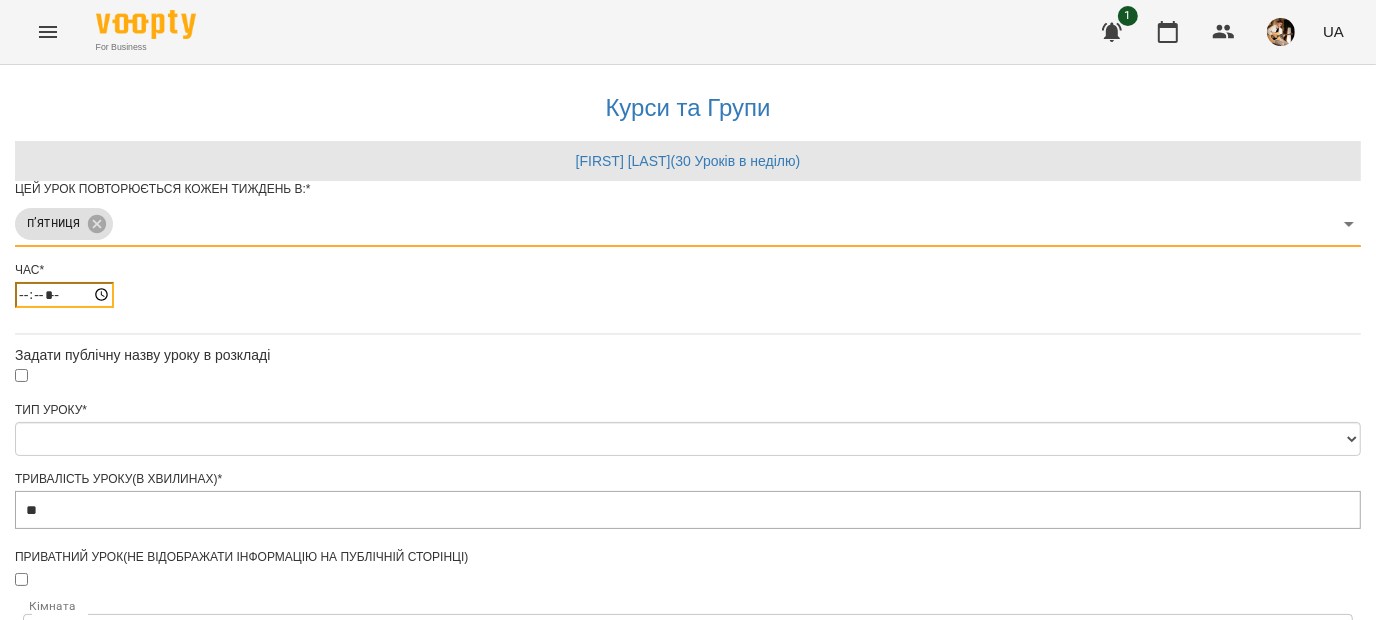 click on "*****" at bounding box center (64, 295) 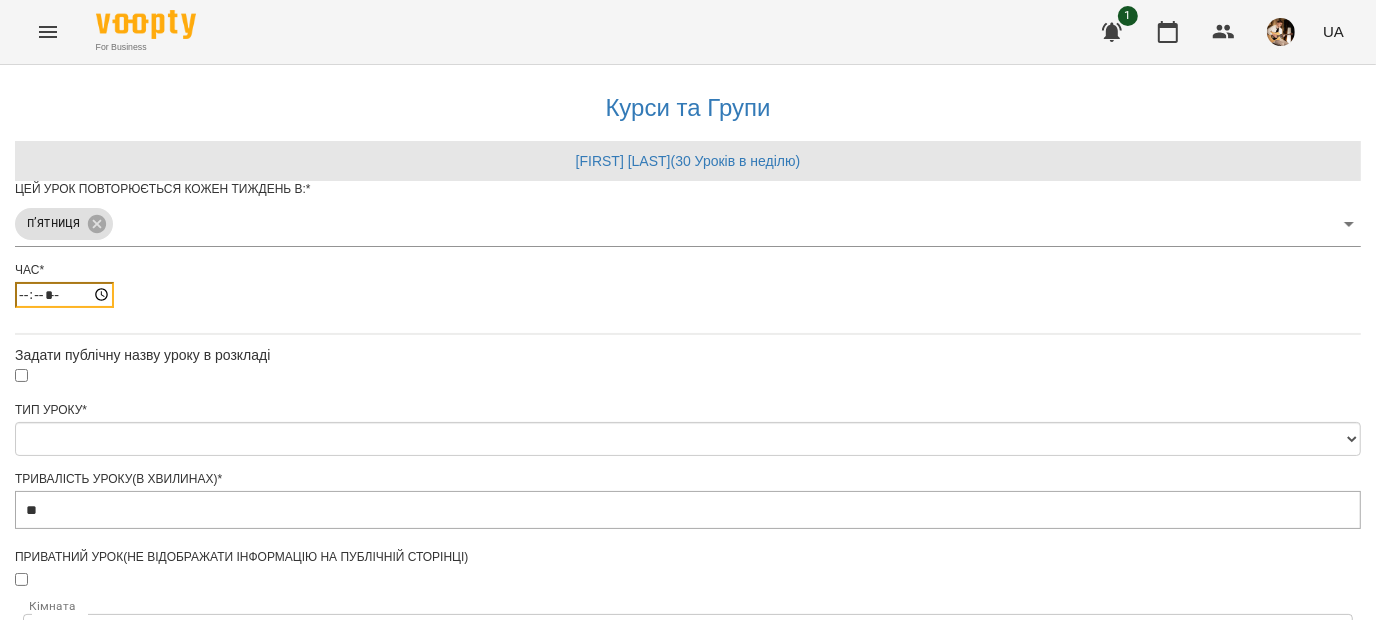 type on "*****" 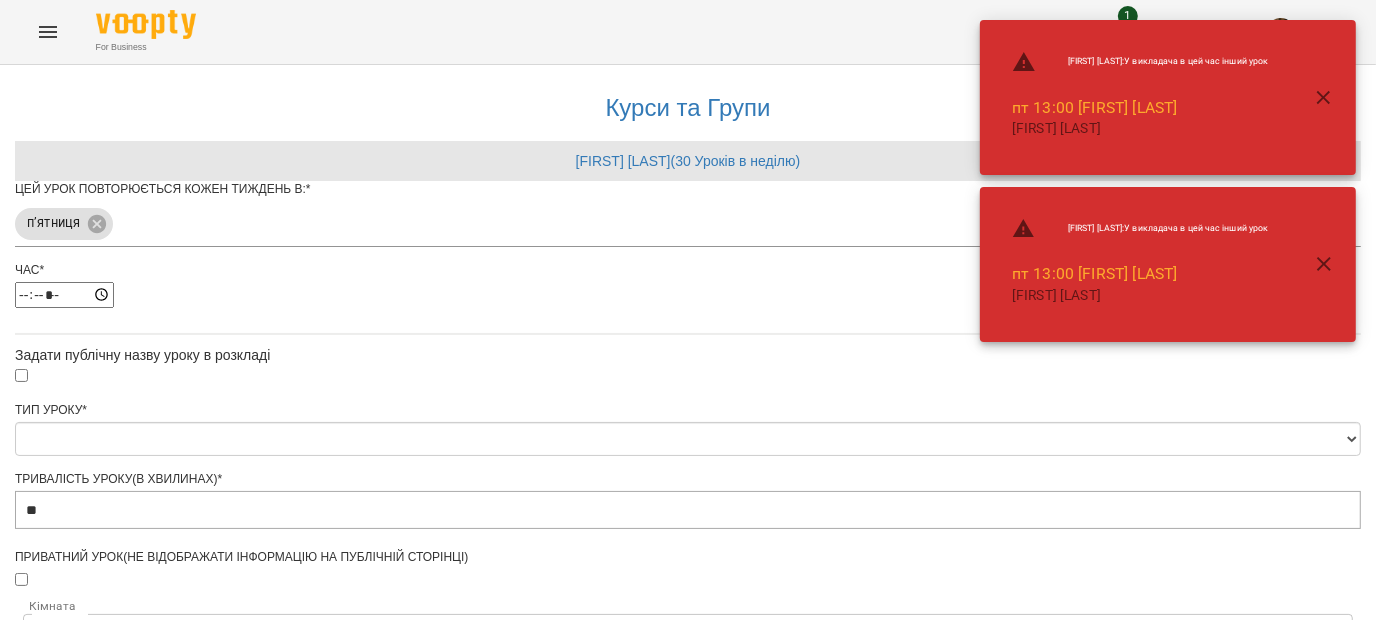 click on "**********" at bounding box center [688, 656] 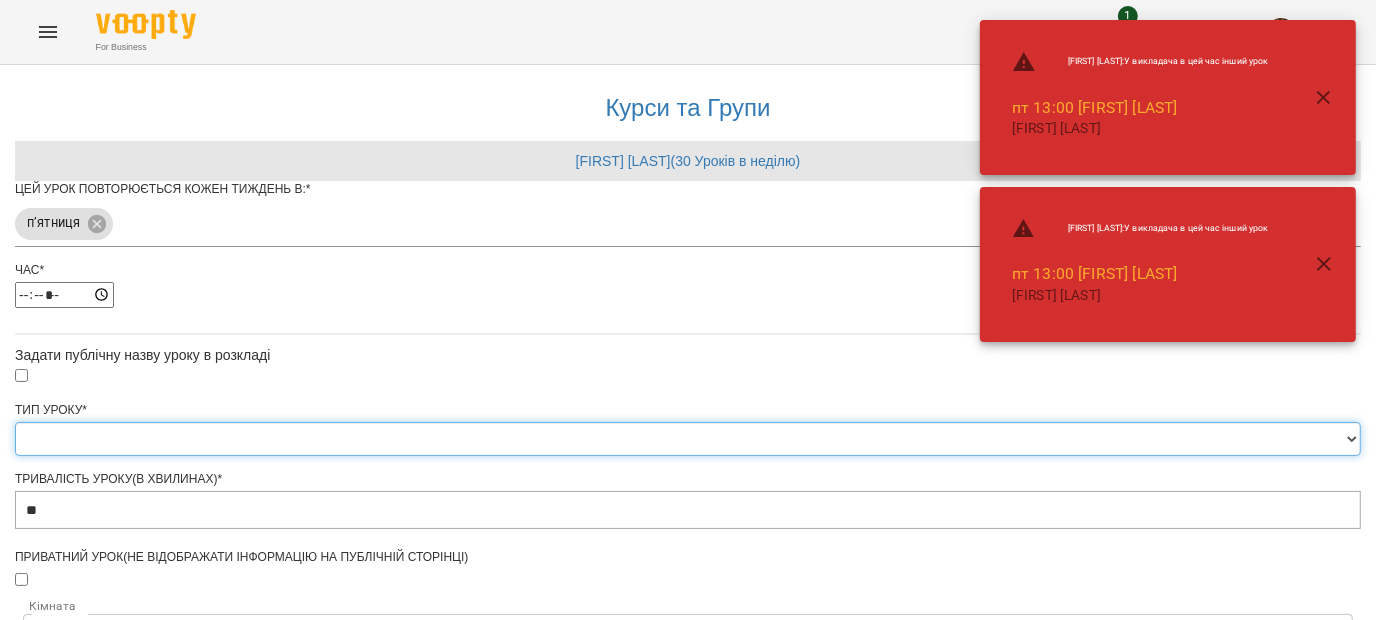 click on "**********" at bounding box center [688, 439] 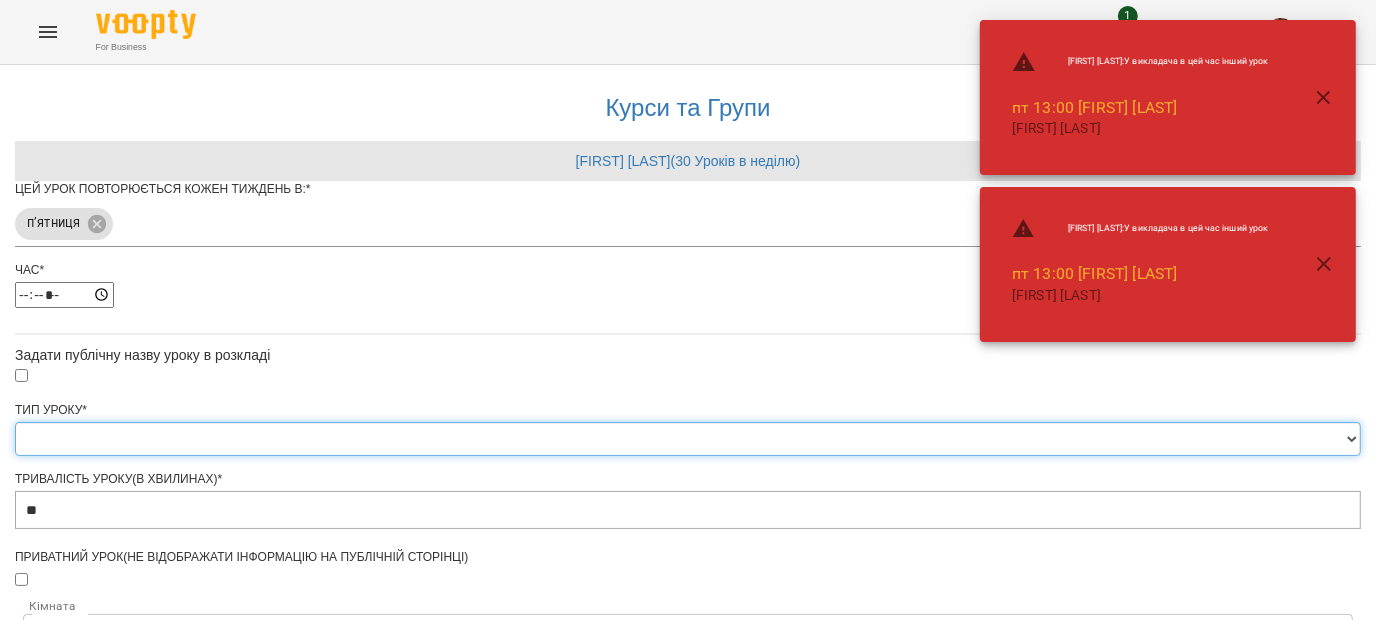 select on "**********" 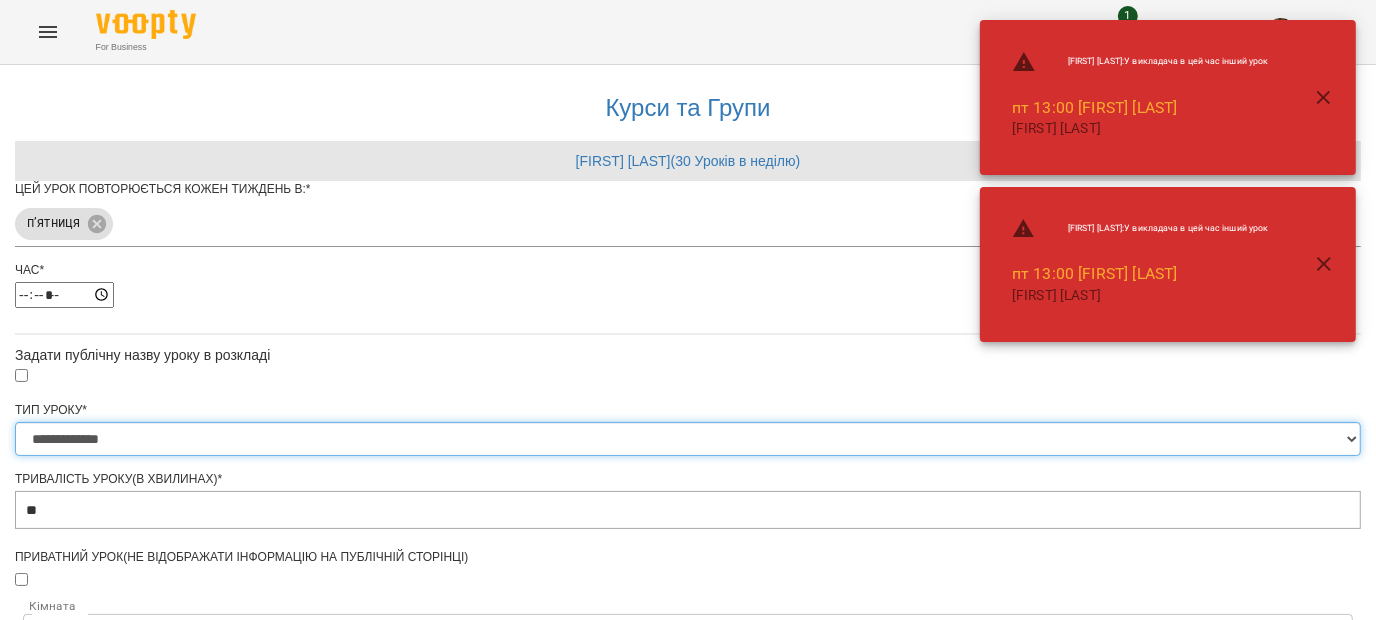 click on "**********" at bounding box center (688, 439) 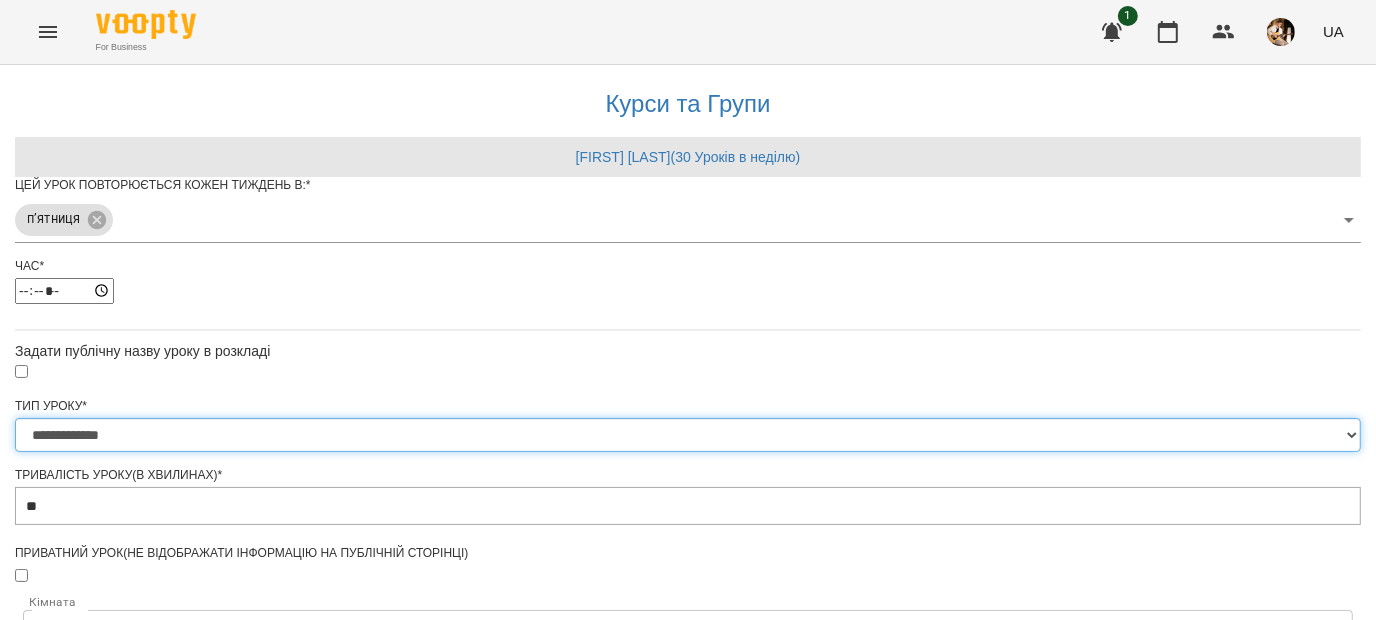 scroll, scrollTop: 764, scrollLeft: 0, axis: vertical 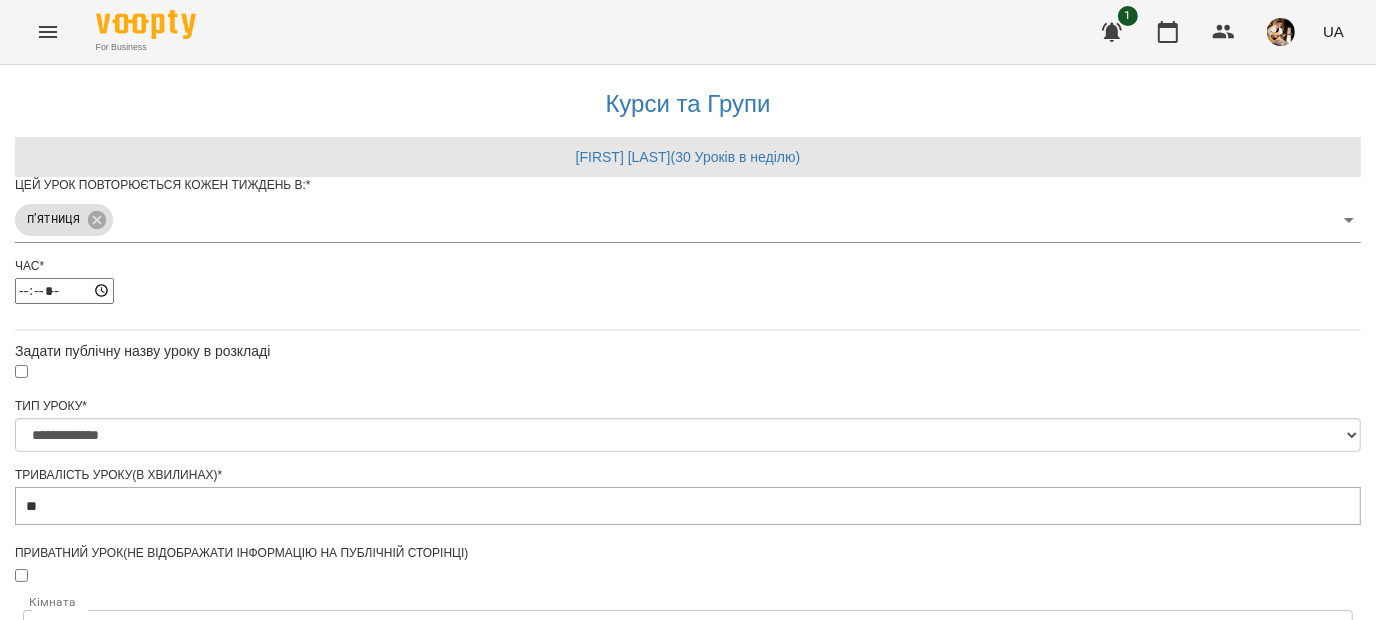 click on "**********" at bounding box center (108, 1166) 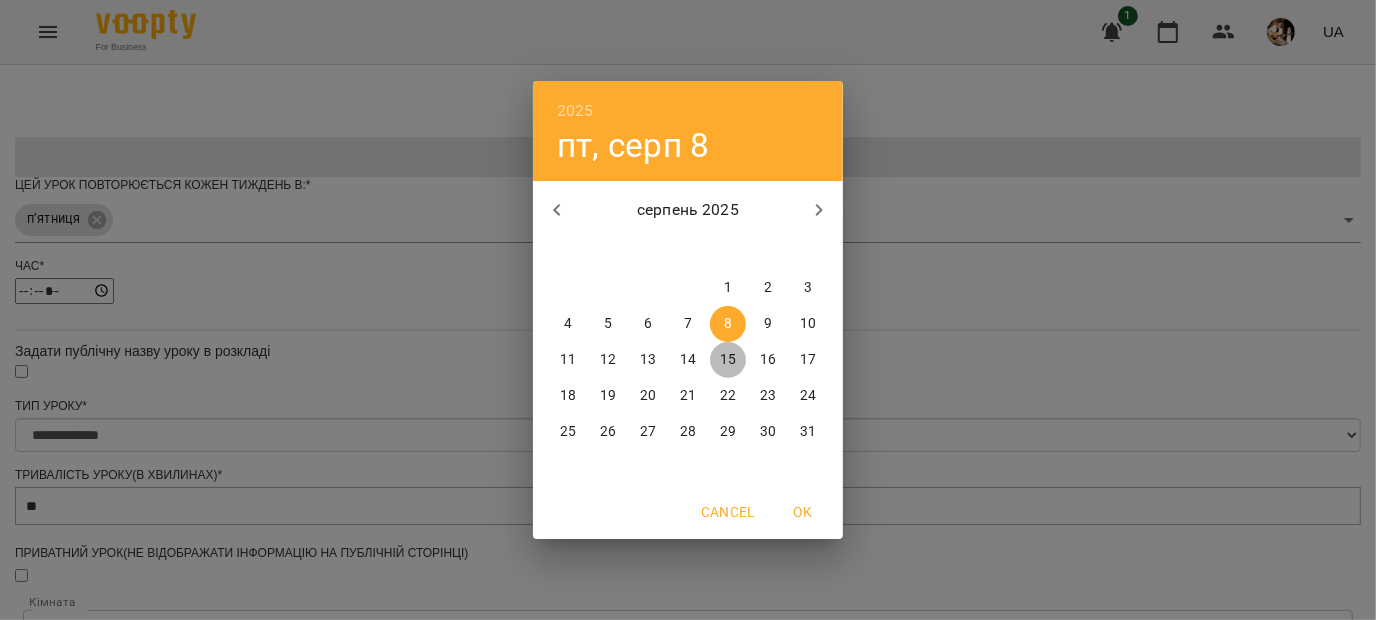 click on "15" at bounding box center (728, 360) 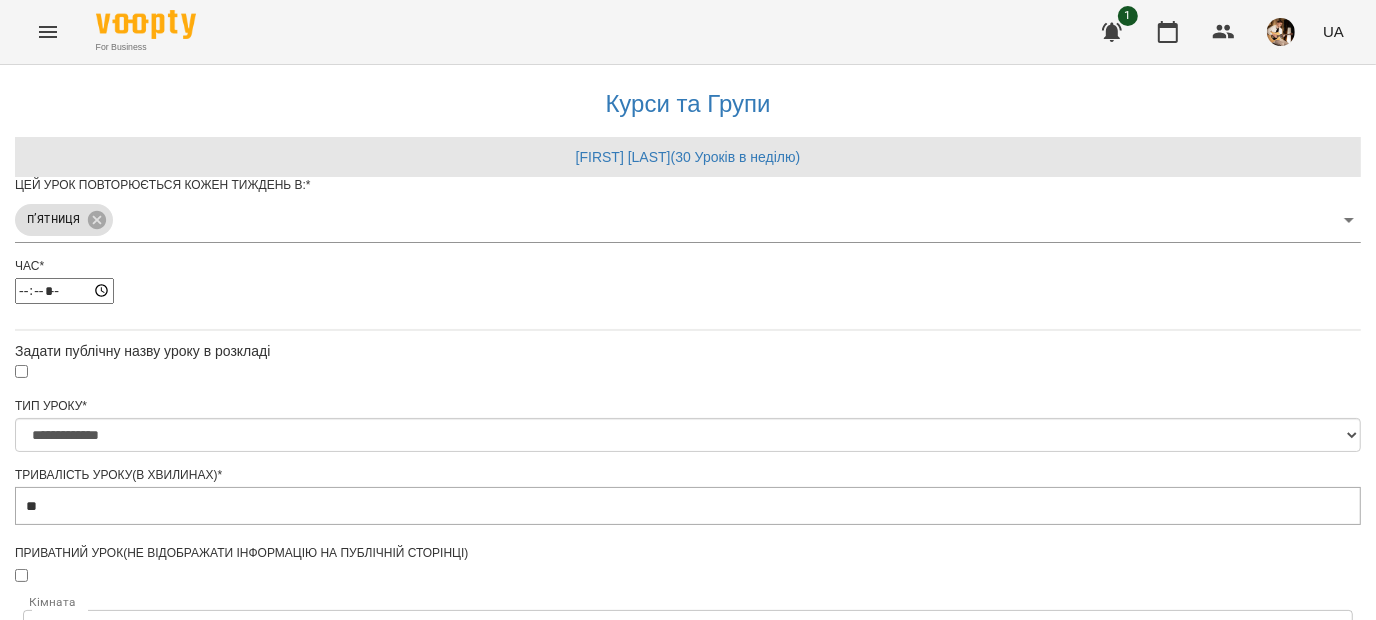 click on "Зберегти" at bounding box center (688, 1268) 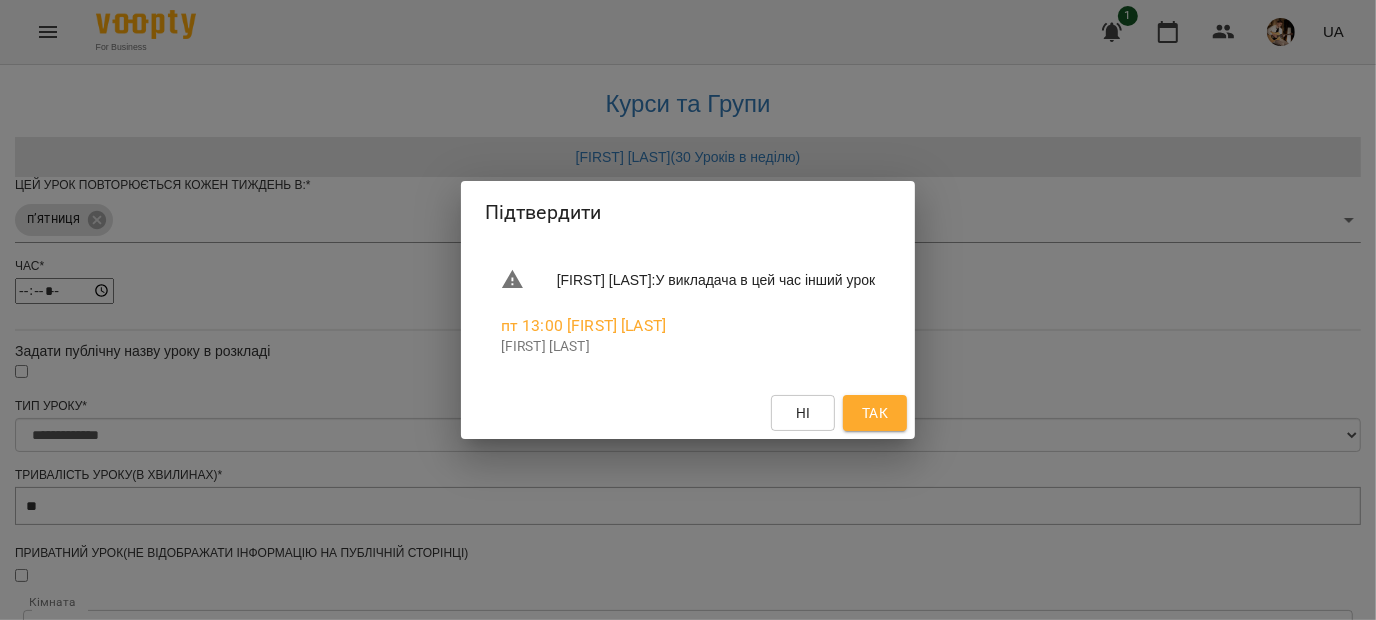 click on "Так" at bounding box center (875, 413) 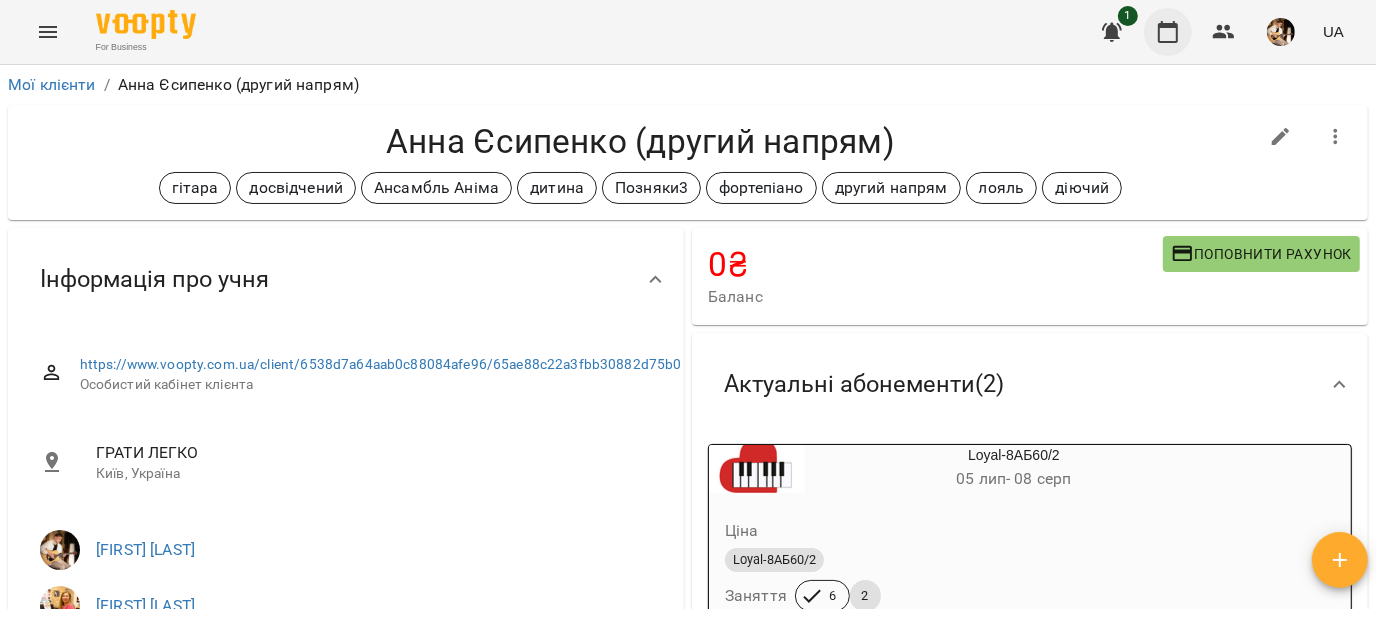 click 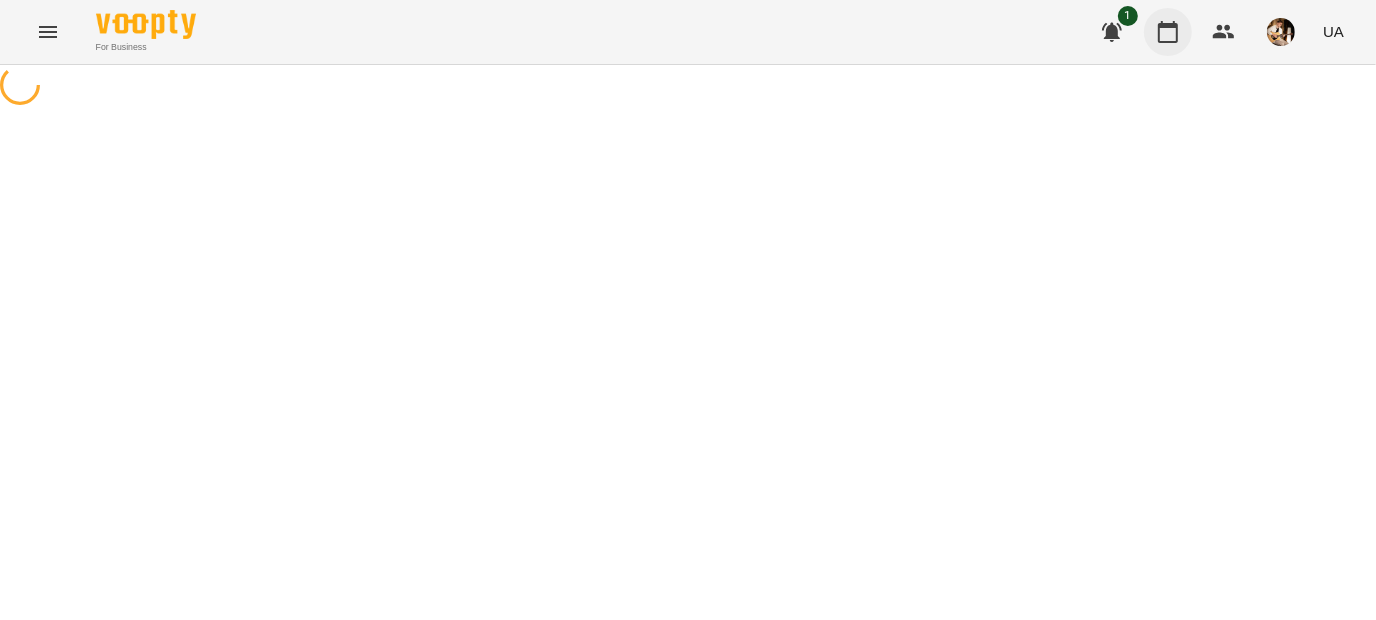 scroll, scrollTop: 0, scrollLeft: 0, axis: both 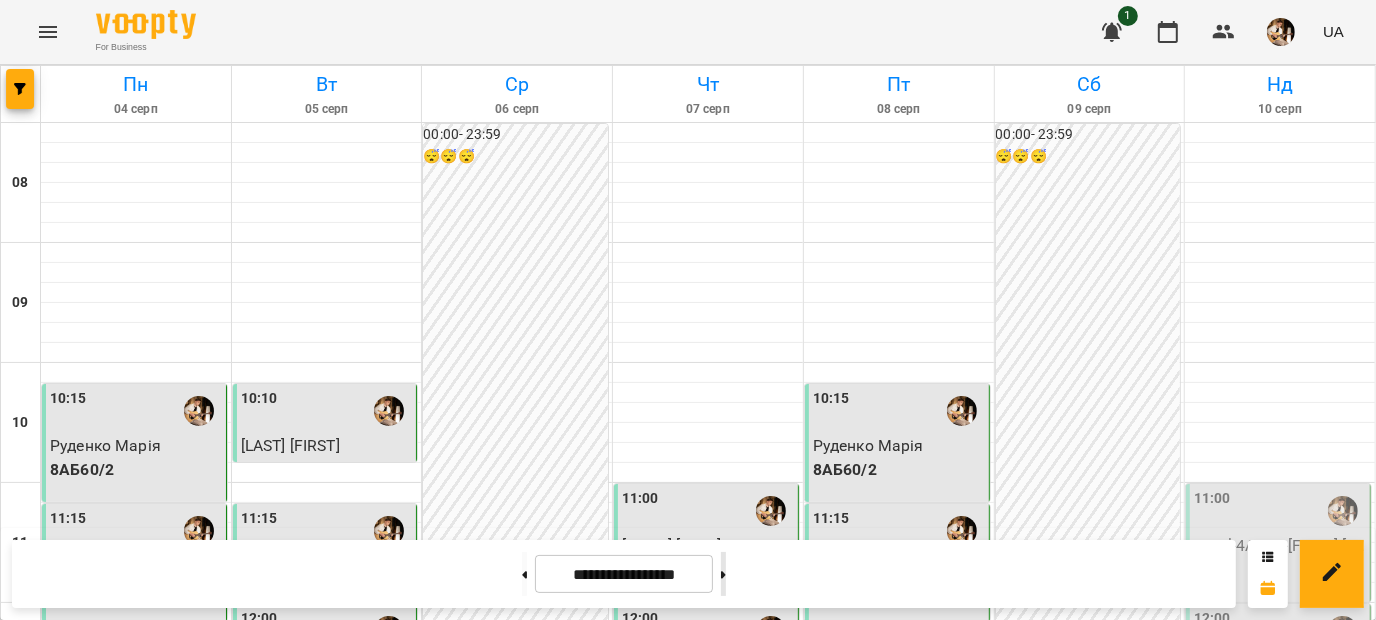 click 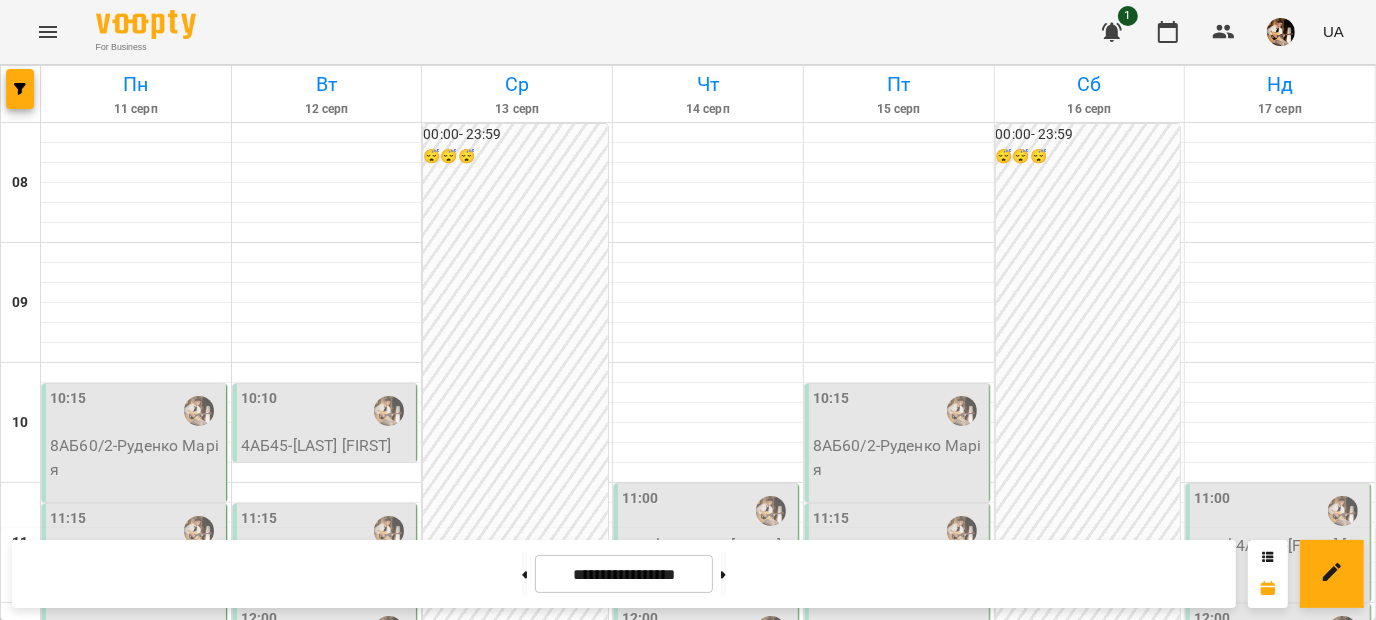 scroll, scrollTop: 1038, scrollLeft: 0, axis: vertical 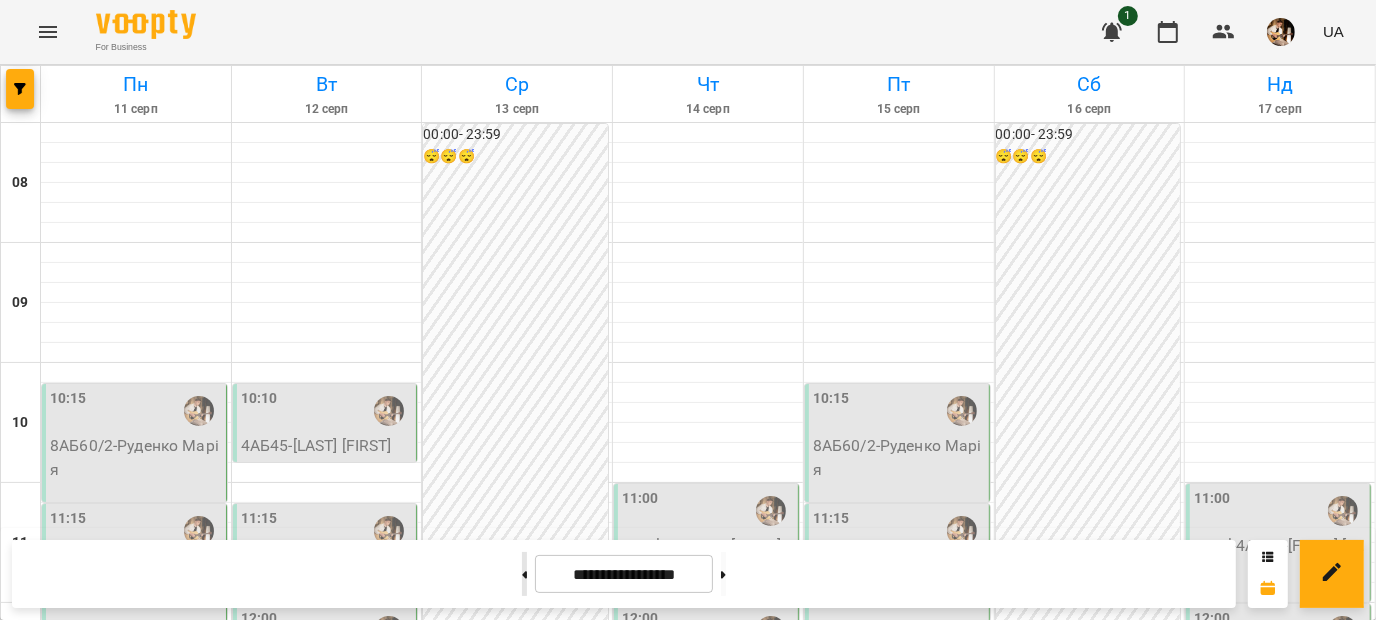 click at bounding box center [524, 574] 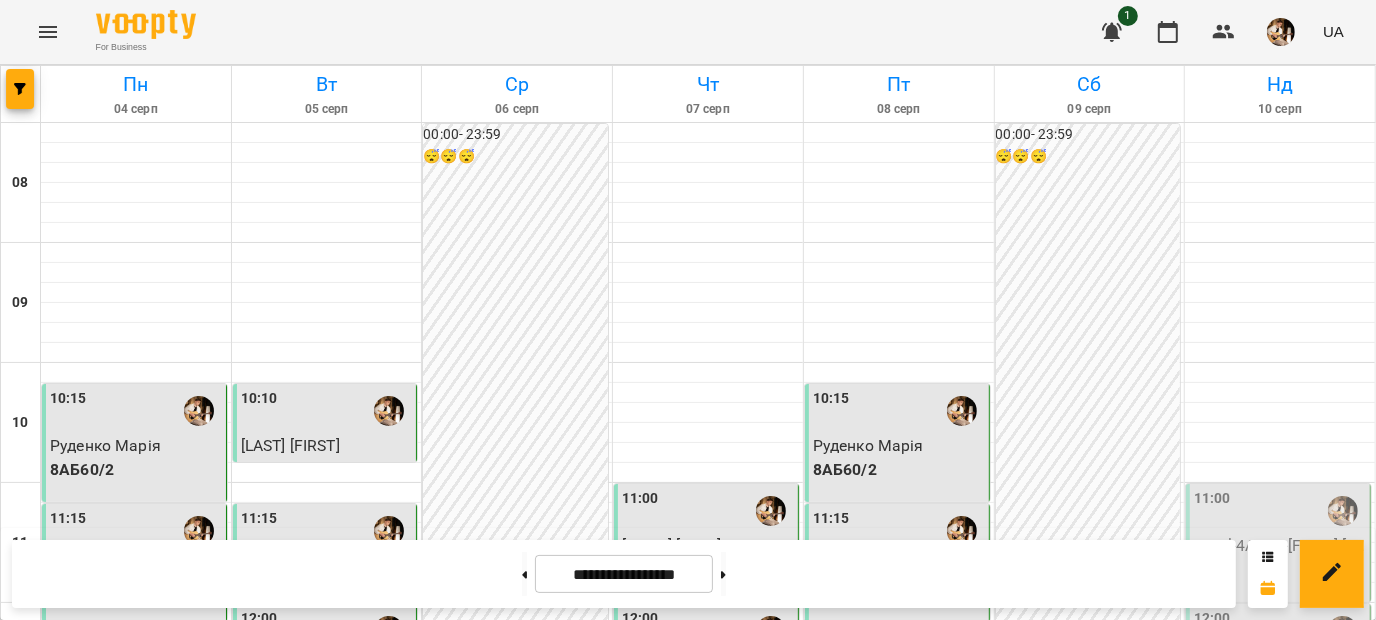 scroll, scrollTop: 643, scrollLeft: 0, axis: vertical 